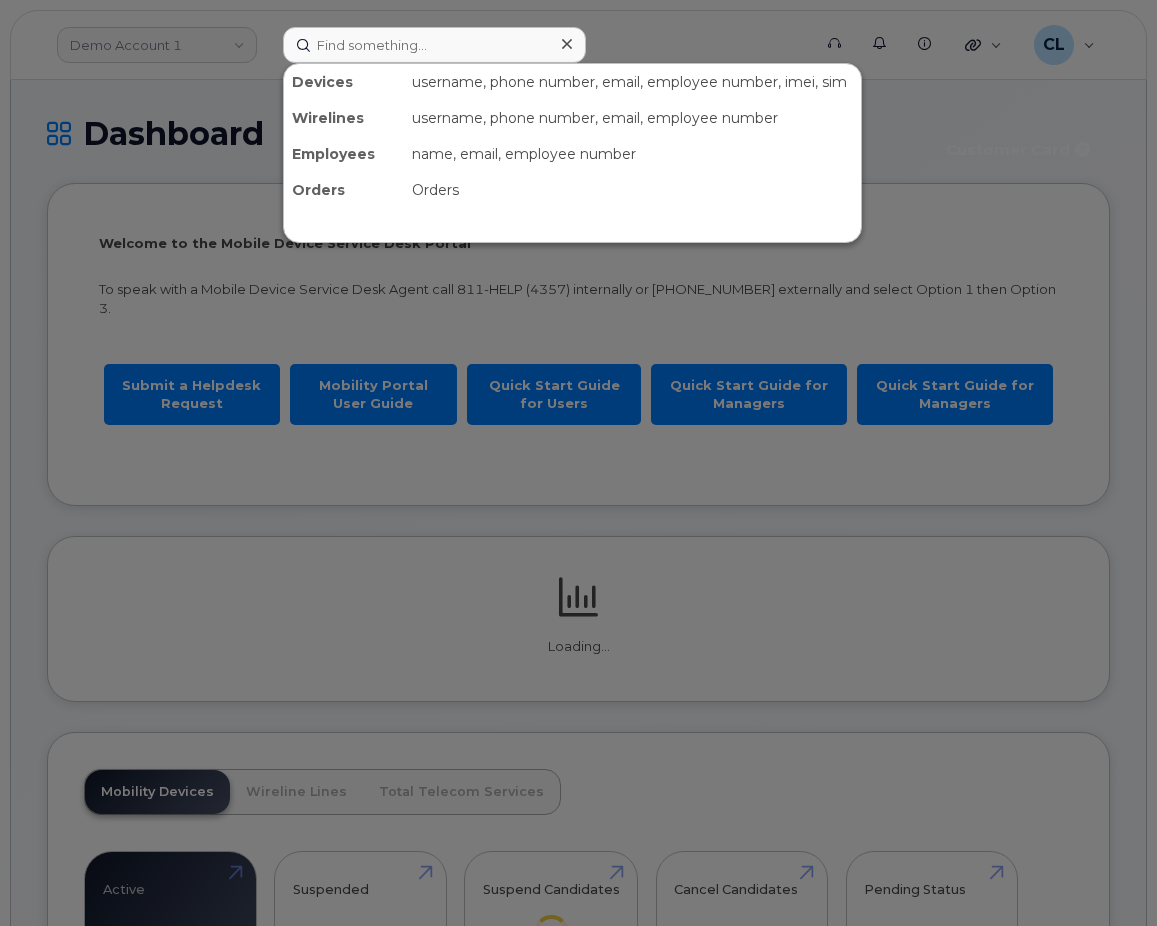 scroll, scrollTop: 0, scrollLeft: 0, axis: both 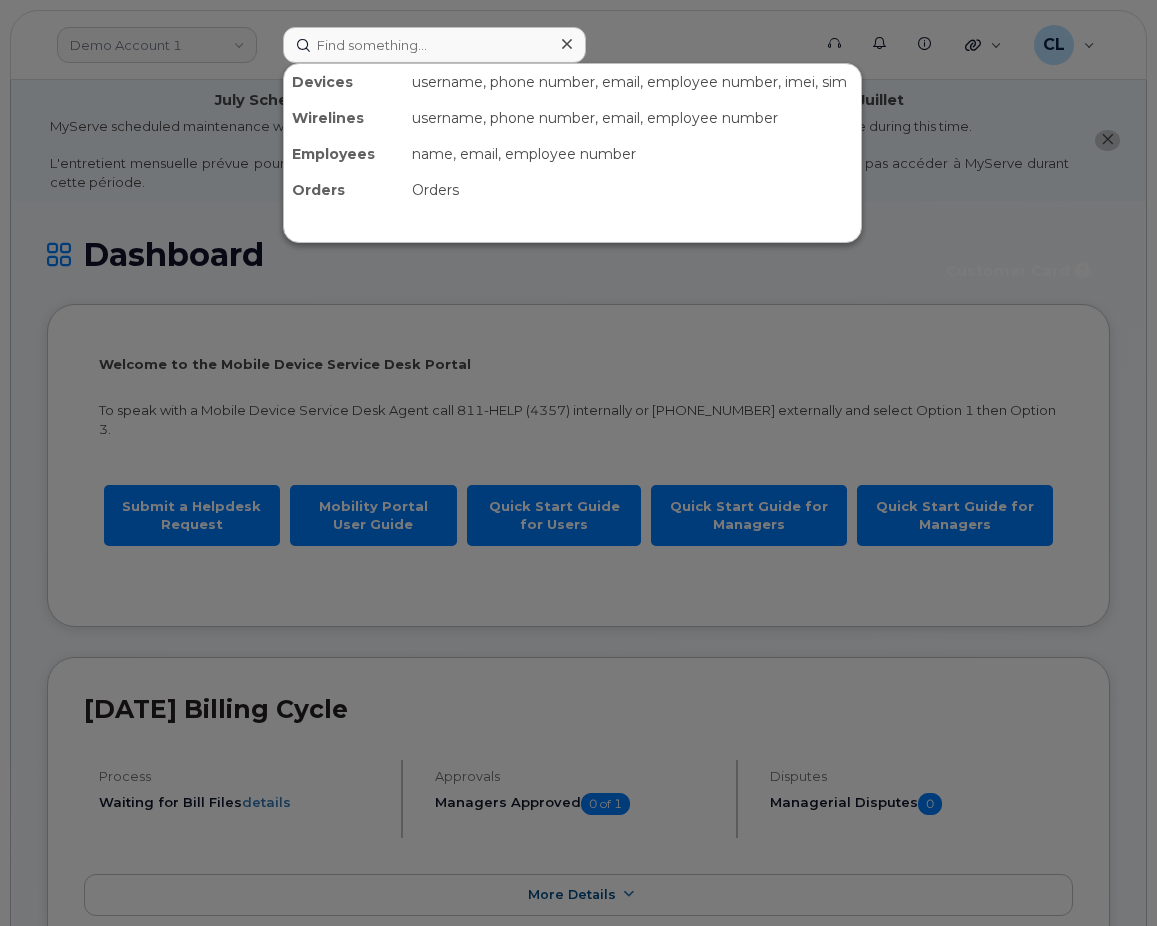 click 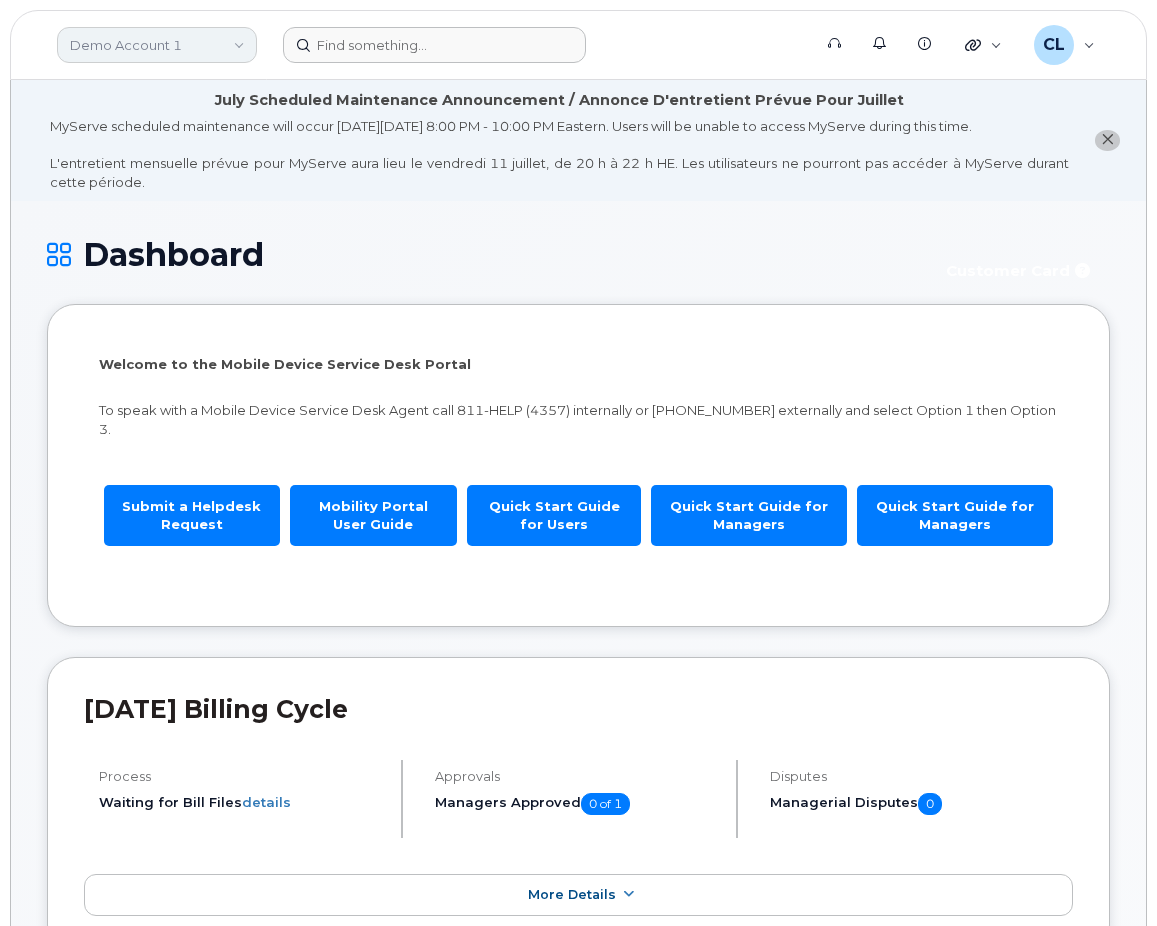 click on "Demo Account 1" 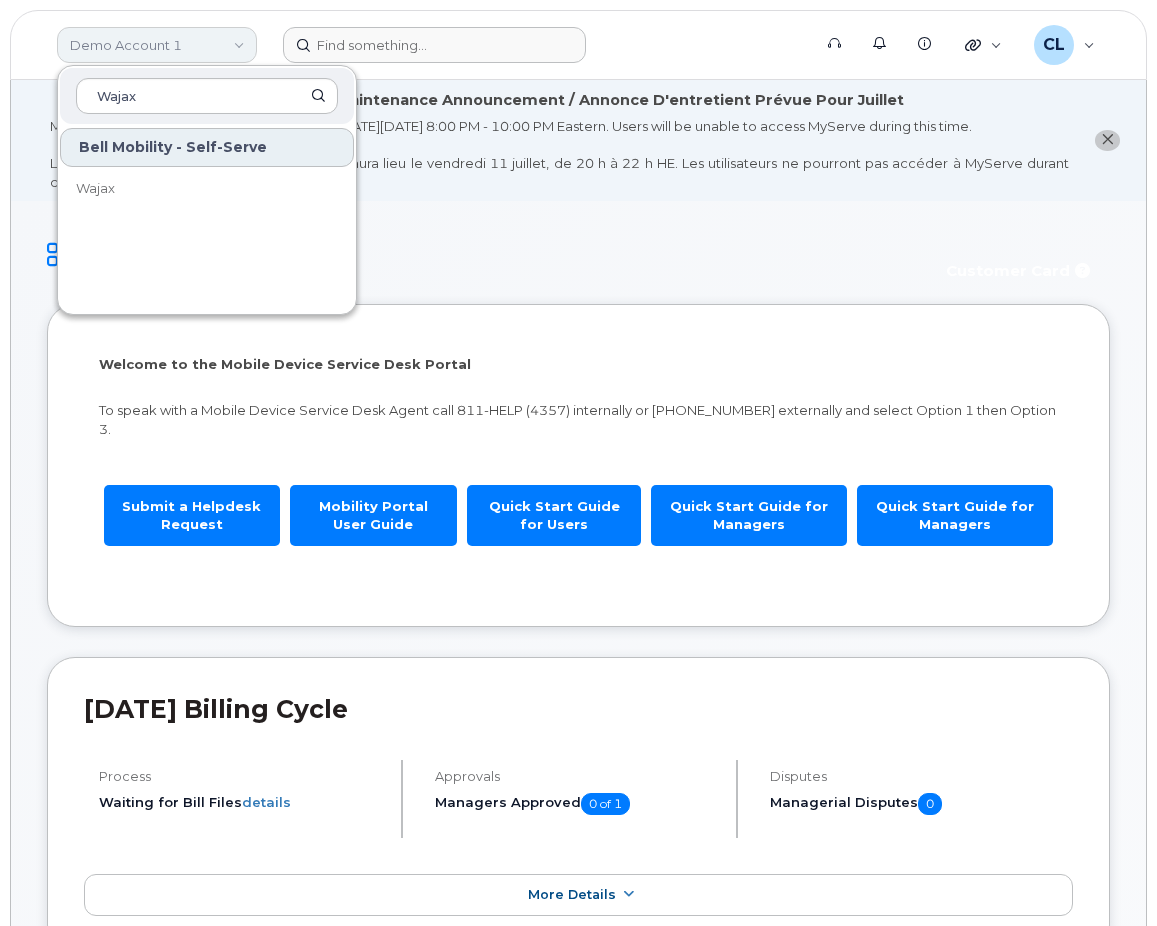 type on "Wajax" 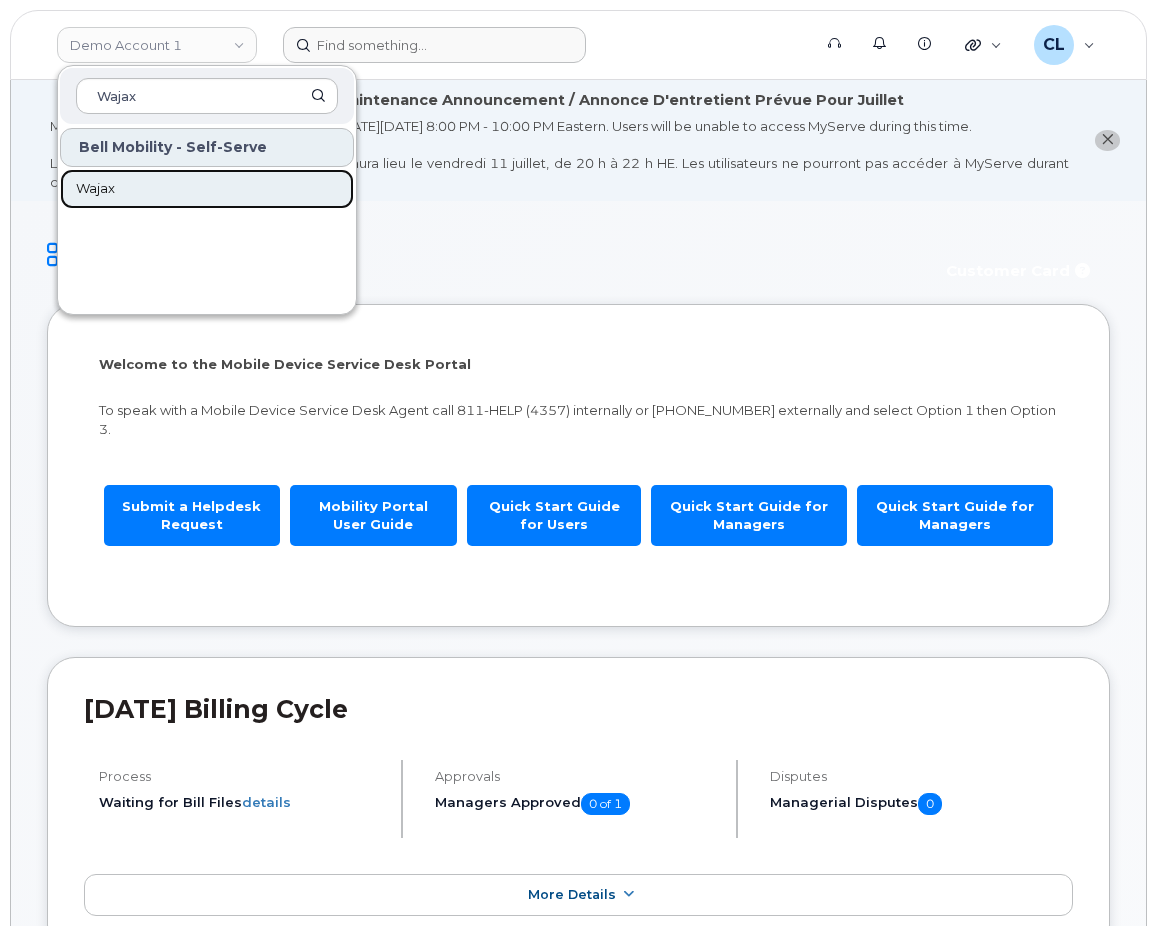 click on "Wajax" 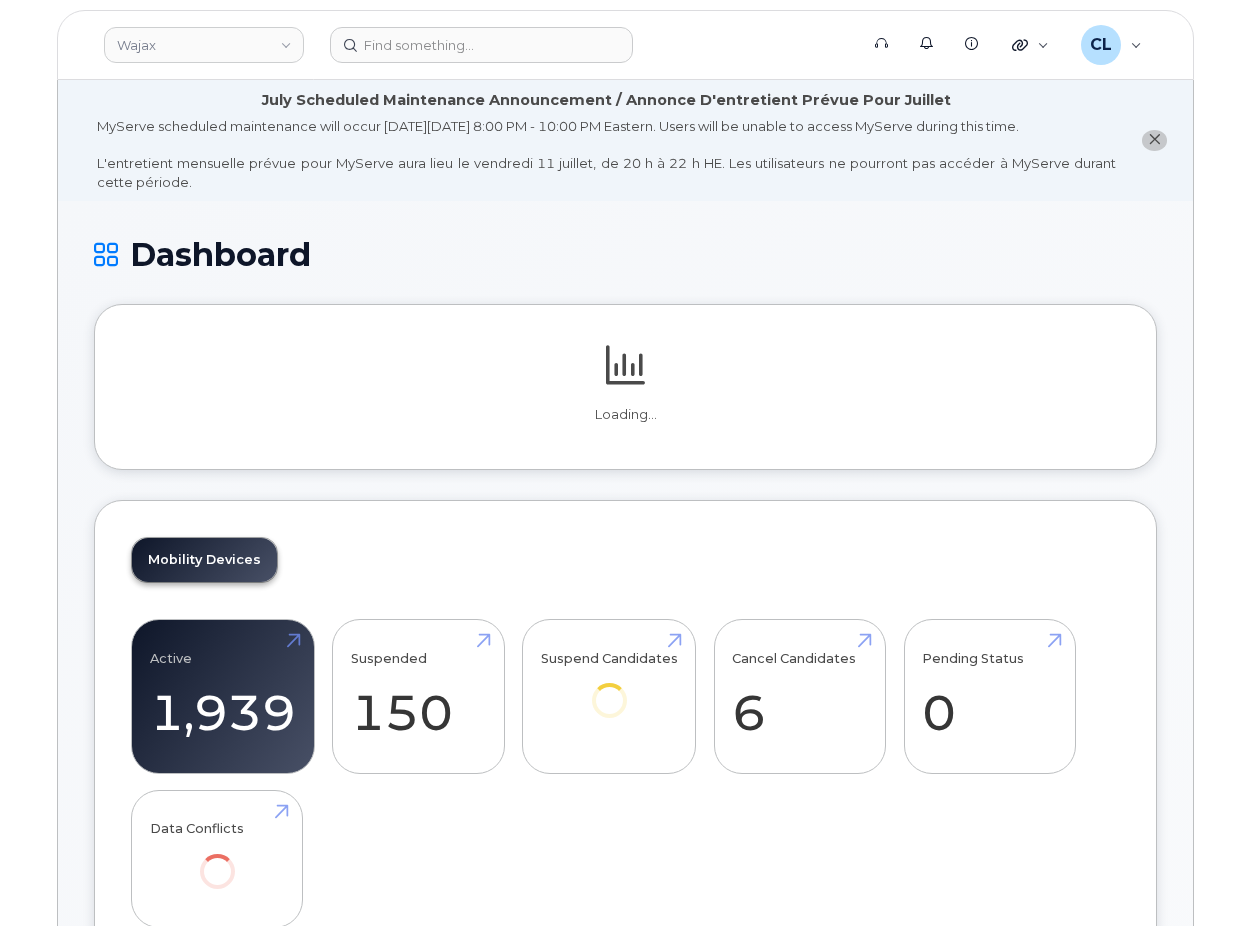 scroll, scrollTop: 0, scrollLeft: 0, axis: both 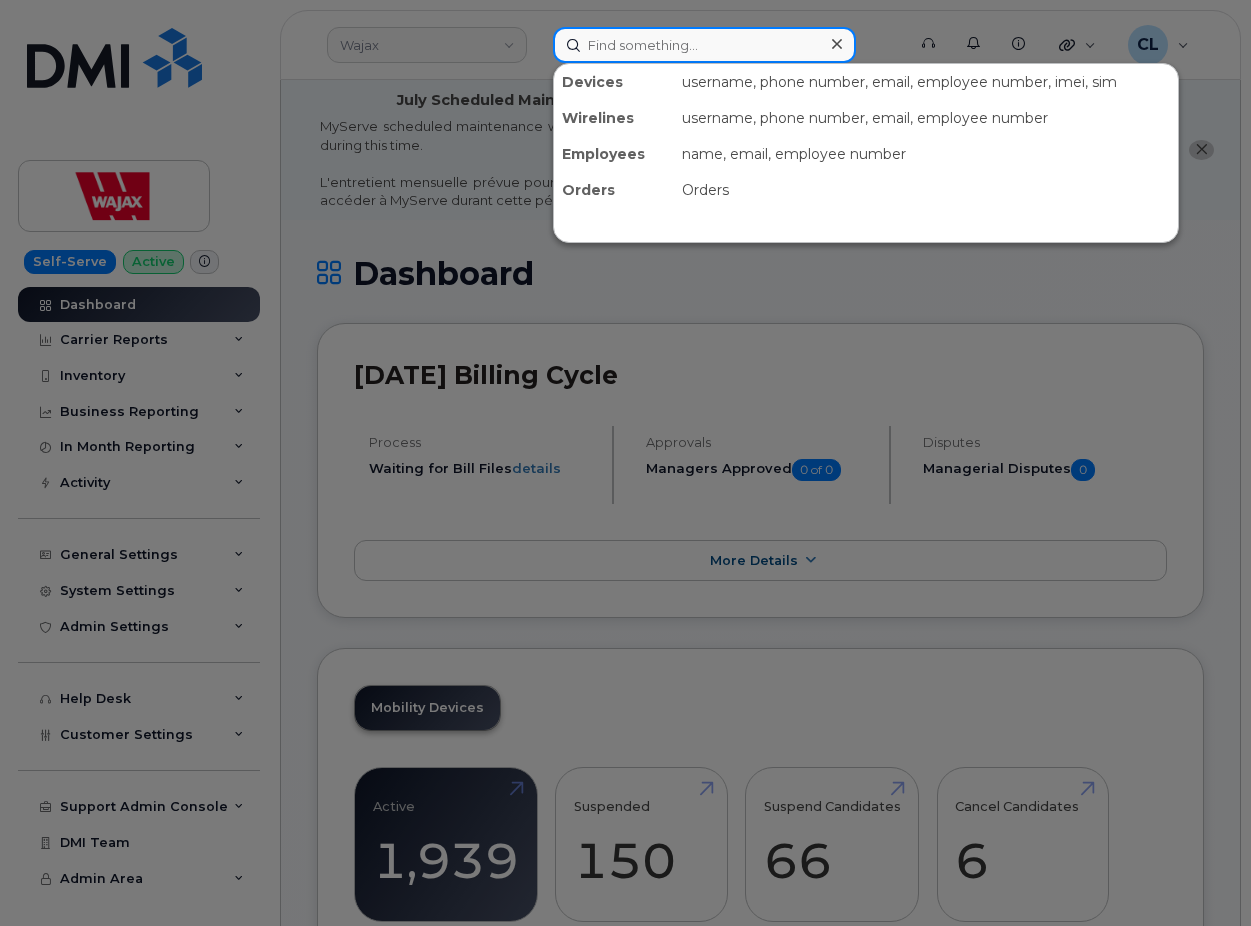 click 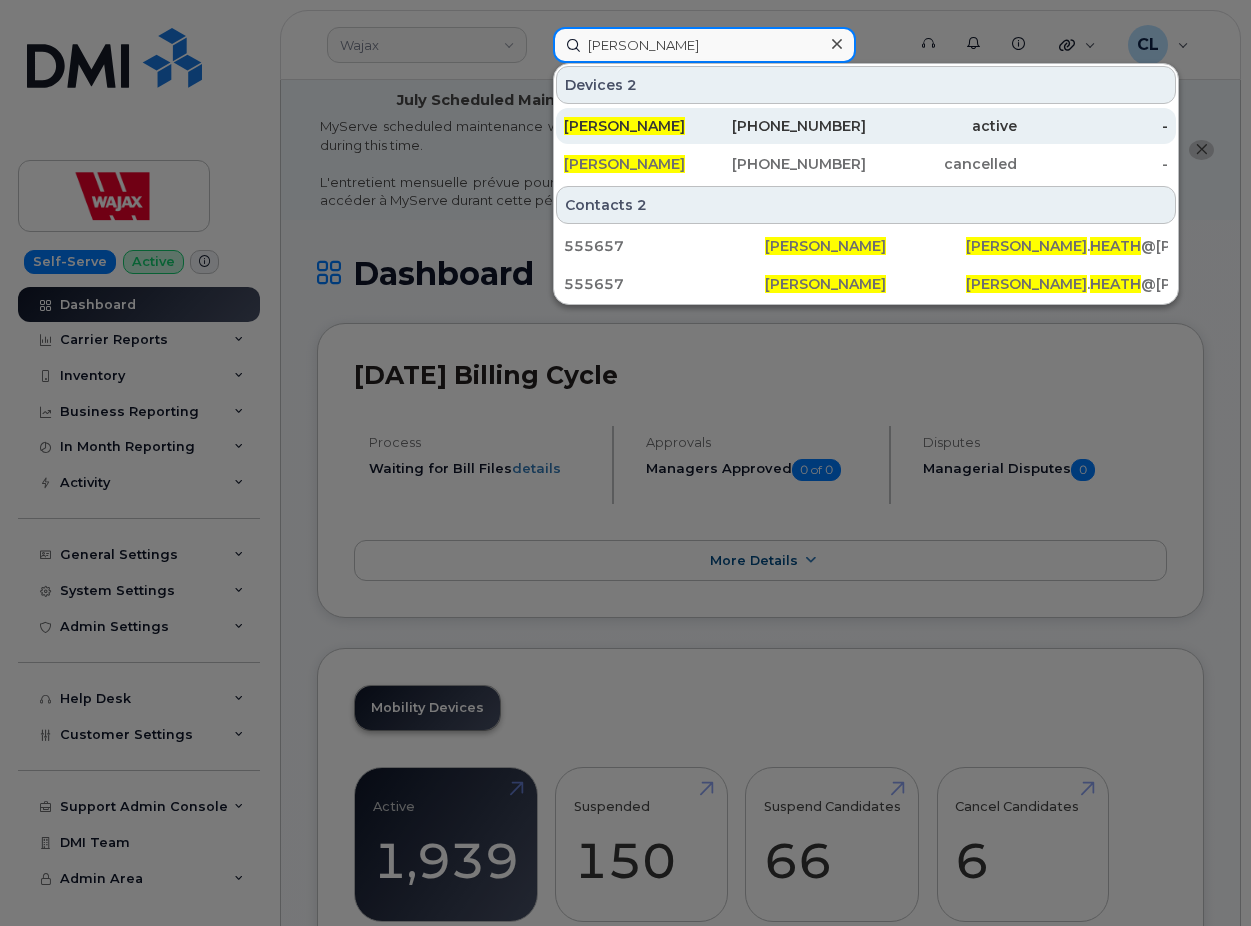 type on "Jeremy Heath" 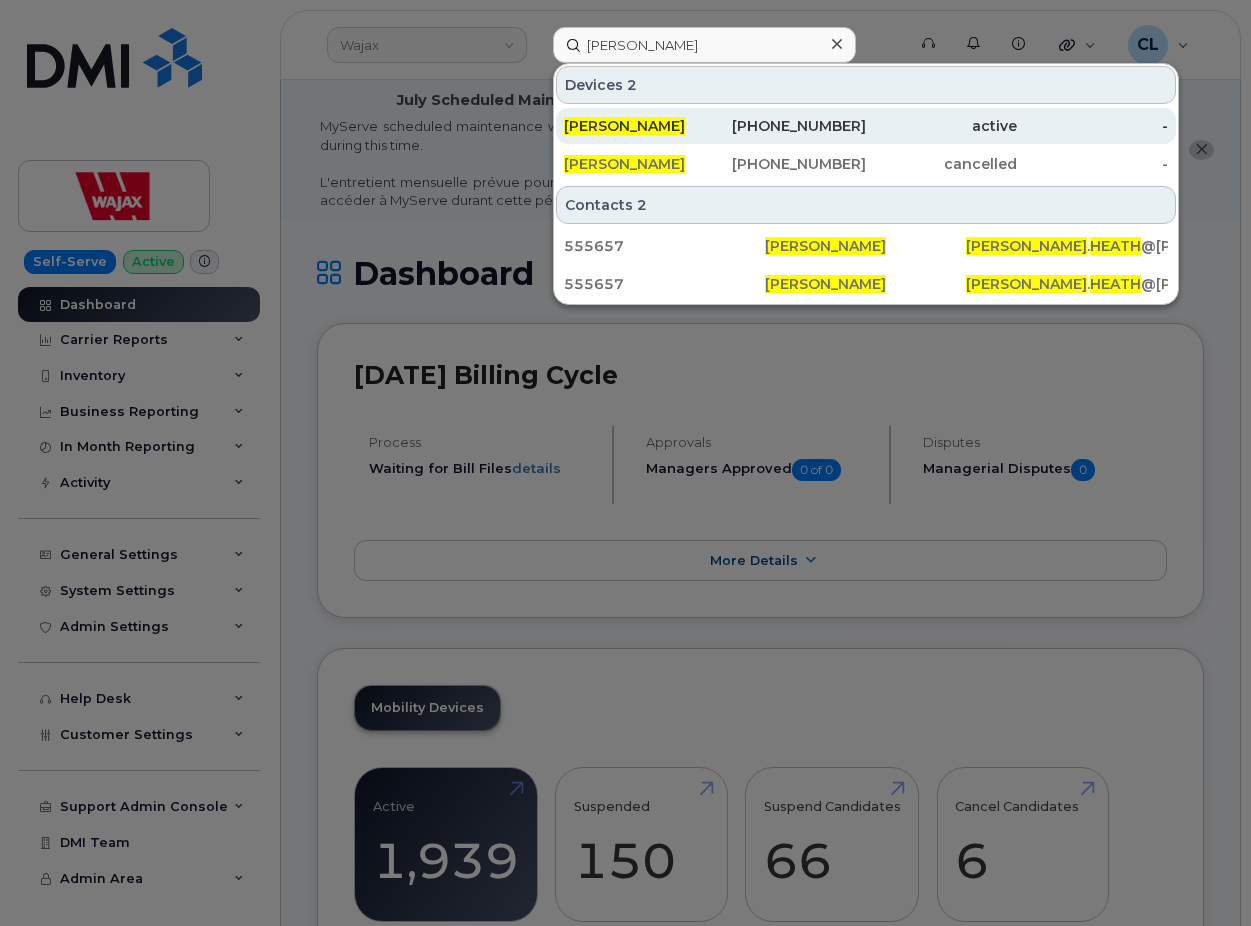 click on "JEREMY HEATH" 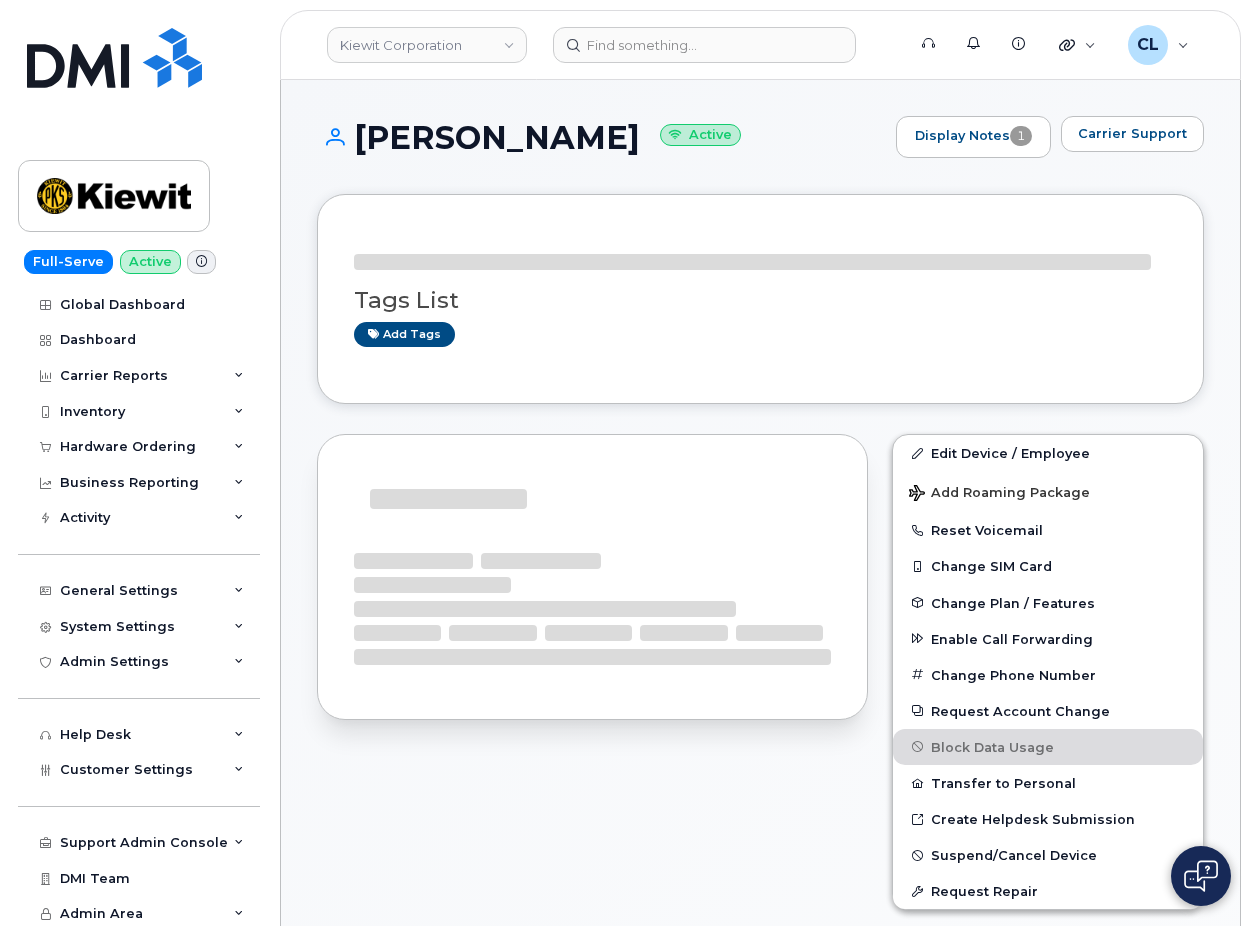 scroll, scrollTop: 0, scrollLeft: 0, axis: both 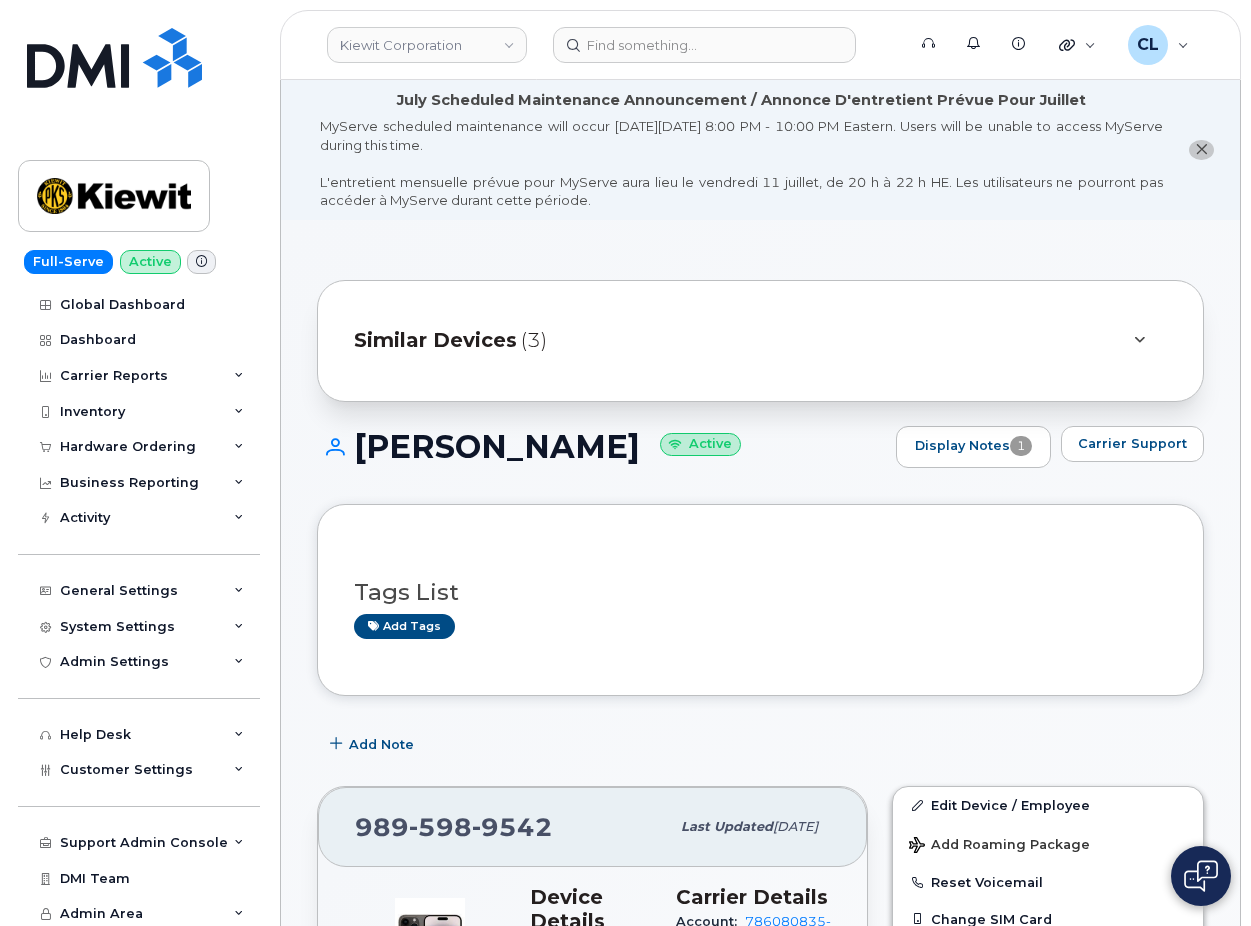 click on "Tags List
Add tags" at bounding box center (760, 600) 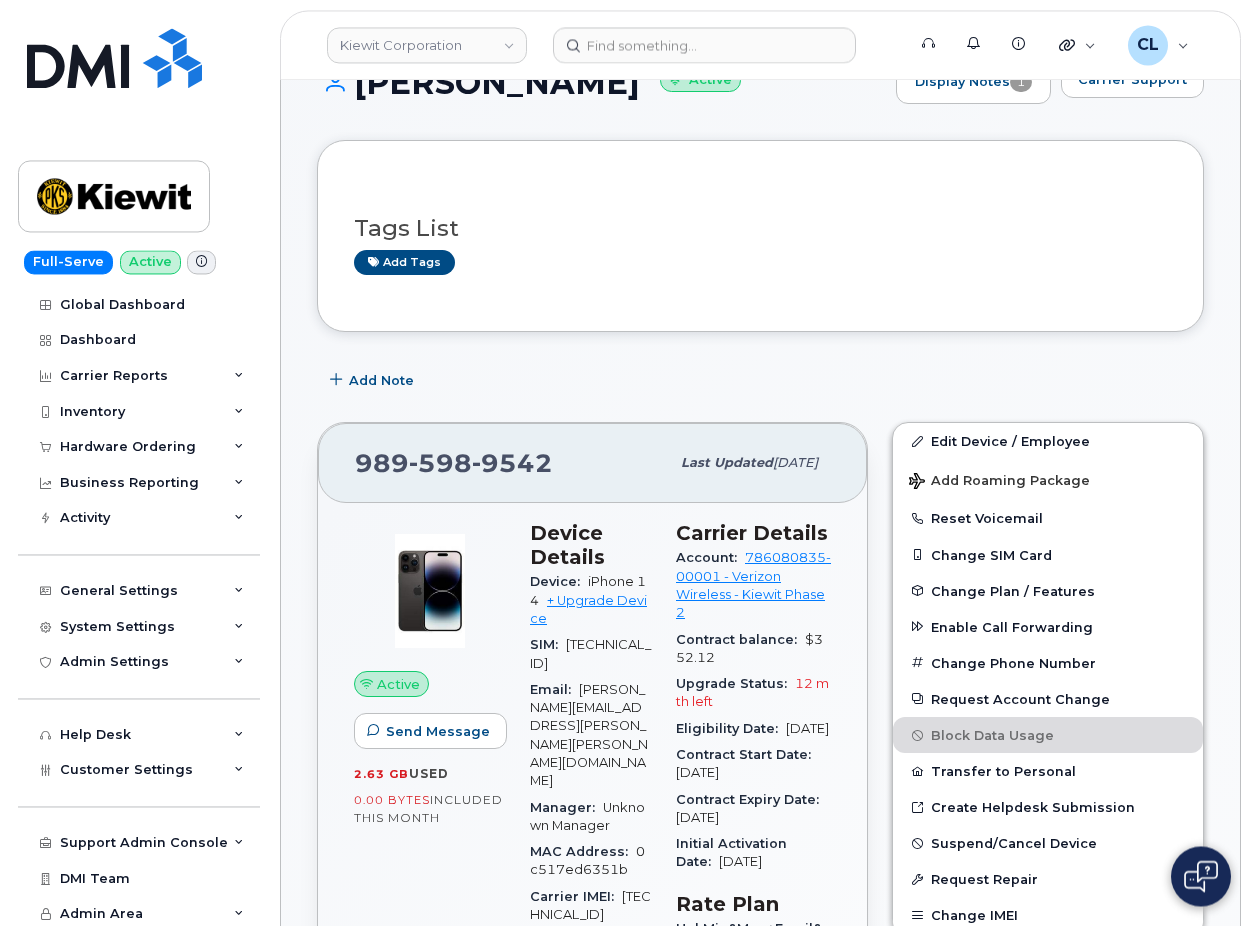 scroll, scrollTop: 408, scrollLeft: 0, axis: vertical 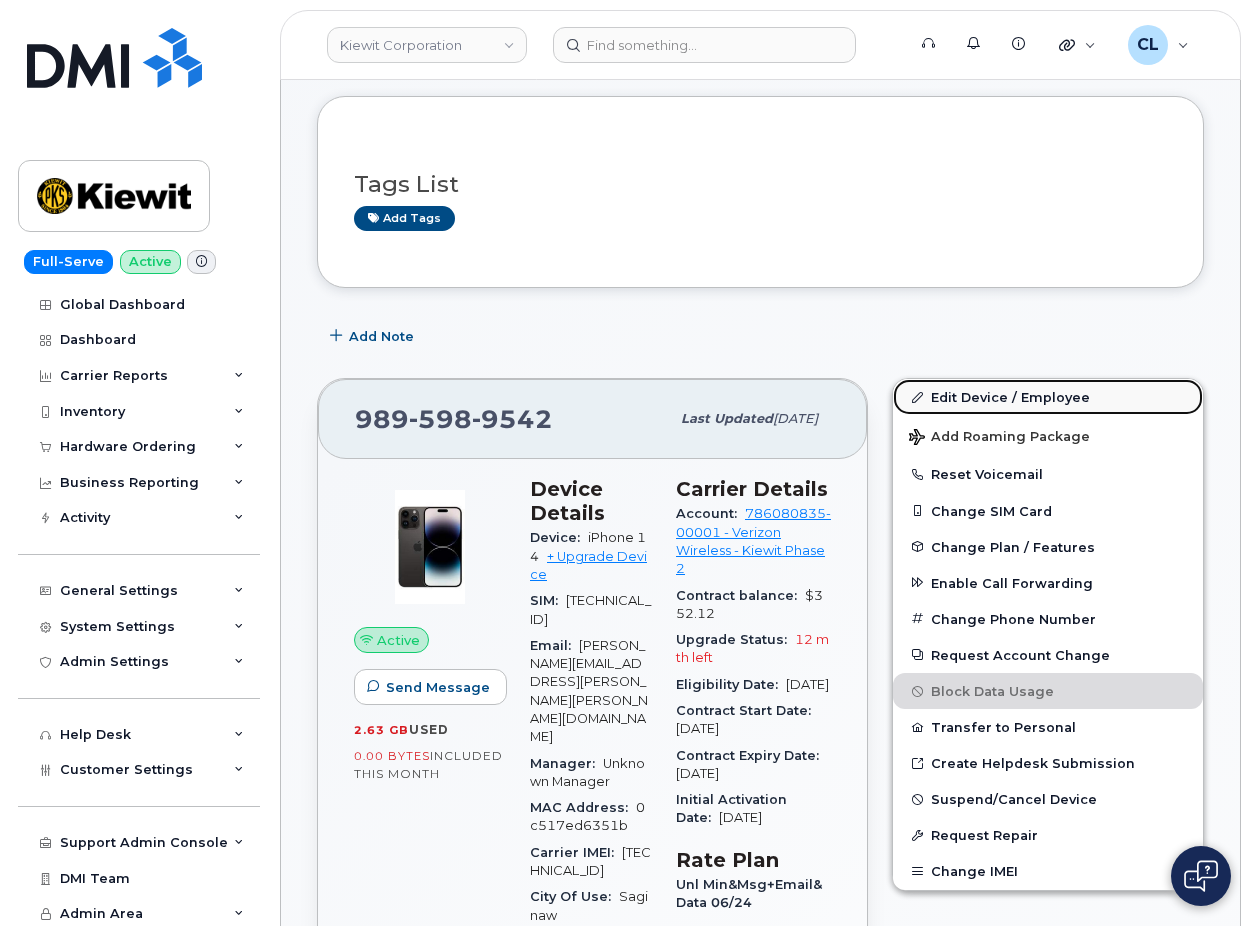 click on "Edit Device / Employee" at bounding box center (1048, 397) 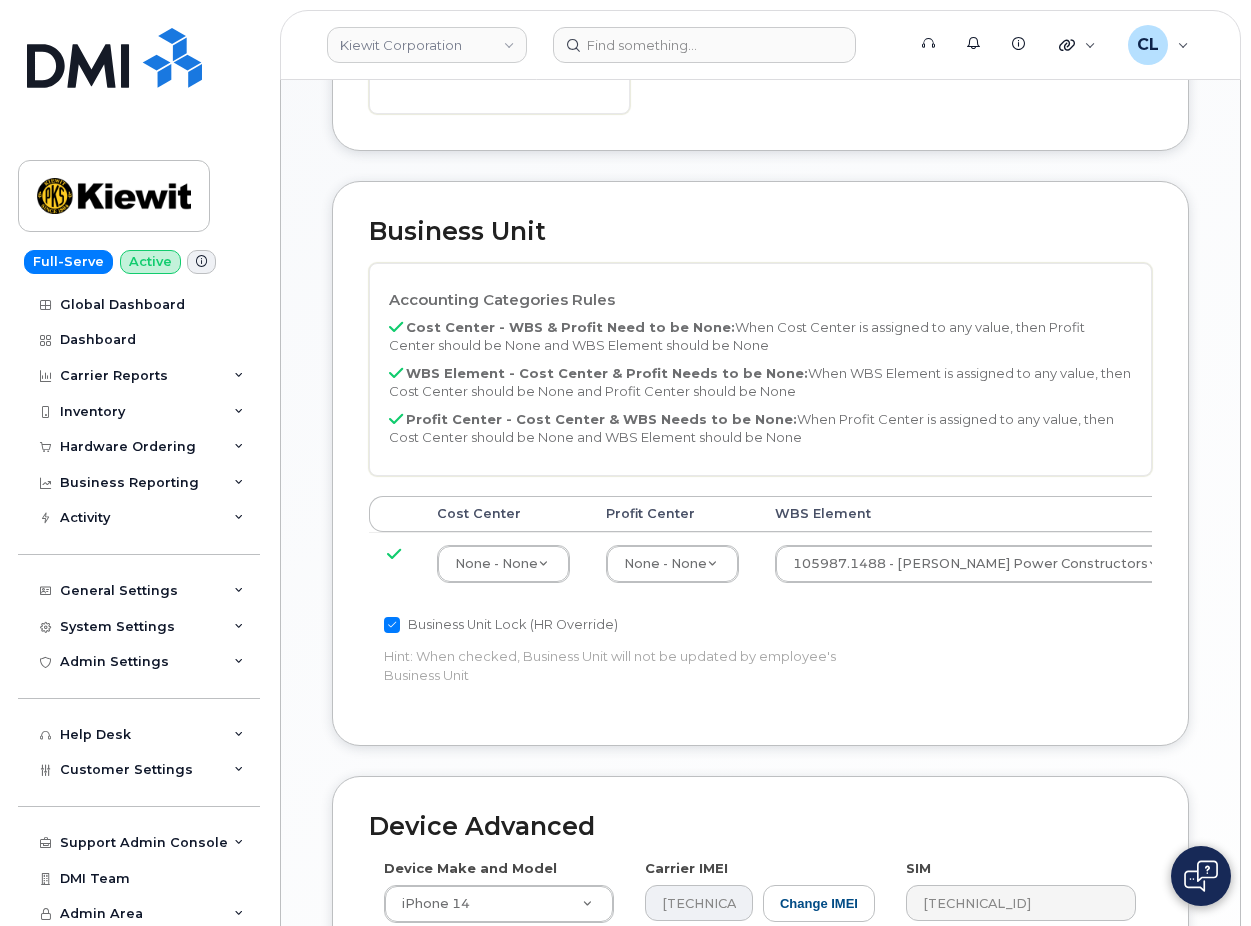 scroll, scrollTop: 1387, scrollLeft: 0, axis: vertical 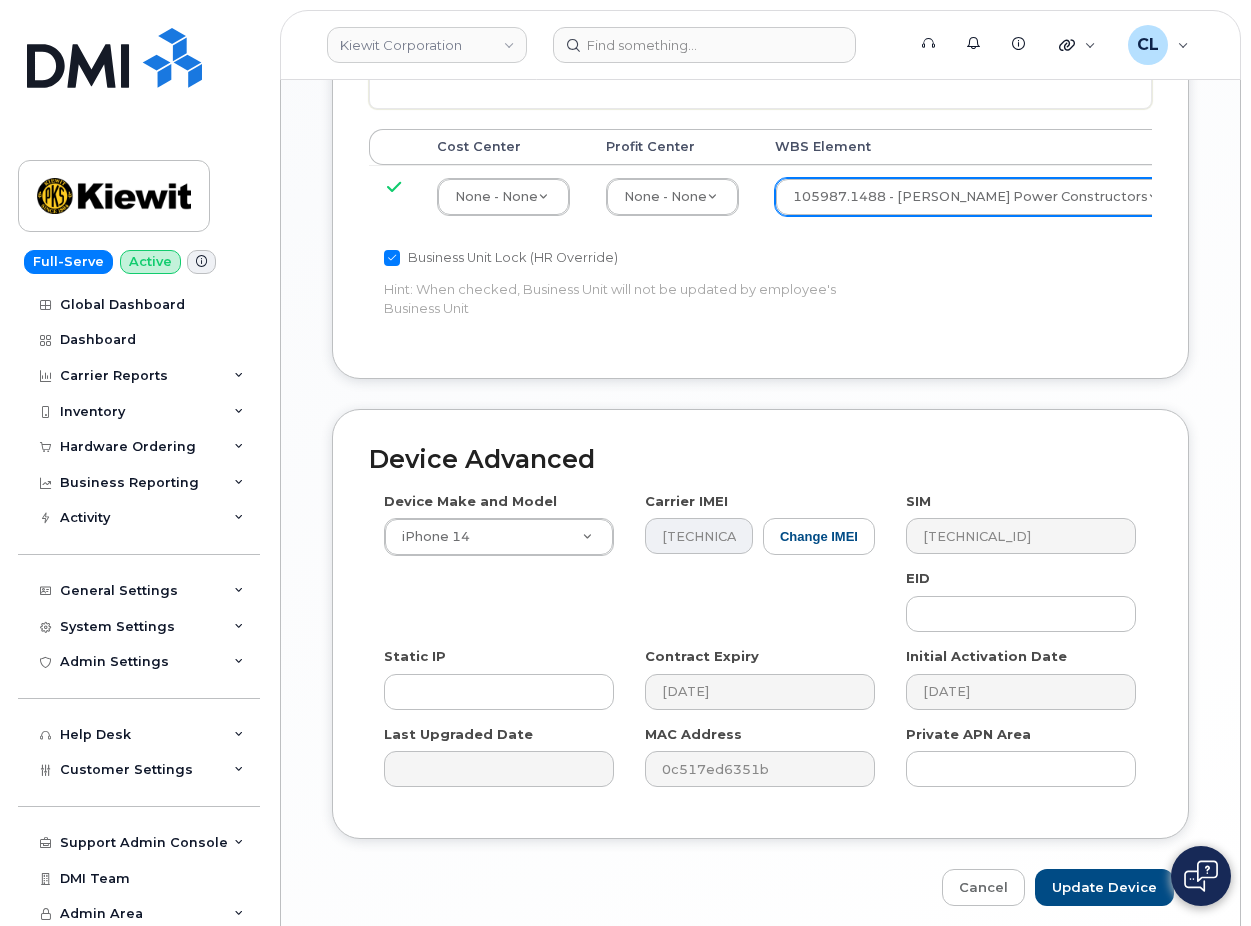 click on "Kiewit Corporation   Support   Alerts   Knowledge Base Quicklinks Suspend / Cancel Device Change SIM Card Enable Call Forwarding Reset VM Password Add Roaming Package Request Repair Order New Device Add Device Transfer Line In Move Device to Another Company CL Casey Larrison Super Admin English Français Adjust Account View AT&T Wireless 998975023 Weeks Marine Inc 829556767 Weeks Marine, Inc GSM-R 287237071101 Weeks Marine, Inc GSM-R 287259046887 Weeks Marine, Inc GSM-R 990540011 Verizon Wireless 442044104-00001 McNally Tunneling Corp 442044104-00002 McNally TunnelingCorp 786080835-00001 Kiewit Phase 2 922932454-00009 Weeks Marine Inc T-Mobile 973402207 Load more My Account Wireless Admin Wireless Admin (Restricted) Wireless Admin (Read only) Employee Demo  Enter Email  Sign out Full-Serve Active Global Dashboard Dashboard Carrier Reports Monthly Billing Data Daily Data Pooling Average Costing Executive Summary Accounting Roaming Reports Suspended Devices Suspension Candidates Custom Report Import" at bounding box center (625, -191) 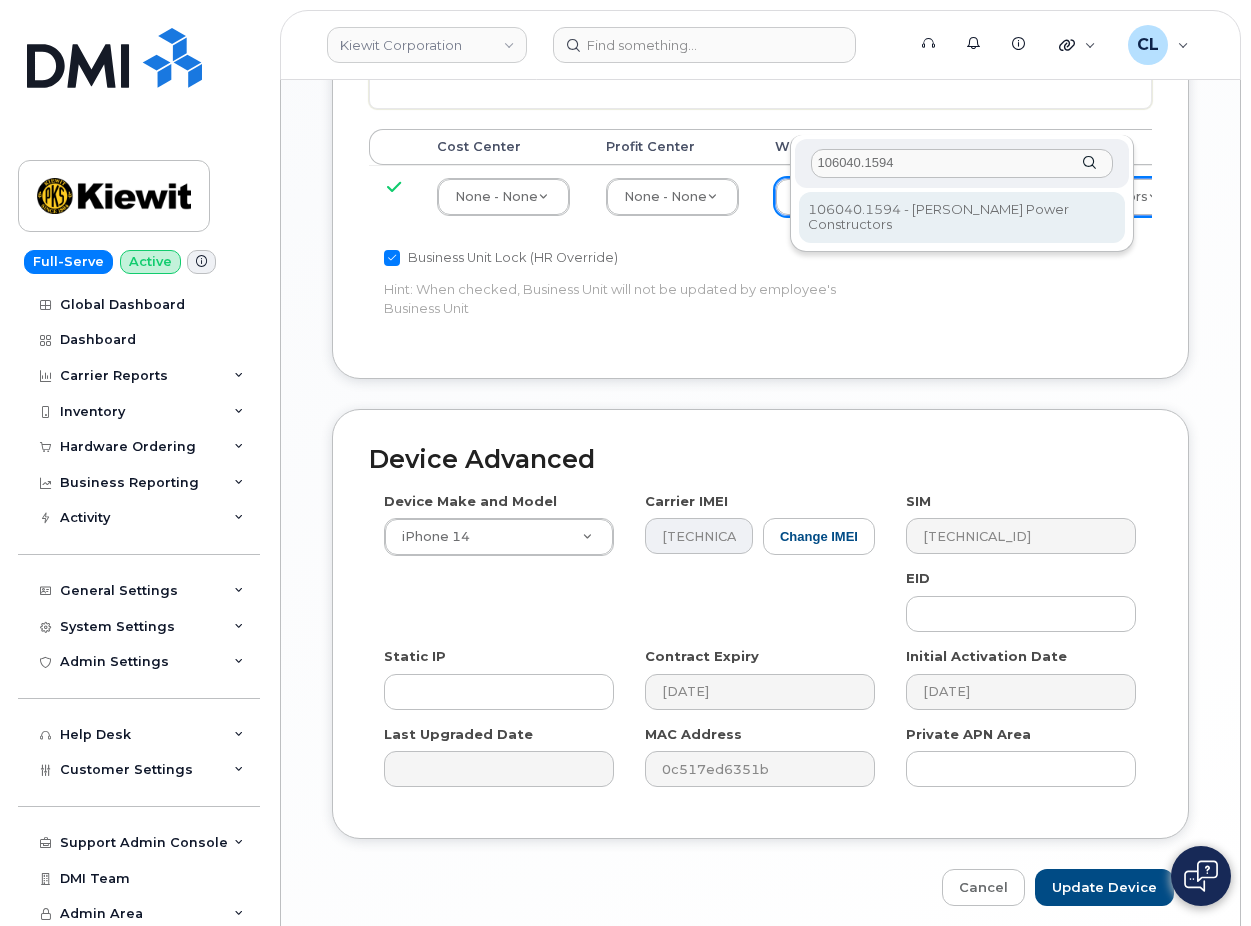 type on "106040.1594" 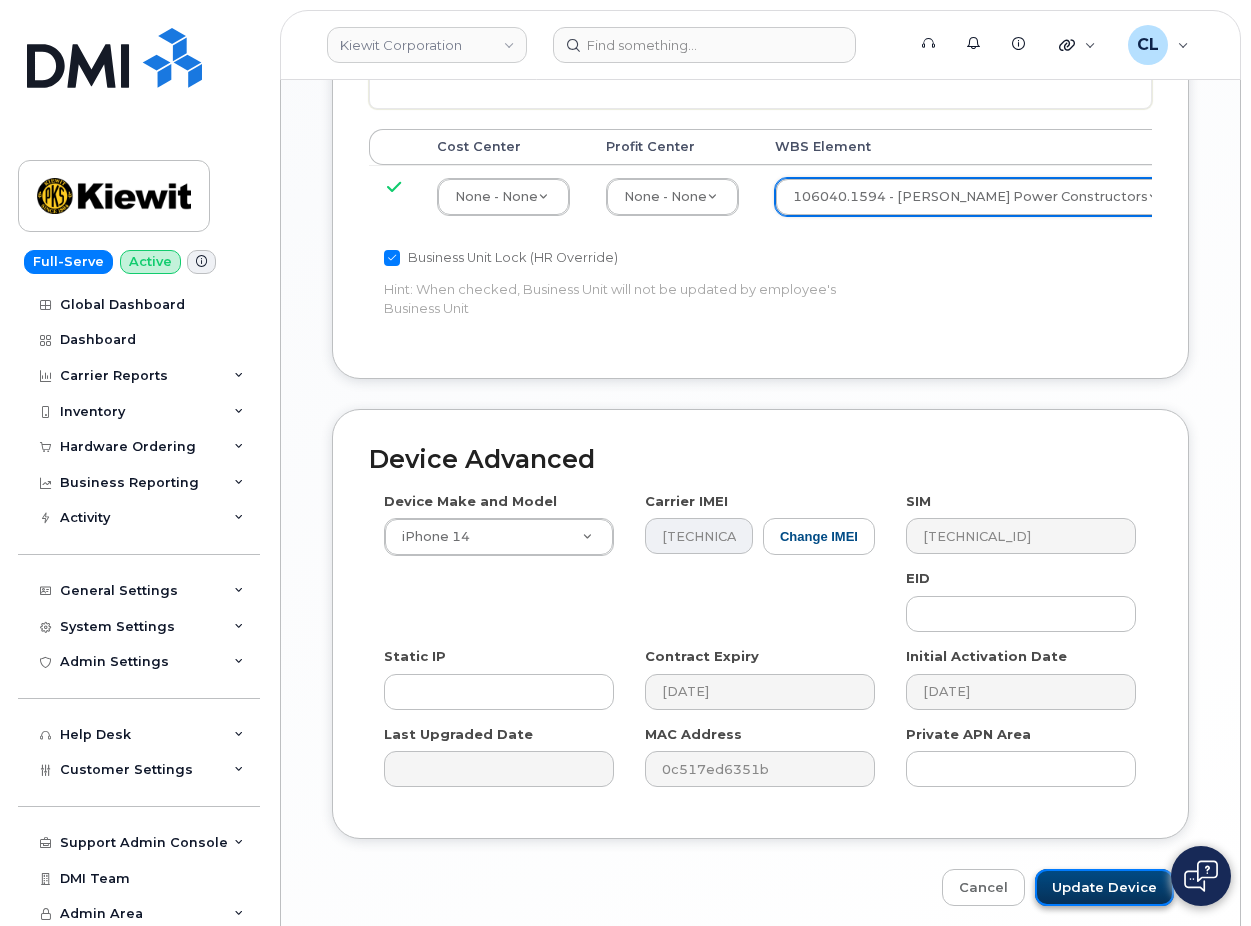 click on "Update Device" at bounding box center [1104, 887] 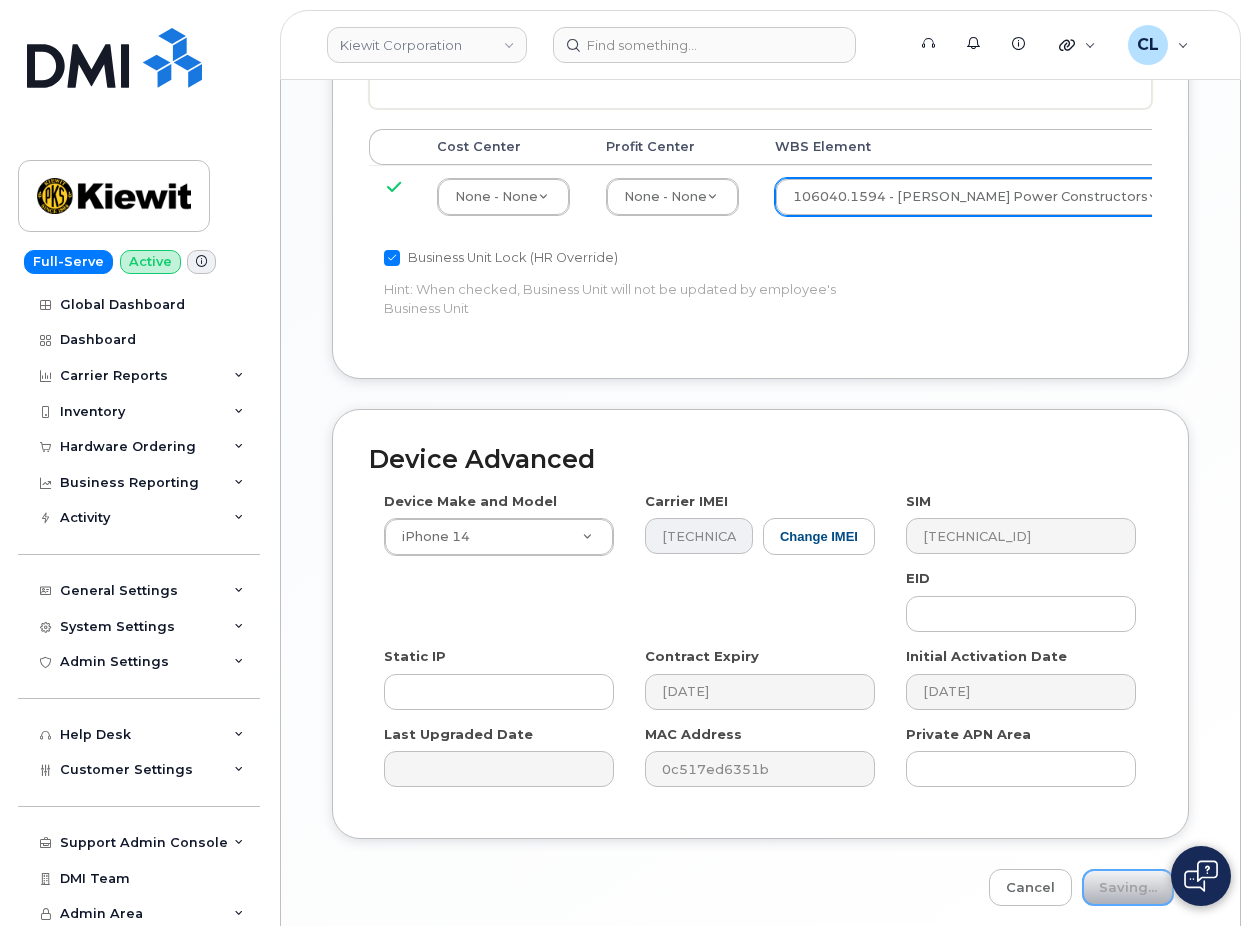 type on "Saving..." 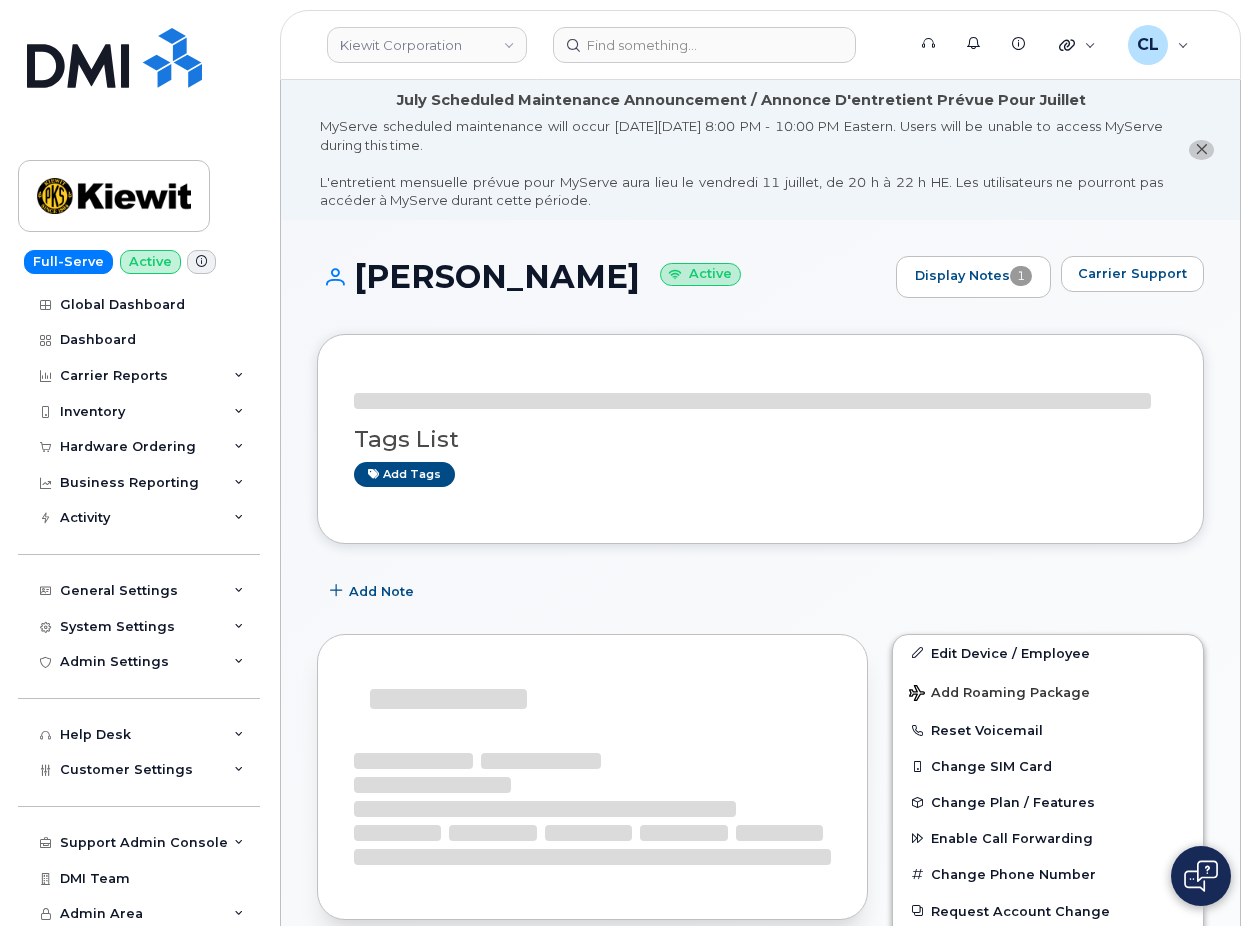 scroll, scrollTop: 0, scrollLeft: 0, axis: both 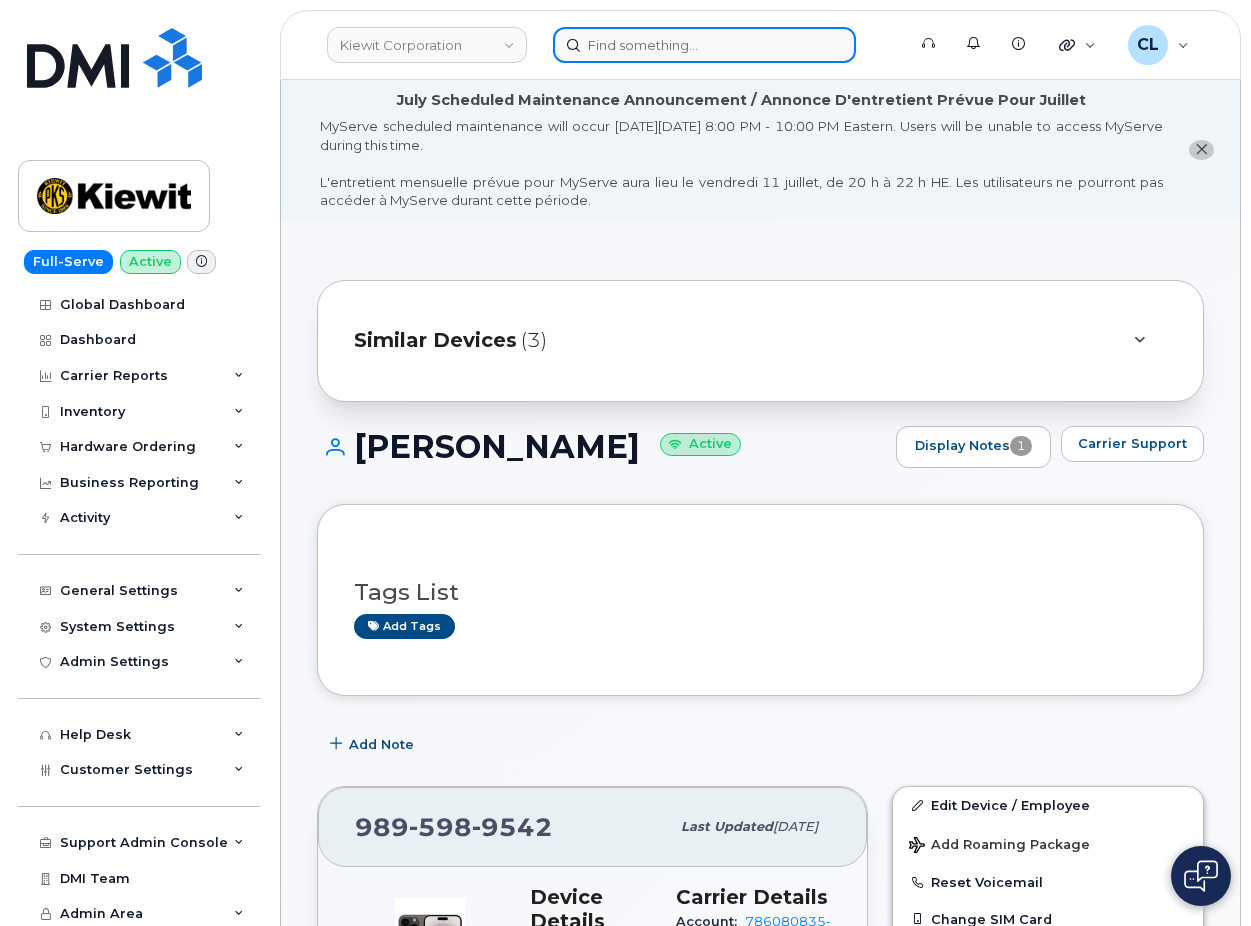 click at bounding box center [704, 45] 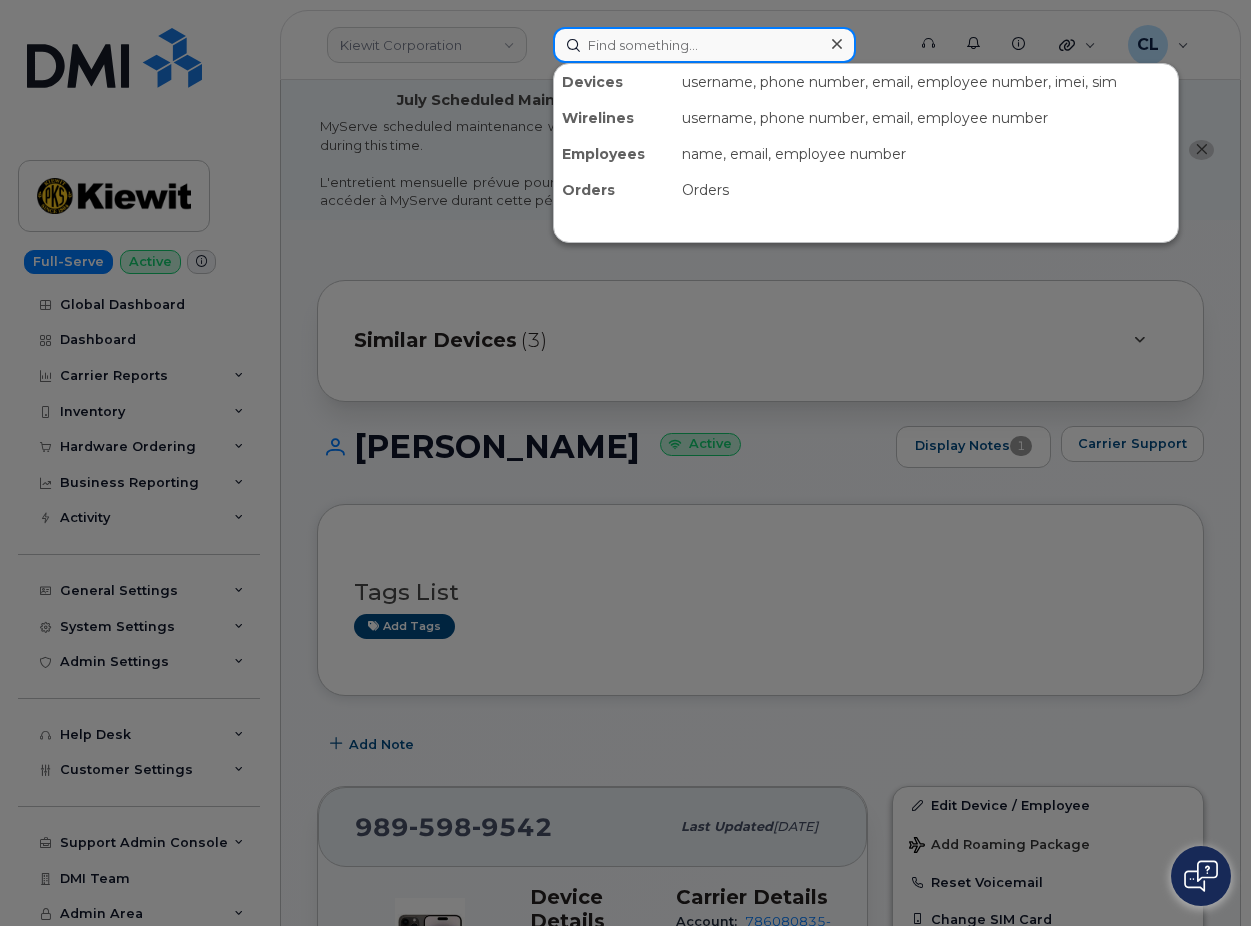 paste on "(402) 852-6966" 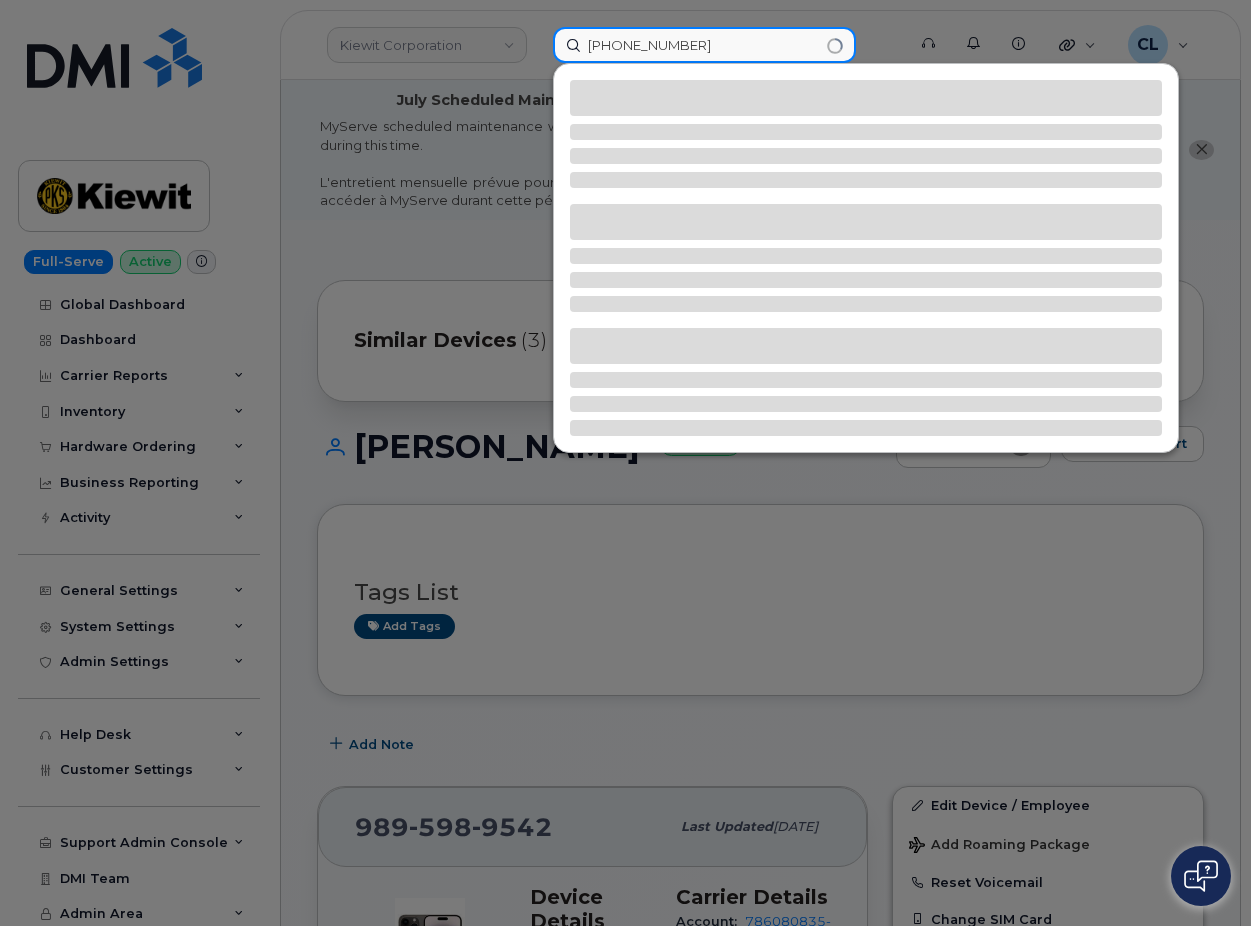 type on "(402) 852-6966" 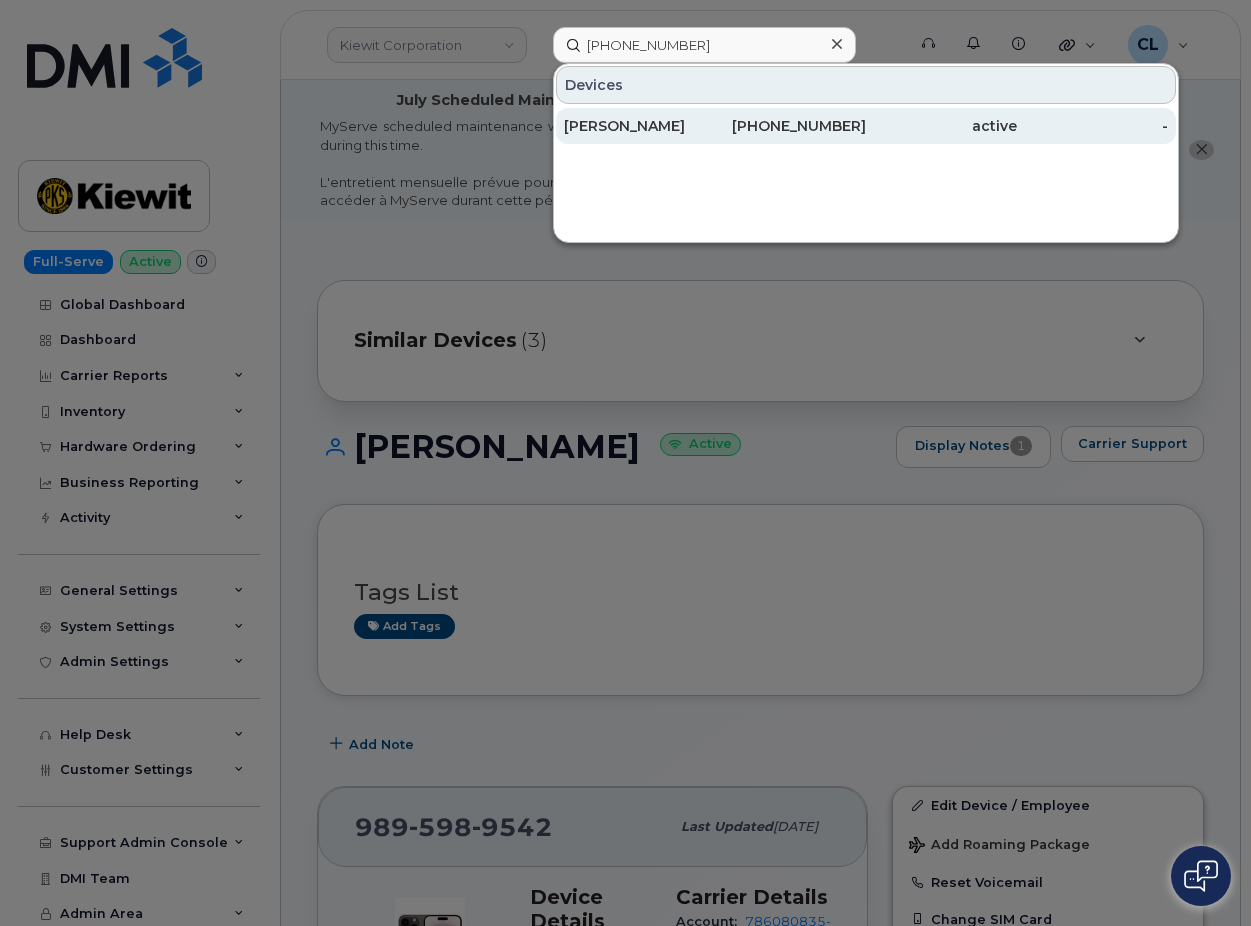 click on "JOLEEN RUPEHUEFTLE" 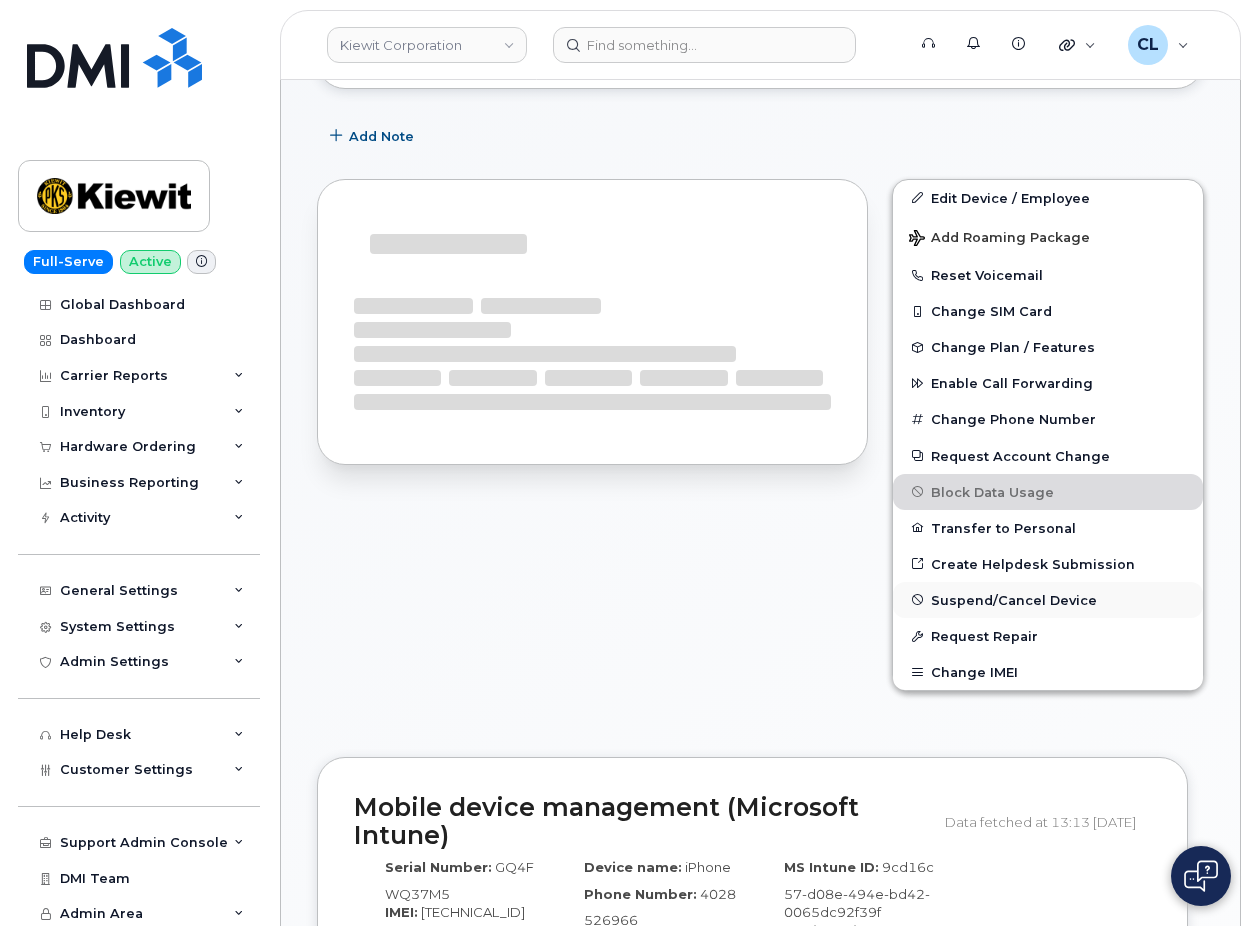 click on "Suspend/Cancel Device" at bounding box center [1014, 599] 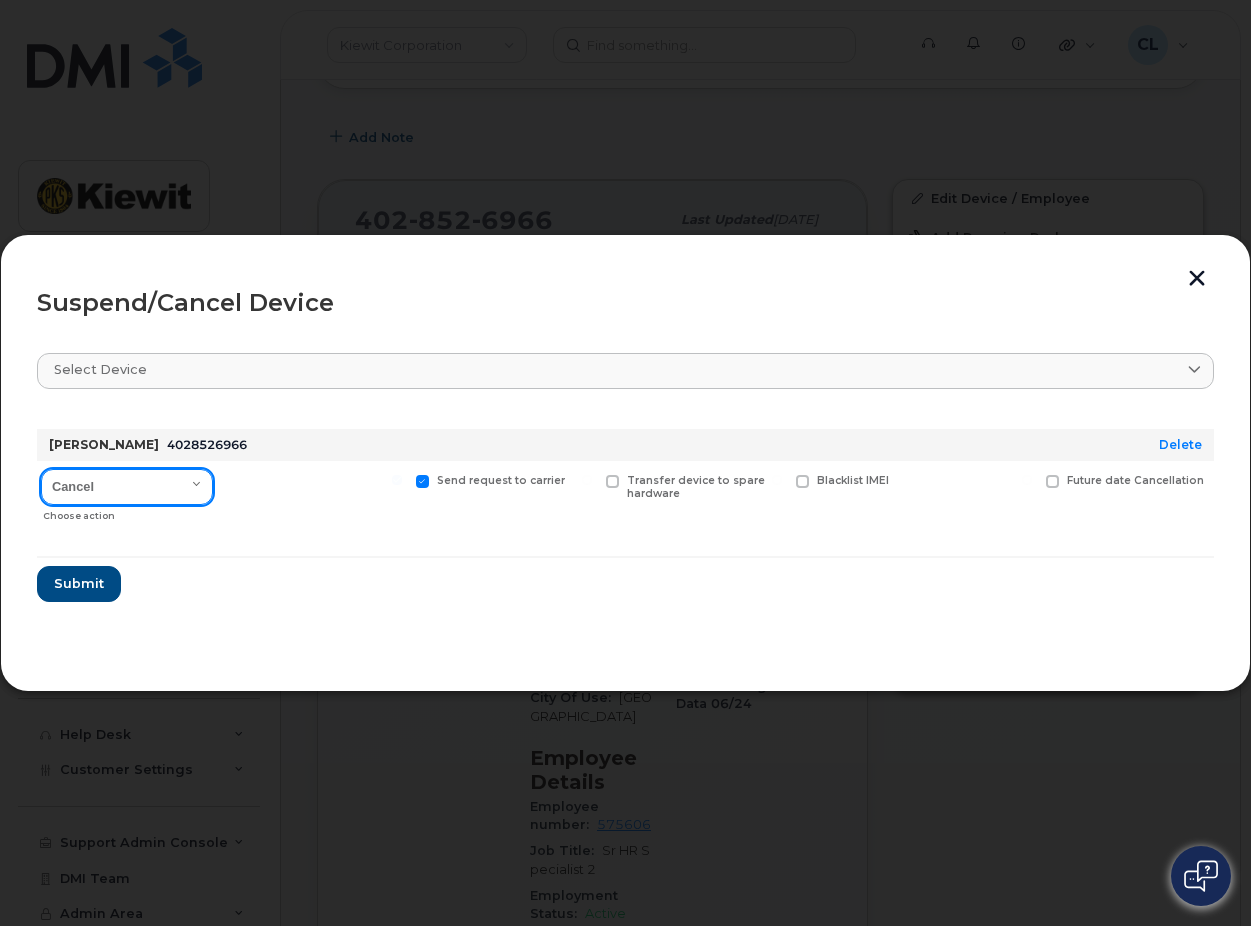 click on "Cancel Suspend - Reduced Rate Suspend - Full Rate Suspend - Lost Device/Stolen Reactivate" at bounding box center (127, 487) 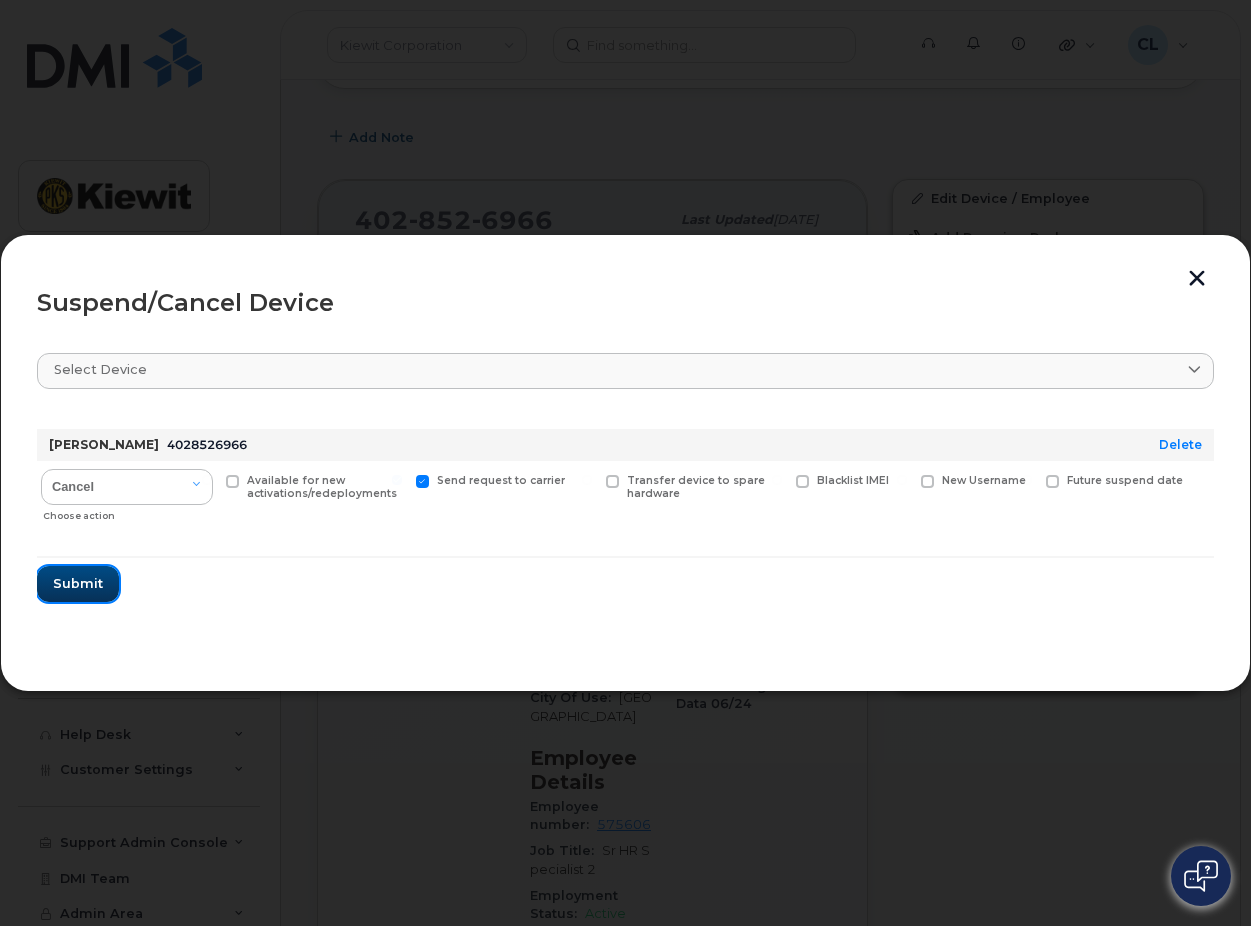 click on "Submit" at bounding box center [78, 583] 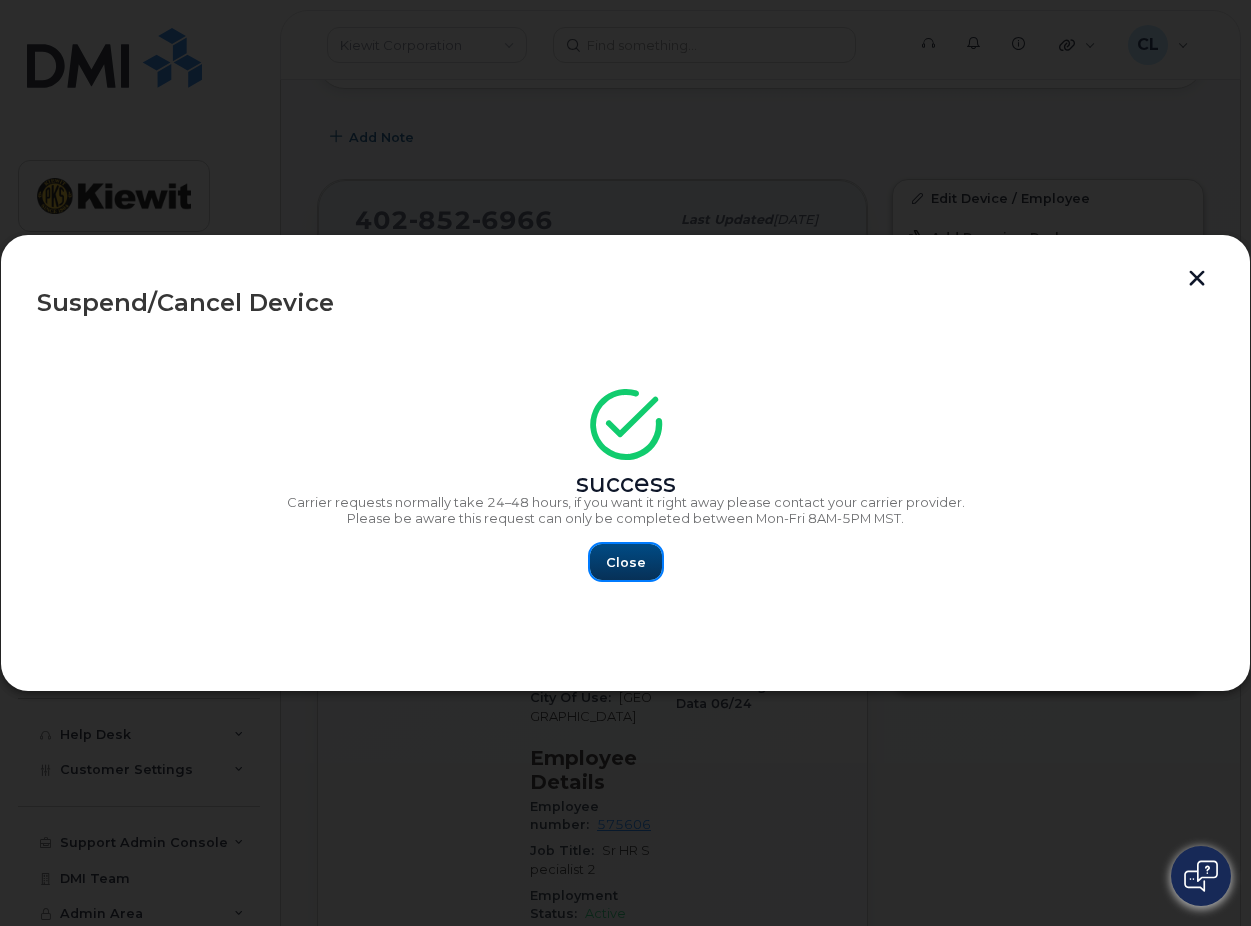 click on "Close" at bounding box center (626, 562) 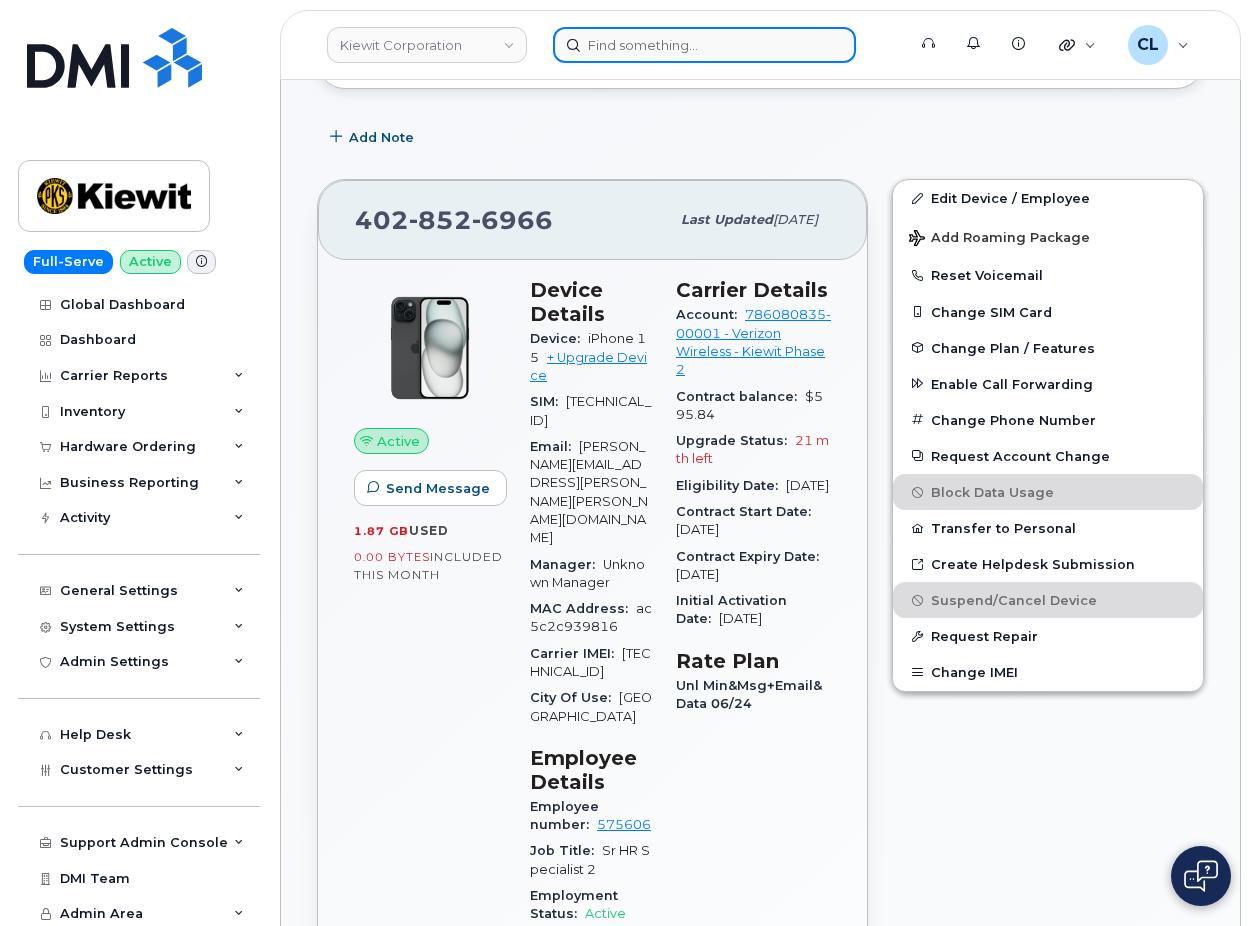 click at bounding box center [704, 45] 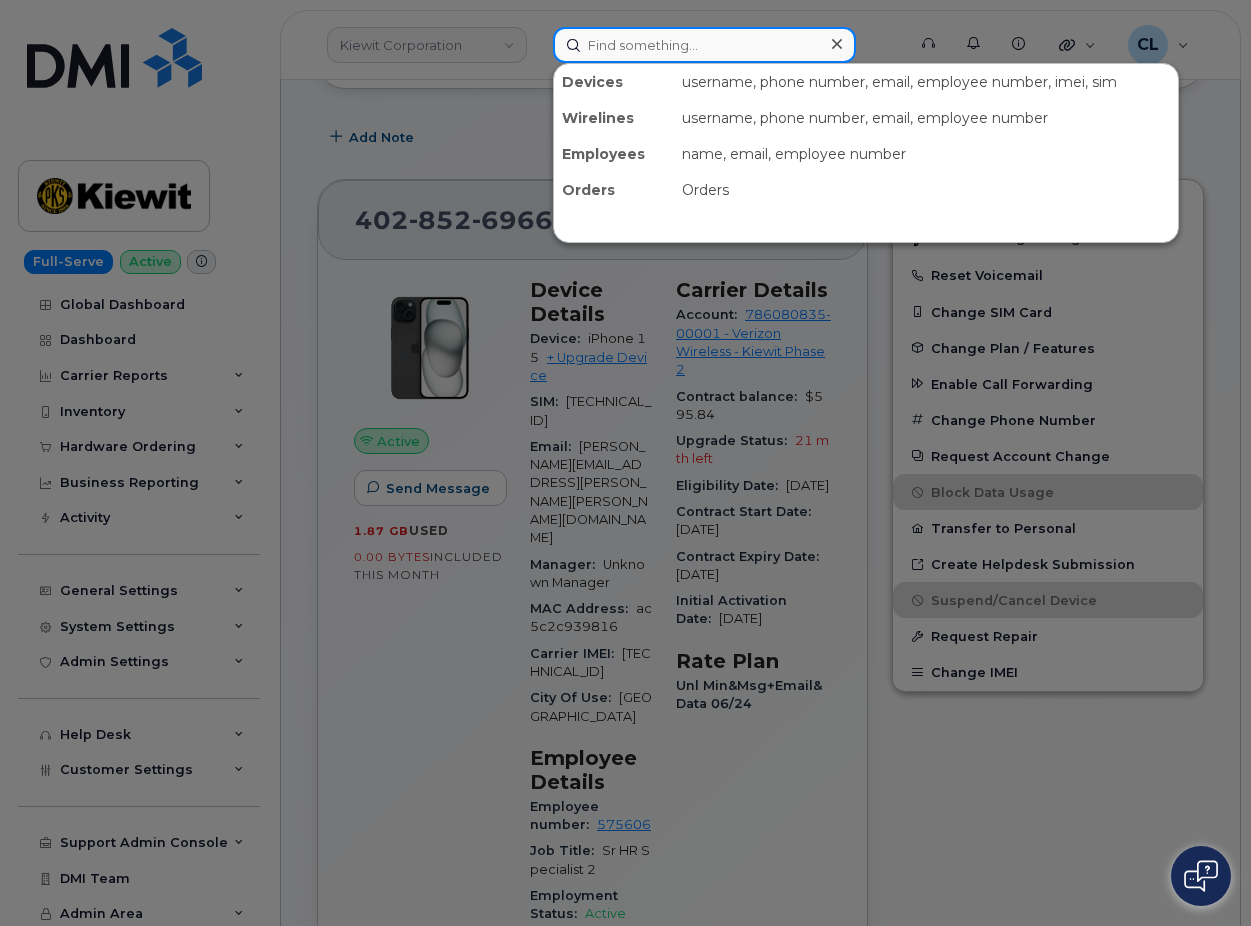 paste on "2363307487" 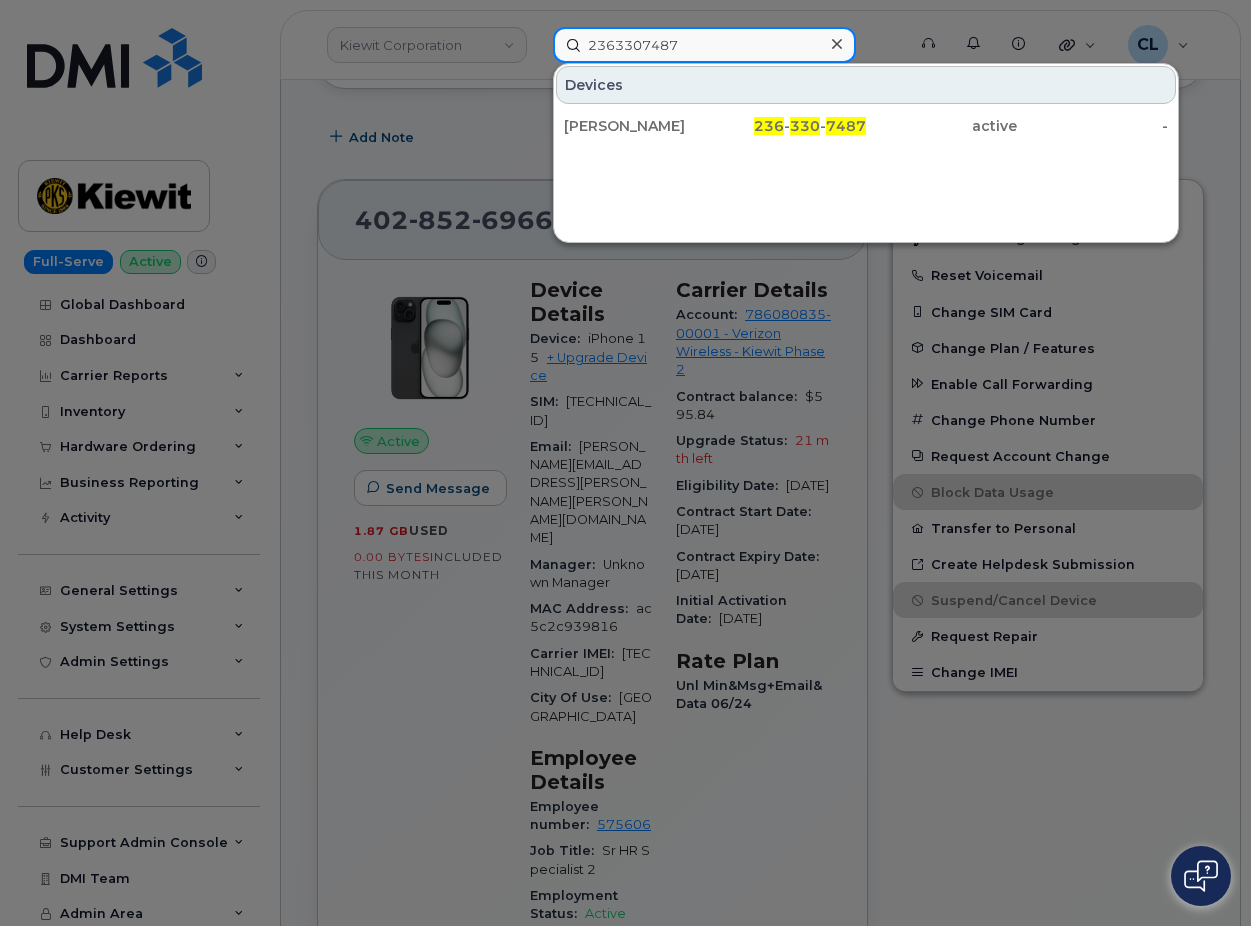 type on "2363307487" 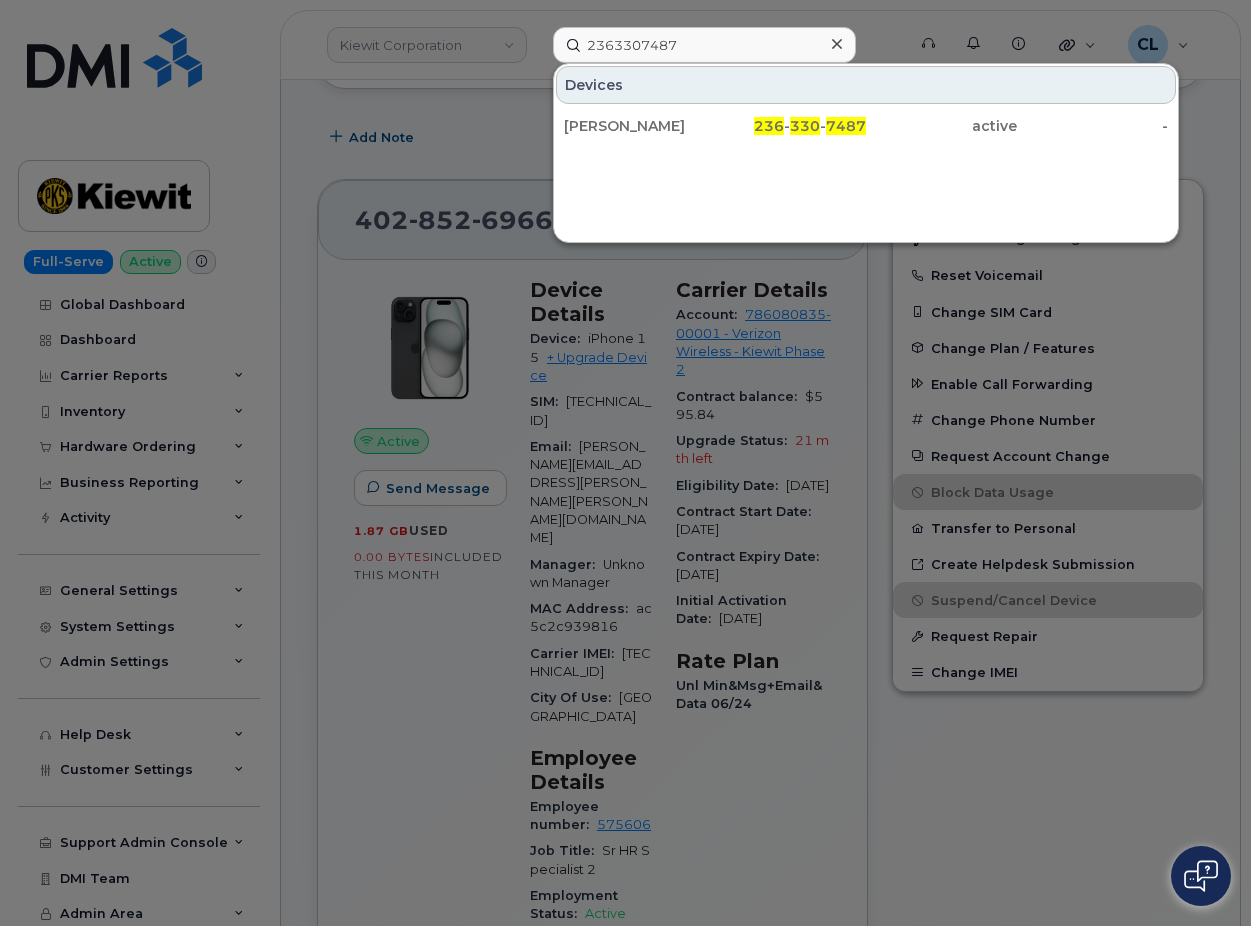 click on "[PERSON_NAME]" at bounding box center (639, 126) 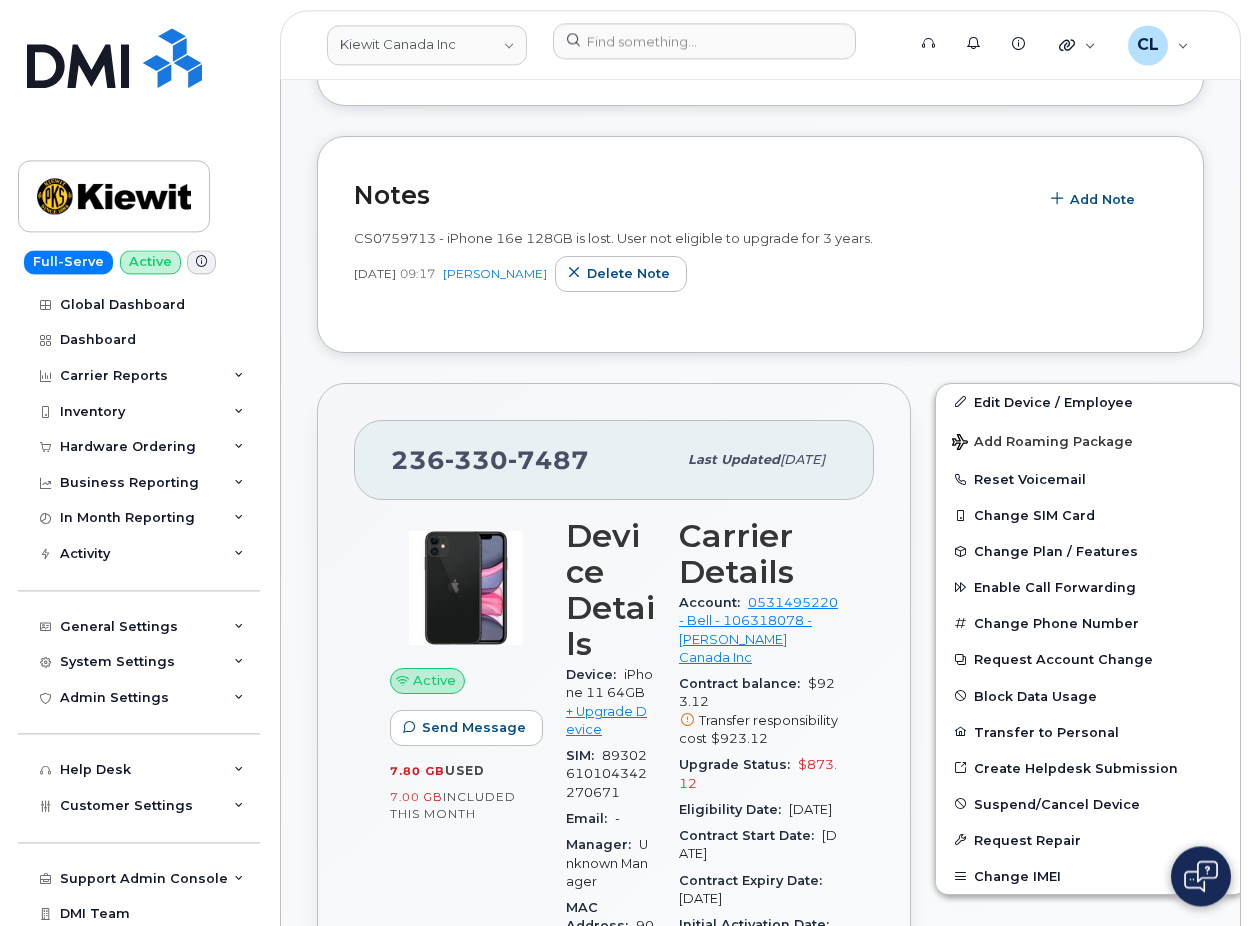scroll, scrollTop: 510, scrollLeft: 0, axis: vertical 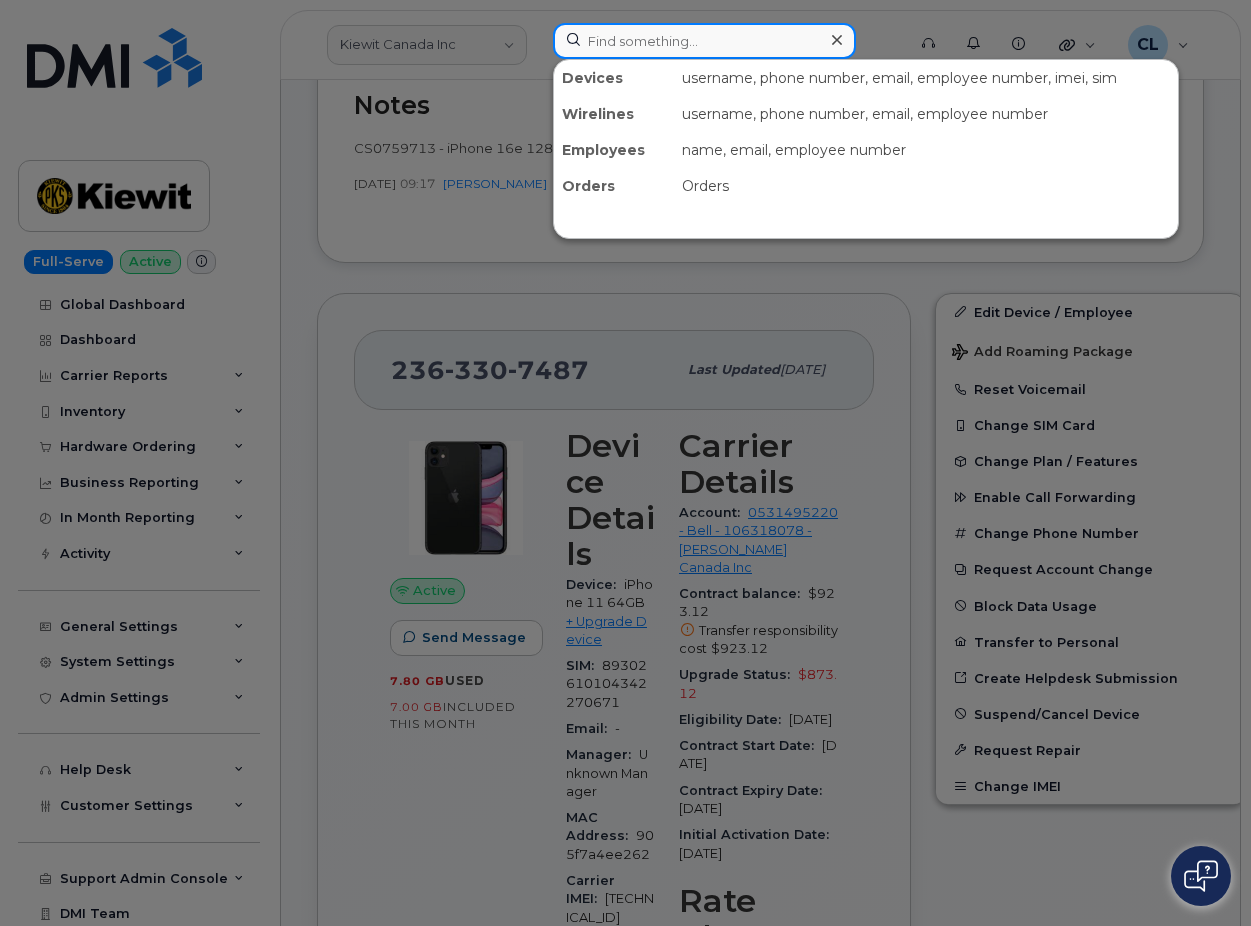 click at bounding box center (704, 41) 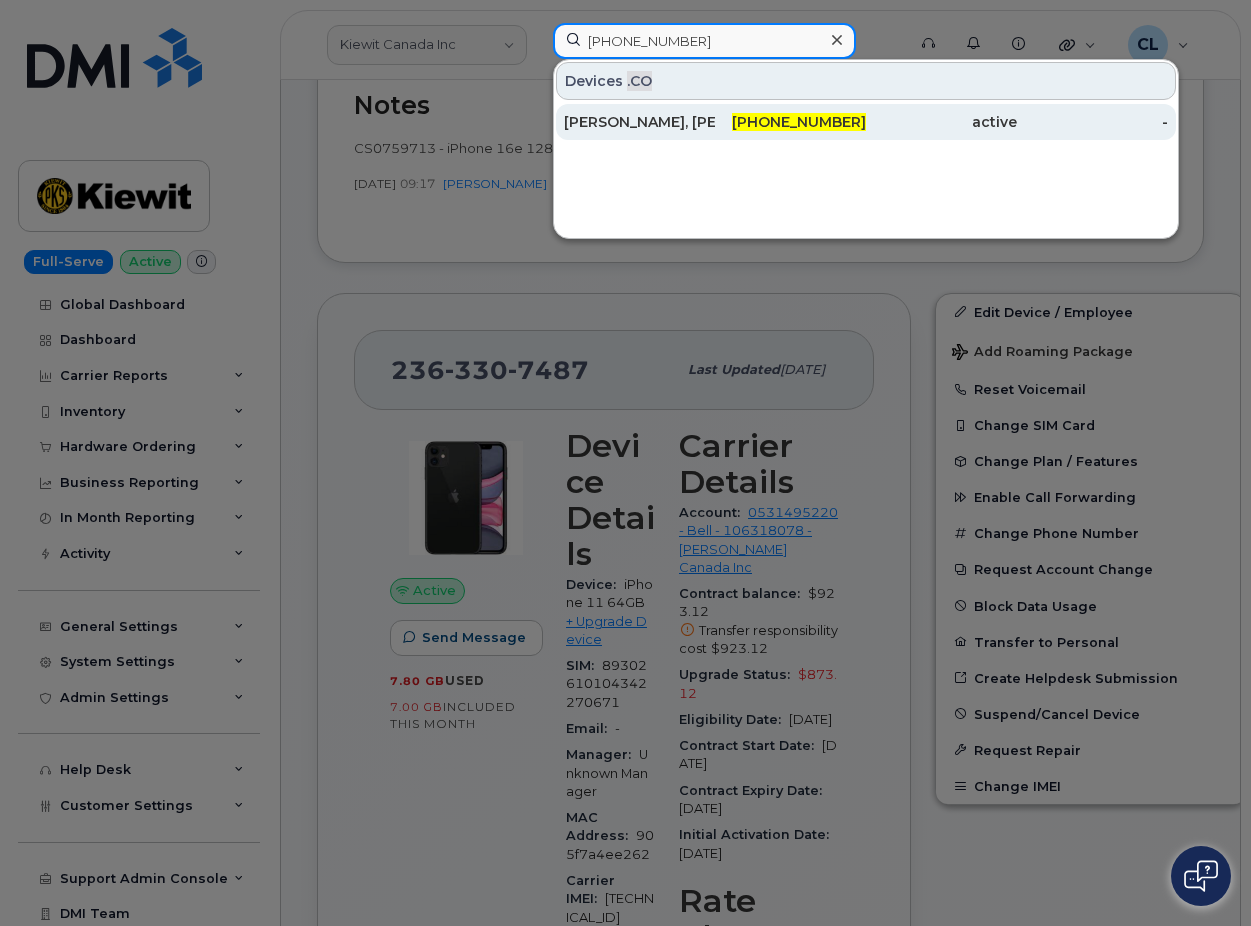 type on "[PHONE_NUMBER]" 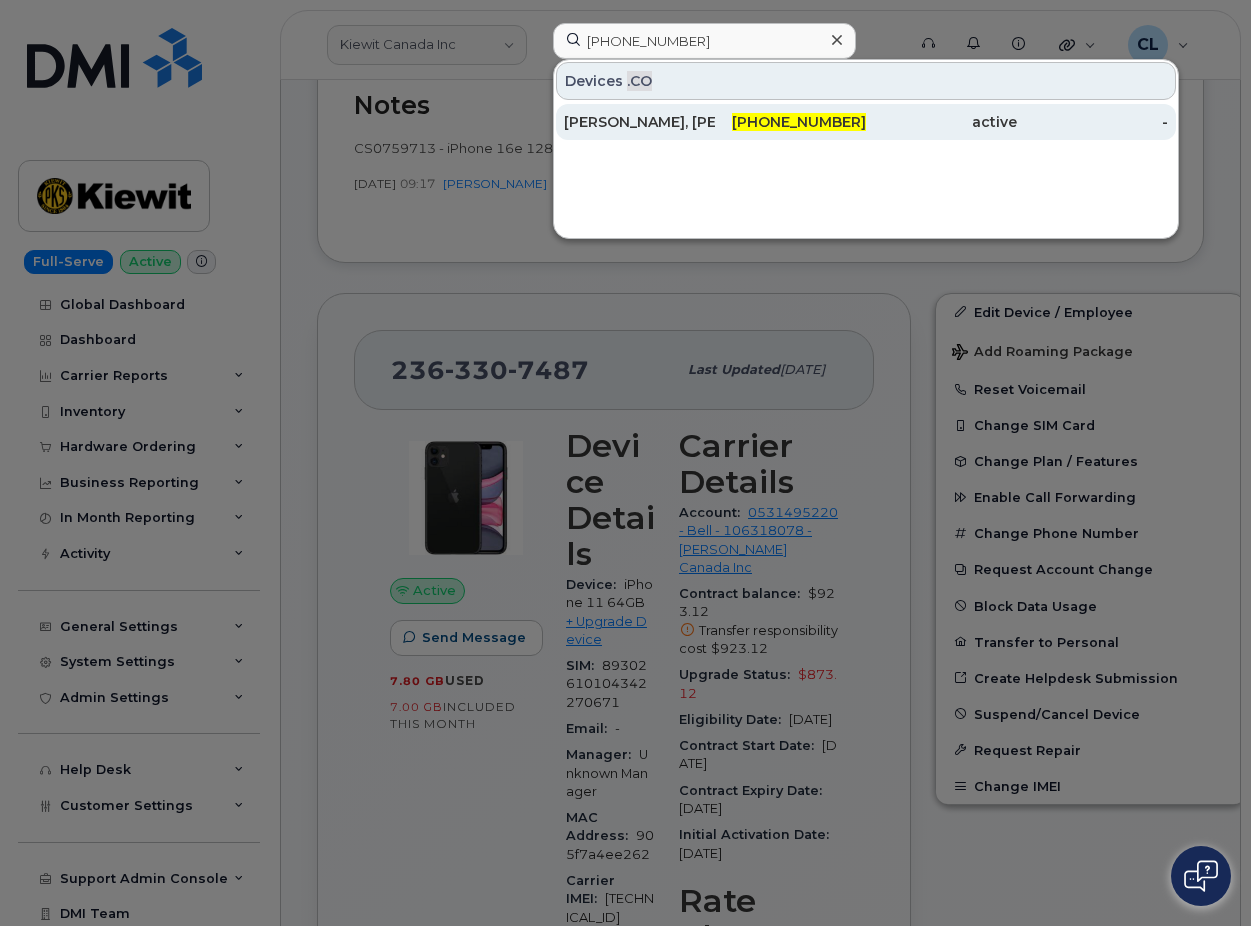 click on "[PERSON_NAME], [PERSON_NAME] HRBP" at bounding box center (639, 122) 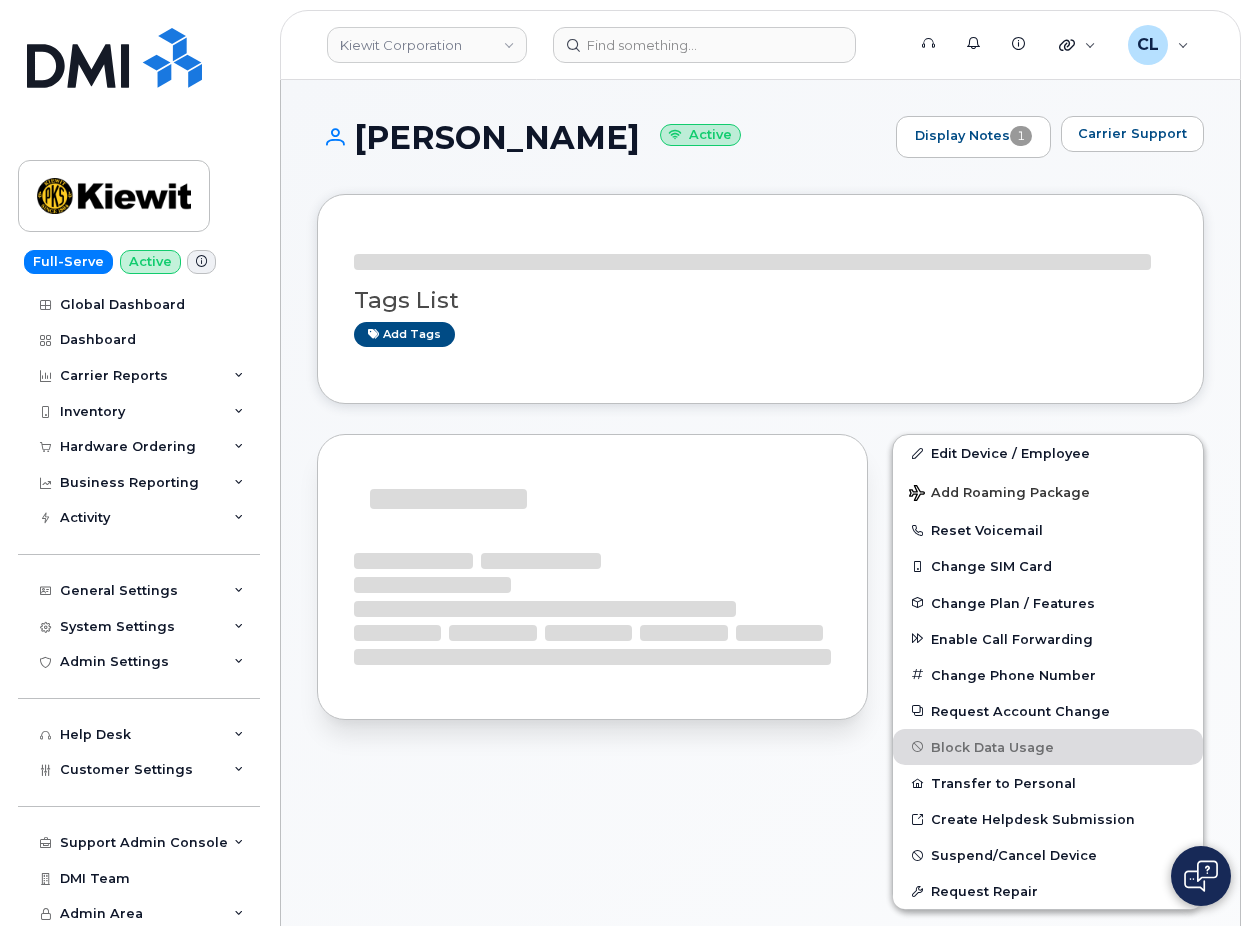 scroll, scrollTop: 0, scrollLeft: 0, axis: both 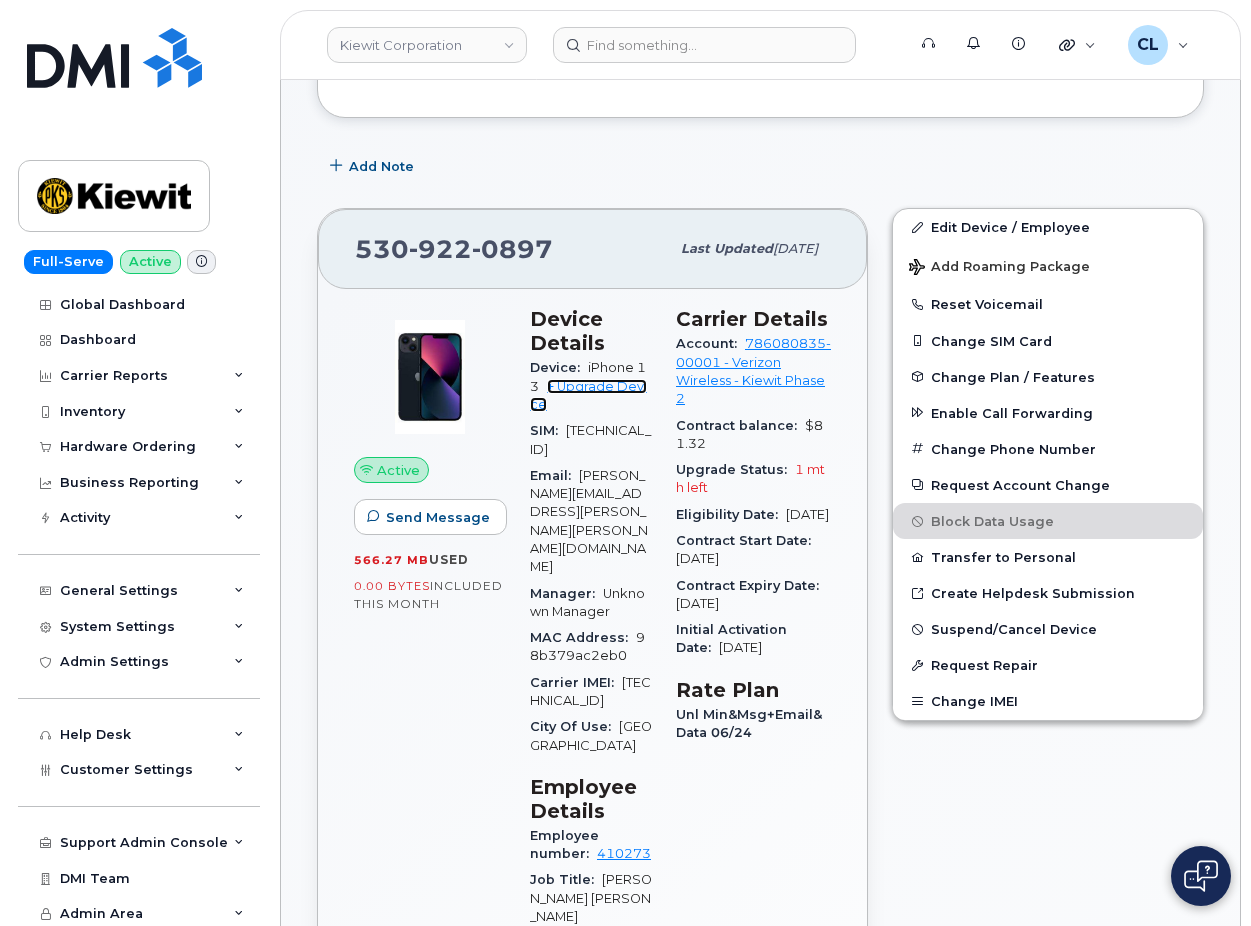 click on "+ Upgrade Device" 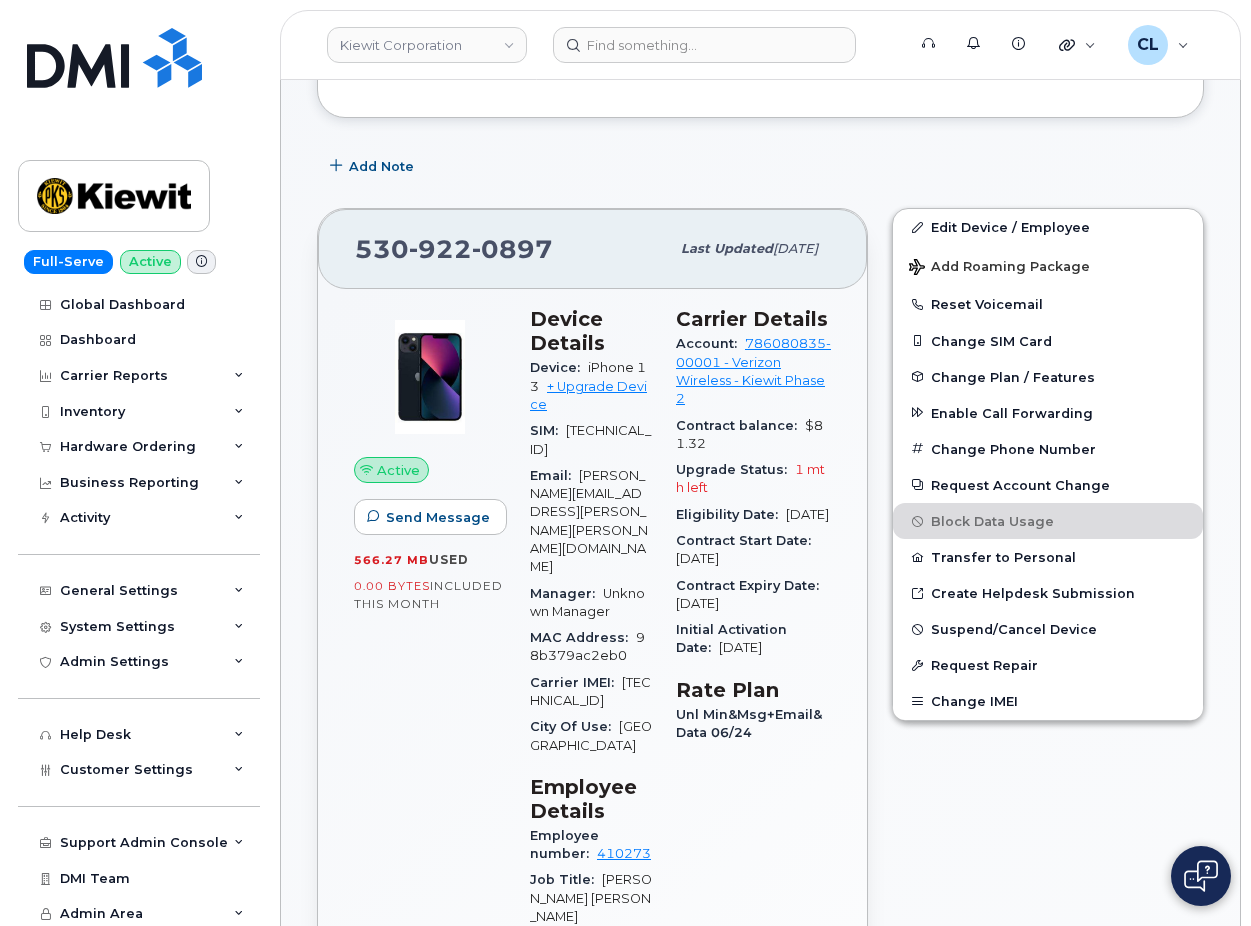 drag, startPoint x: 580, startPoint y: 246, endPoint x: 570, endPoint y: 248, distance: 10.198039 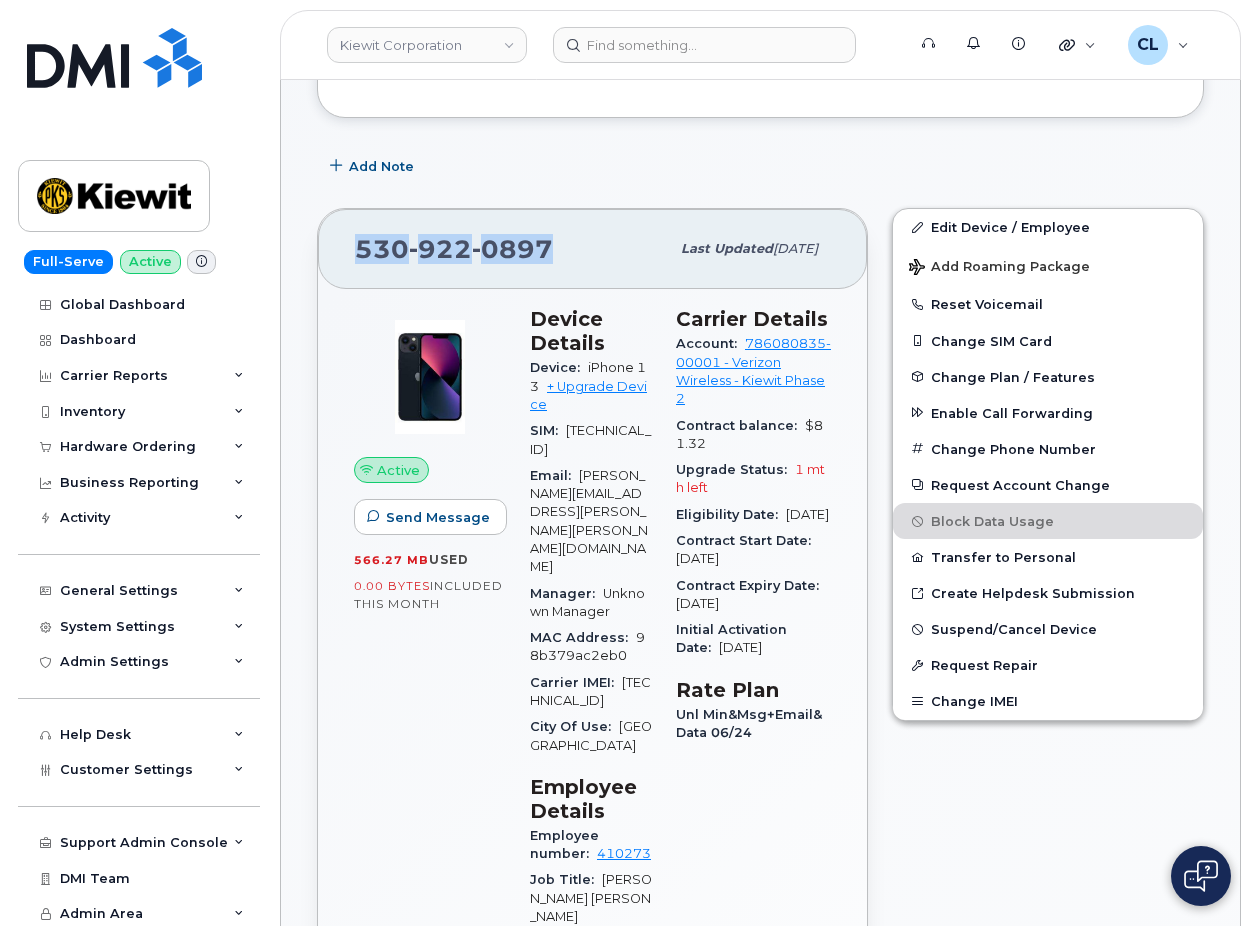drag, startPoint x: 570, startPoint y: 248, endPoint x: 318, endPoint y: 255, distance: 252.0972 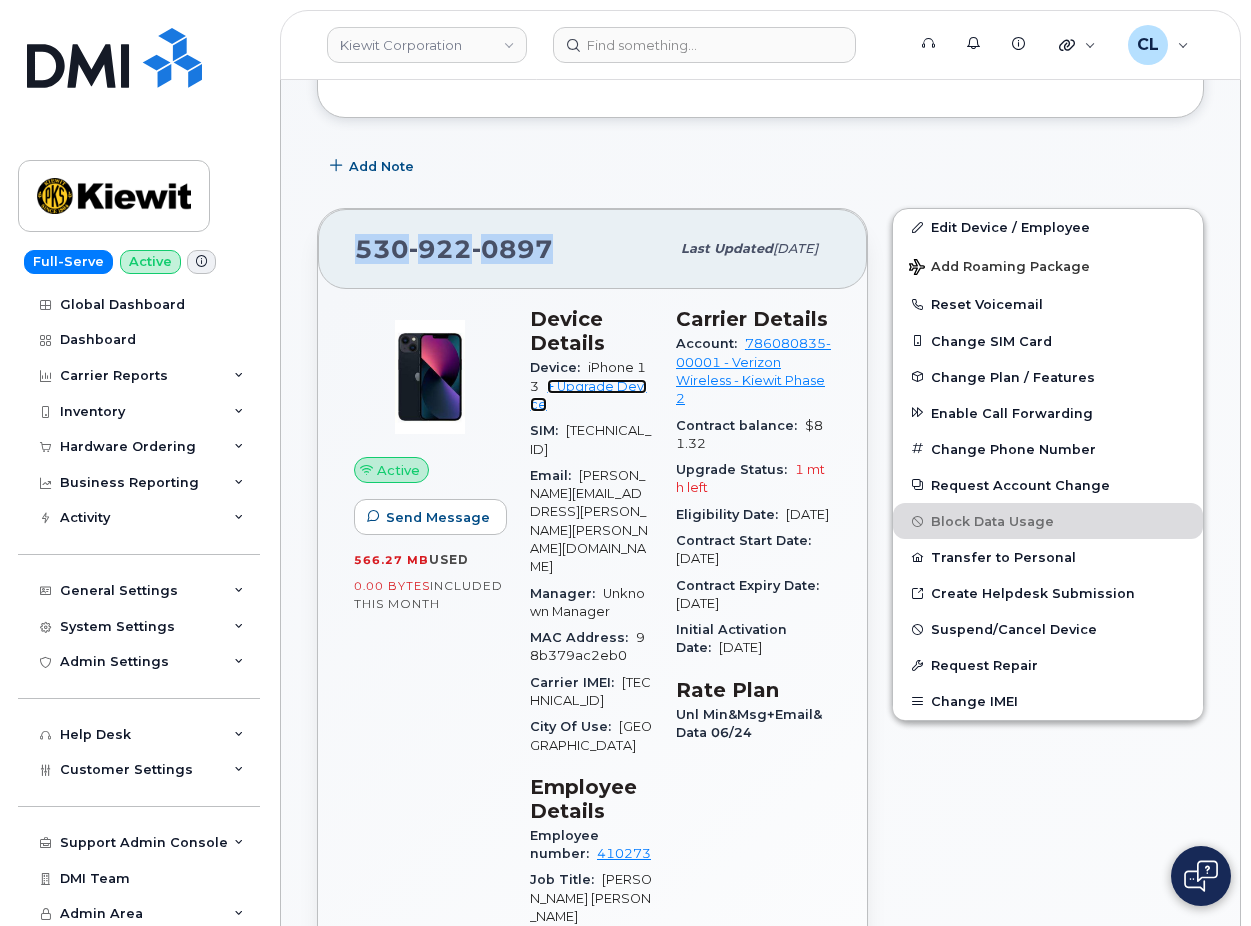 click on "+ Upgrade Device" 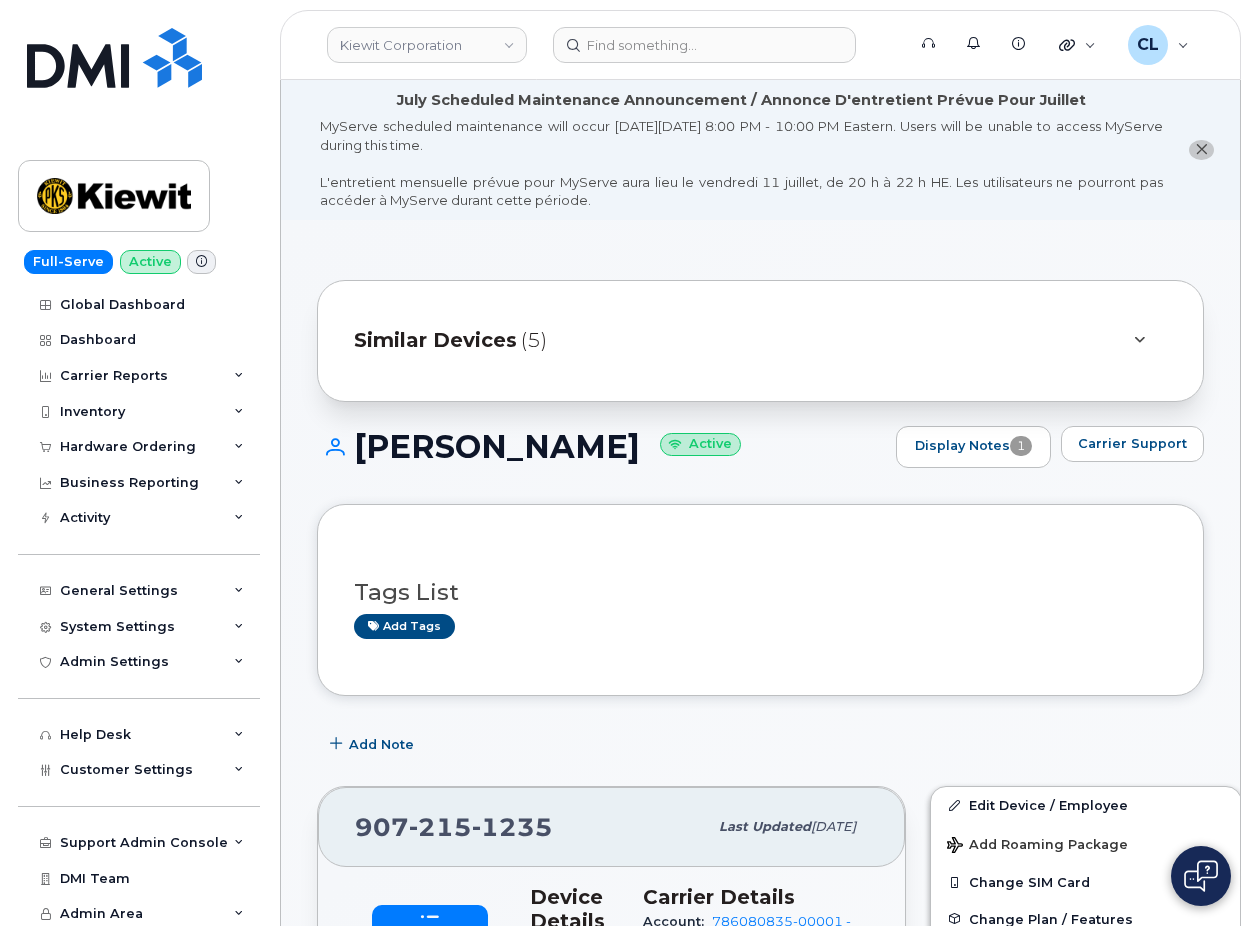scroll, scrollTop: 0, scrollLeft: 0, axis: both 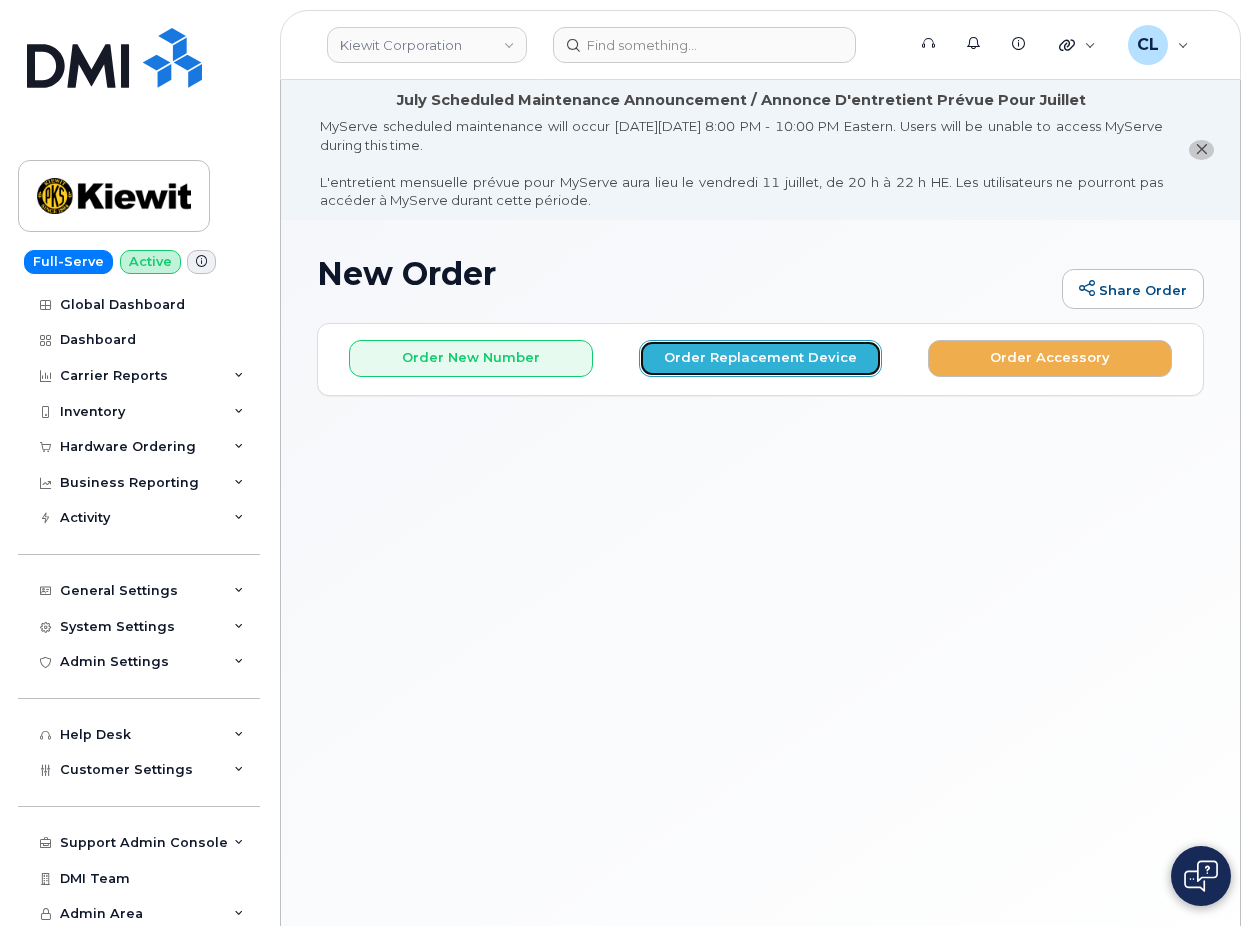 click on "Order Replacement Device" at bounding box center (761, 358) 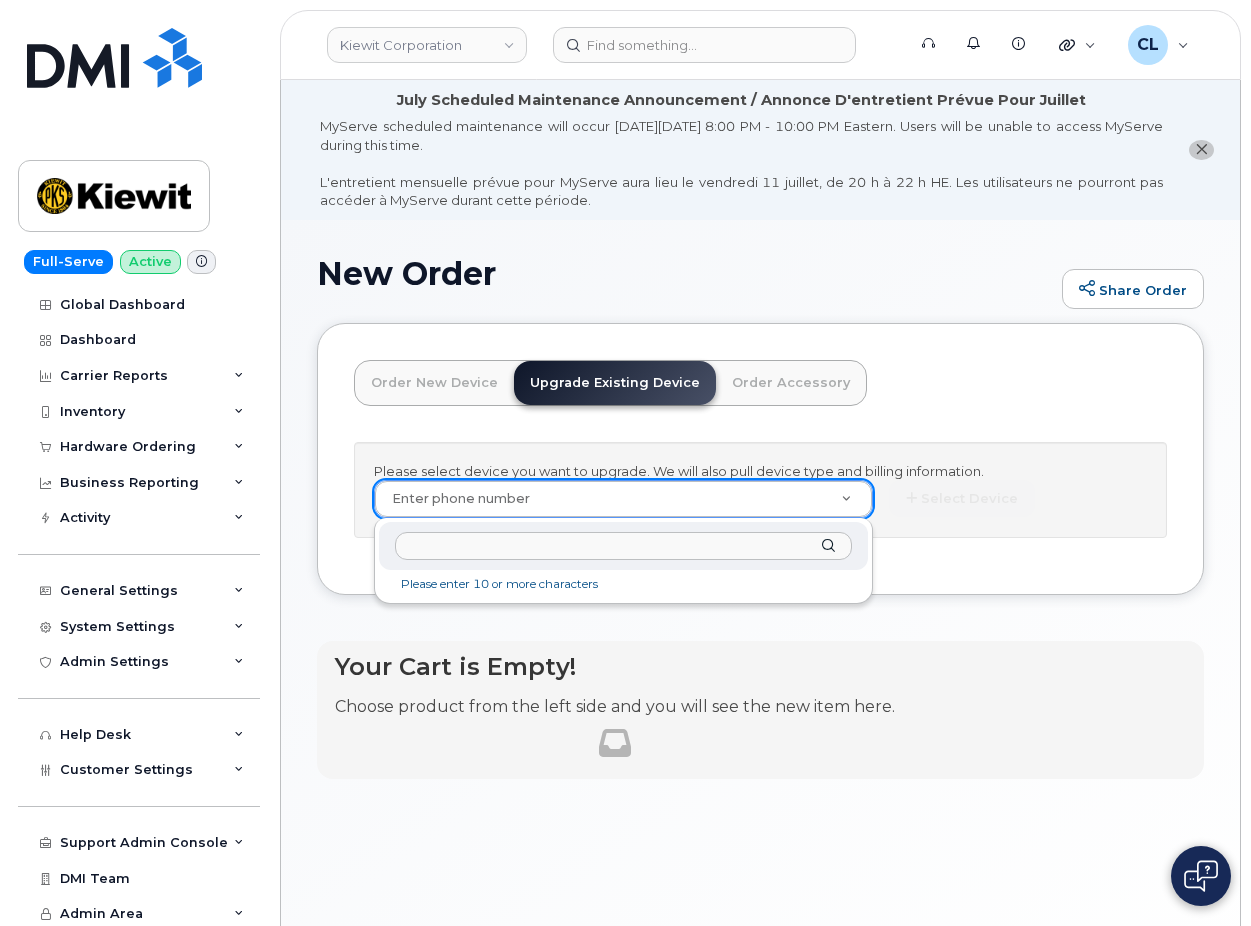 click on "[PERSON_NAME] Corporation   Support   Alerts   Knowledge Base Quicklinks Suspend / Cancel Device Change SIM Card Enable Call Forwarding Reset VM Password Add Roaming Package Request Repair Order New Device Add Device Transfer Line In Move Device to Another Company [PERSON_NAME] Super Admin English Français Adjust Account View AT&T Wireless 998975023 Weeks Marine Inc 829556767 Weeks Marine, Inc GSM-R 287237071101 Weeks Marine, Inc GSM-R 287259046887 Weeks Marine, Inc GSM-R 990540011 Verizon Wireless 442044104-00001 [PERSON_NAME] Tunneling Corp 442044104-00002 [PERSON_NAME] TunnelingCorp 786080835-00001 [PERSON_NAME] Phase 2 922932454-00009 Weeks Marine Inc T-Mobile [PHONE_NUMBER] Load more My Account Wireless Admin Wireless Admin (Restricted) Wireless Admin (Read only) Employee Demo  Enter Email  Sign out Full-Serve Active Global Dashboard Dashboard Carrier Reports Monthly Billing Data Daily Data Pooling Average Costing Executive Summary Accounting Roaming Reports Suspended Devices Suspension Candidates Custom Report Import" at bounding box center [625, 538] 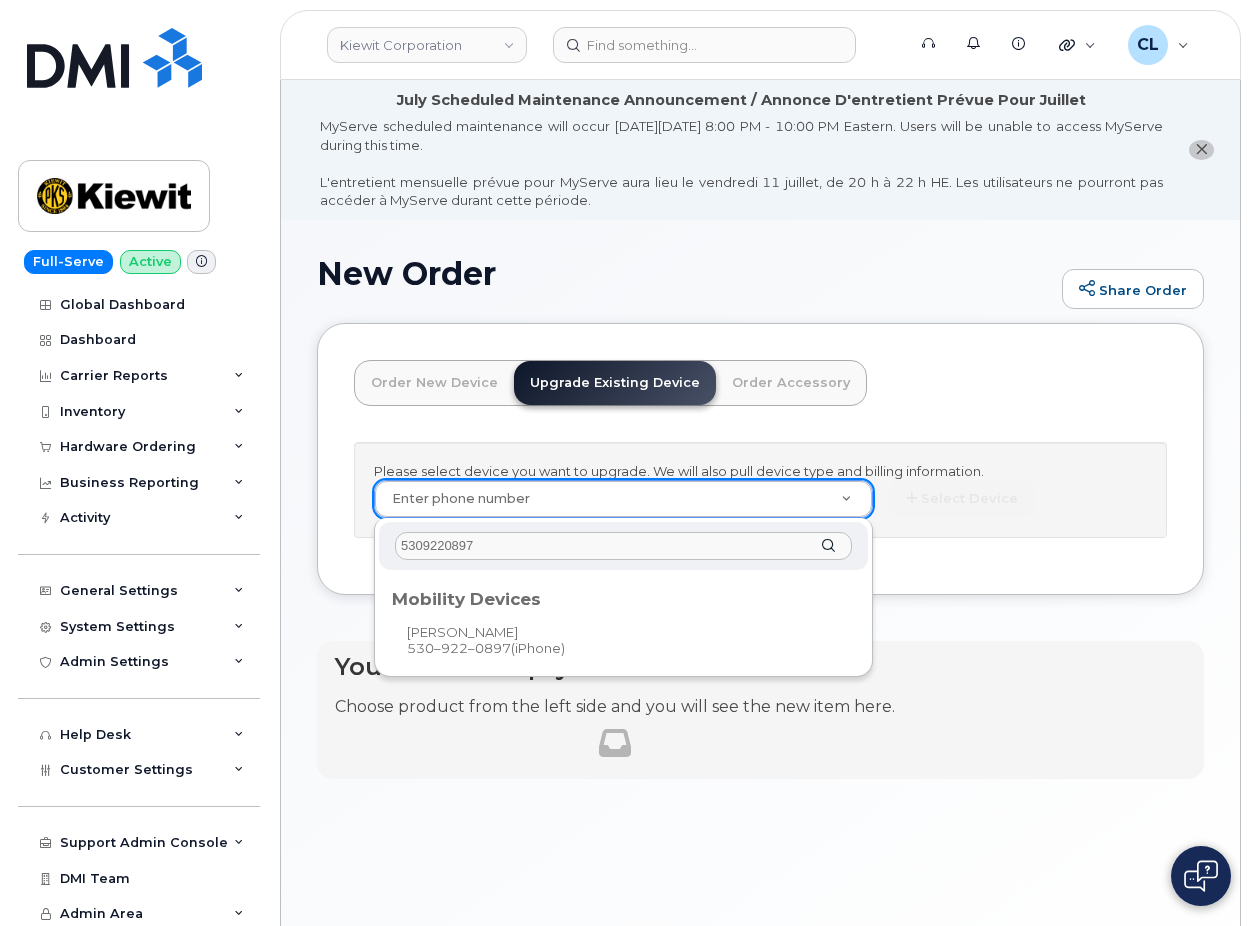 type on "5309220897" 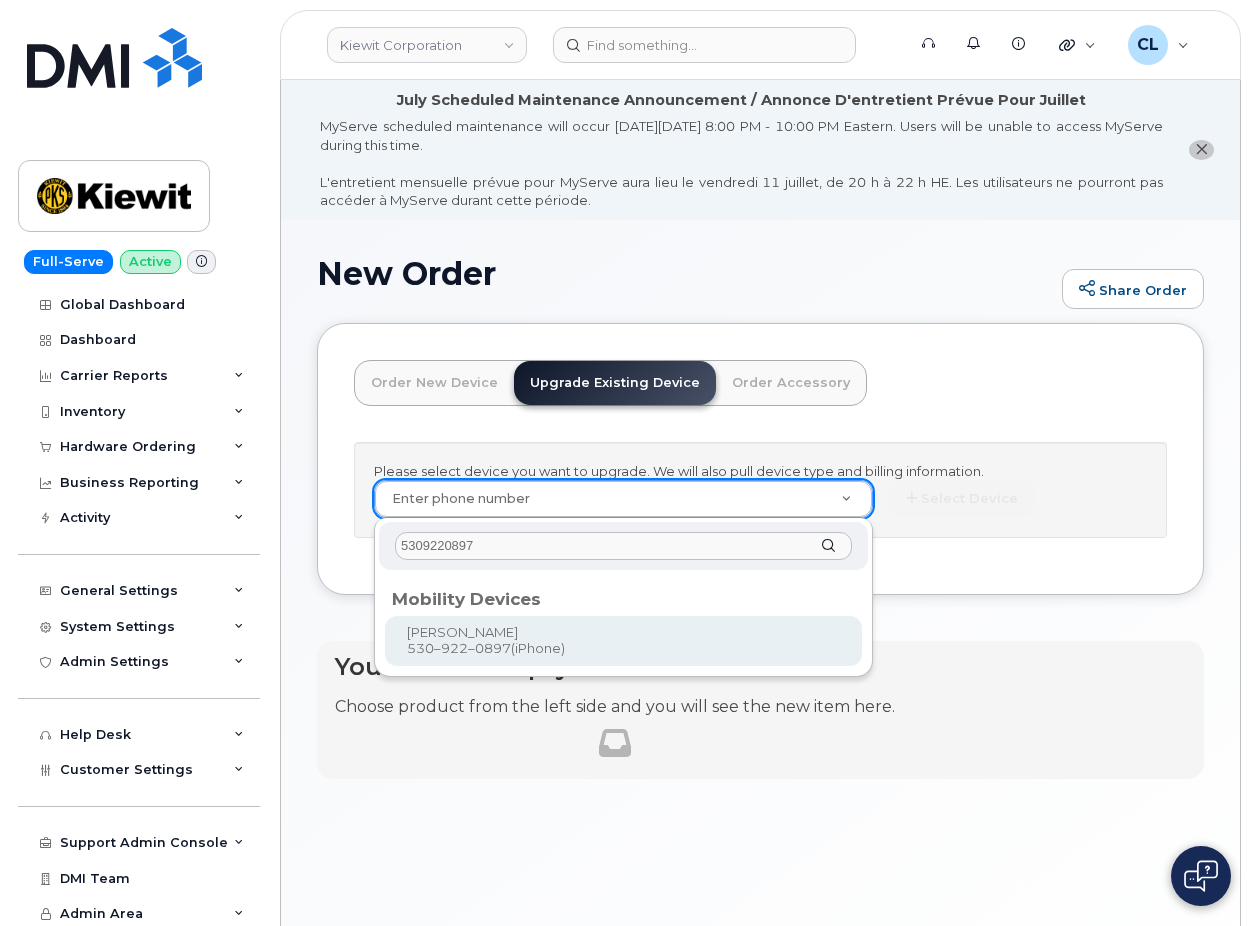 type on "1169538" 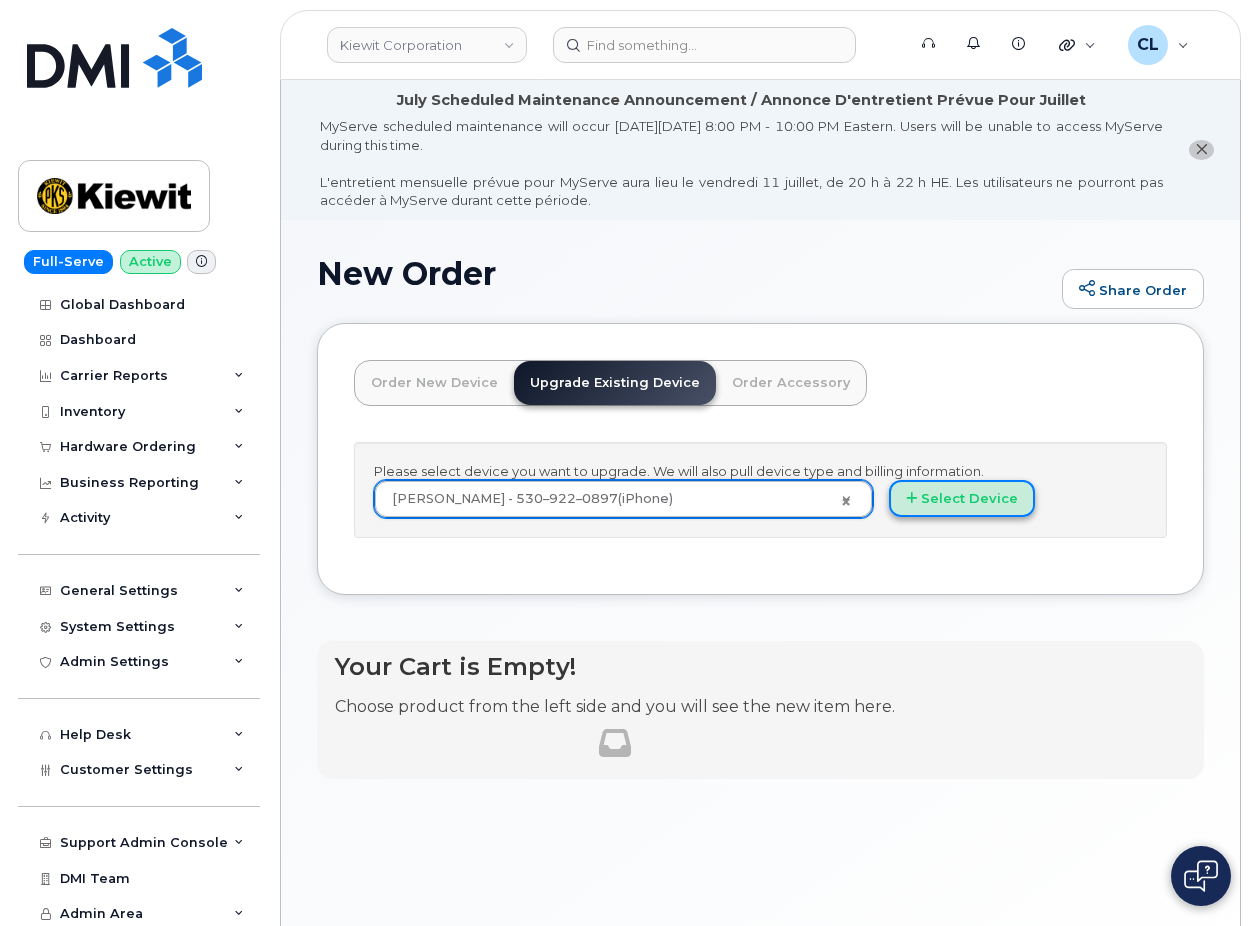 click on "Select Device" at bounding box center (962, 498) 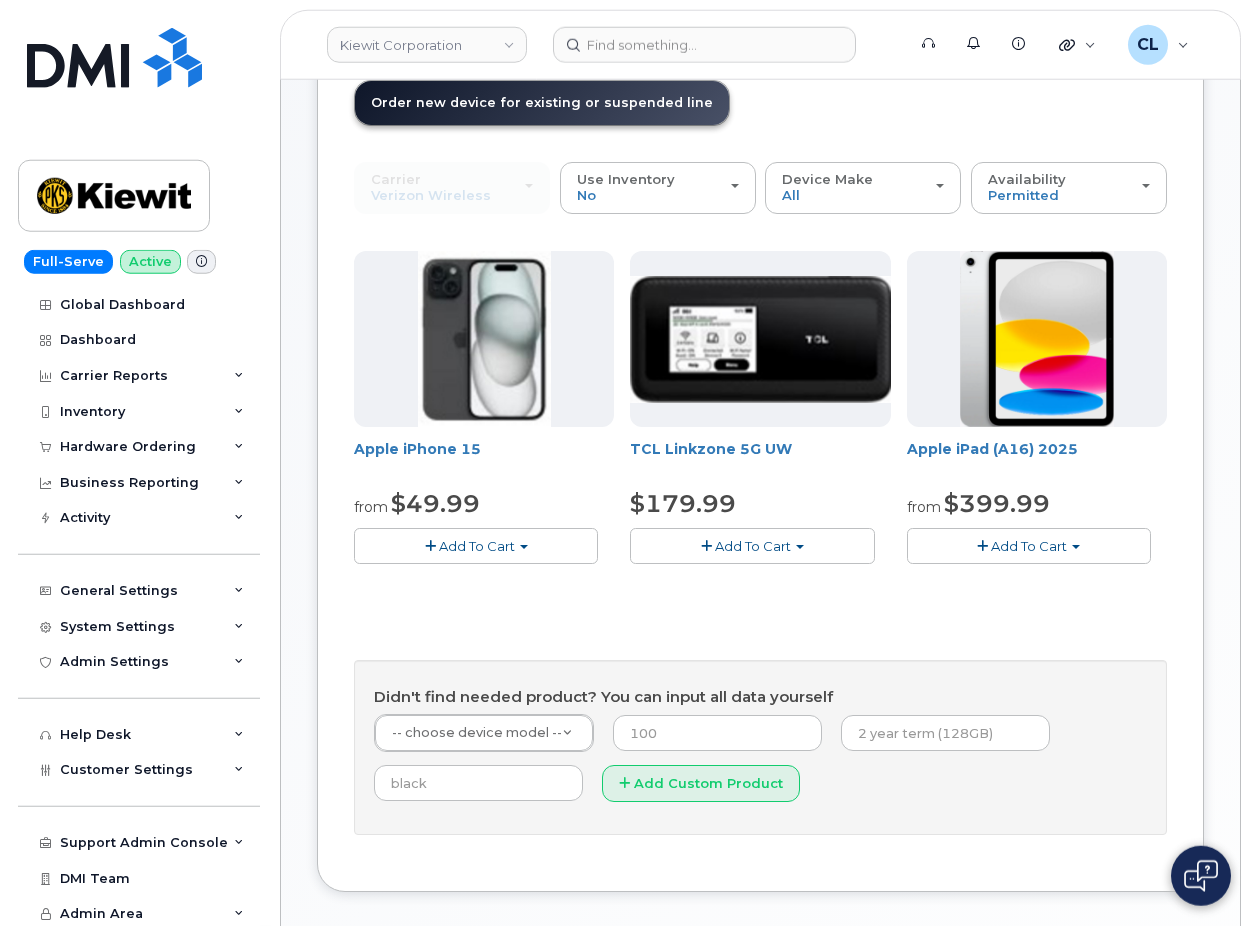scroll, scrollTop: 306, scrollLeft: 0, axis: vertical 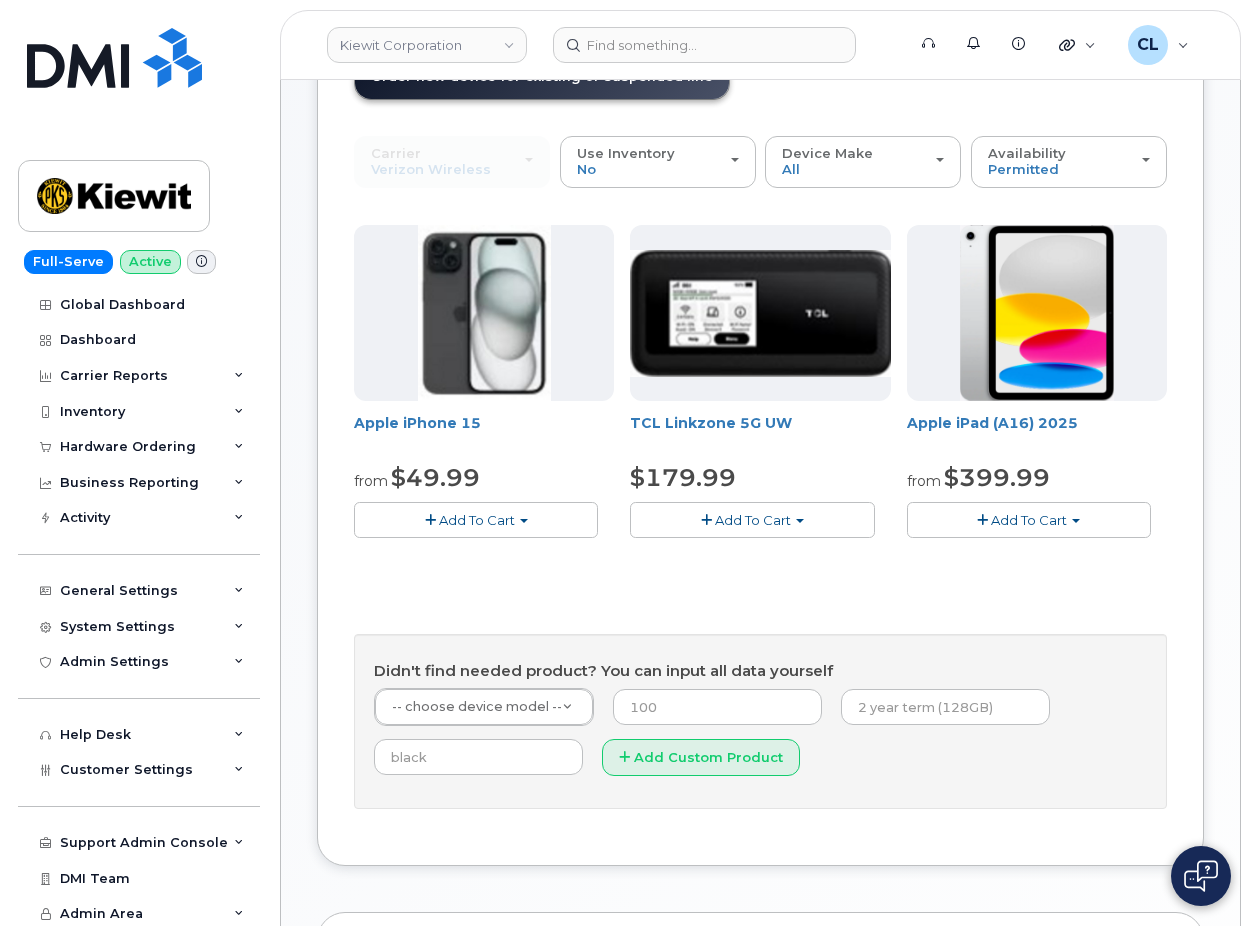click on "Add To Cart" at bounding box center [476, 519] 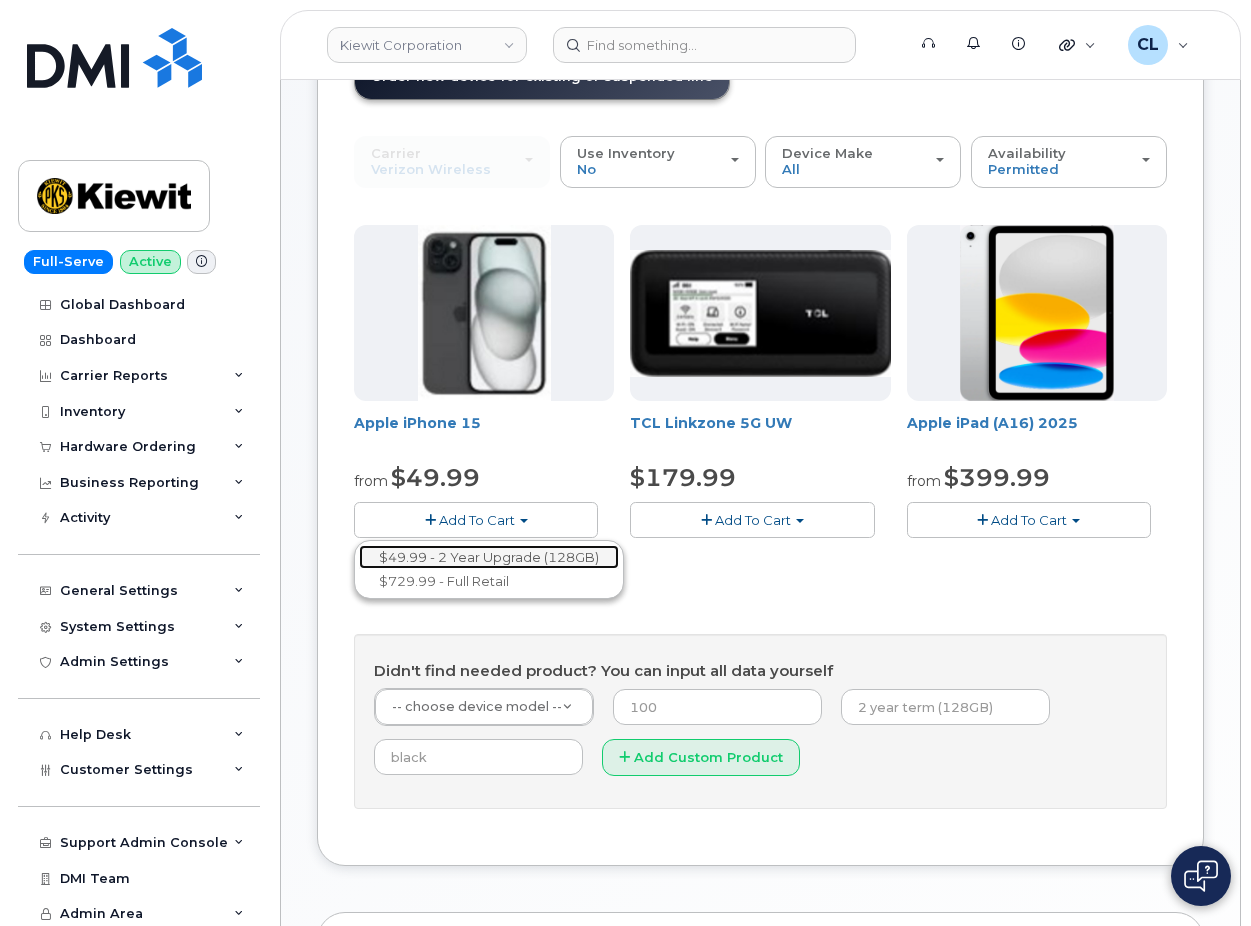 click on "$49.99 - 2 Year Upgrade (128GB)" at bounding box center (489, 557) 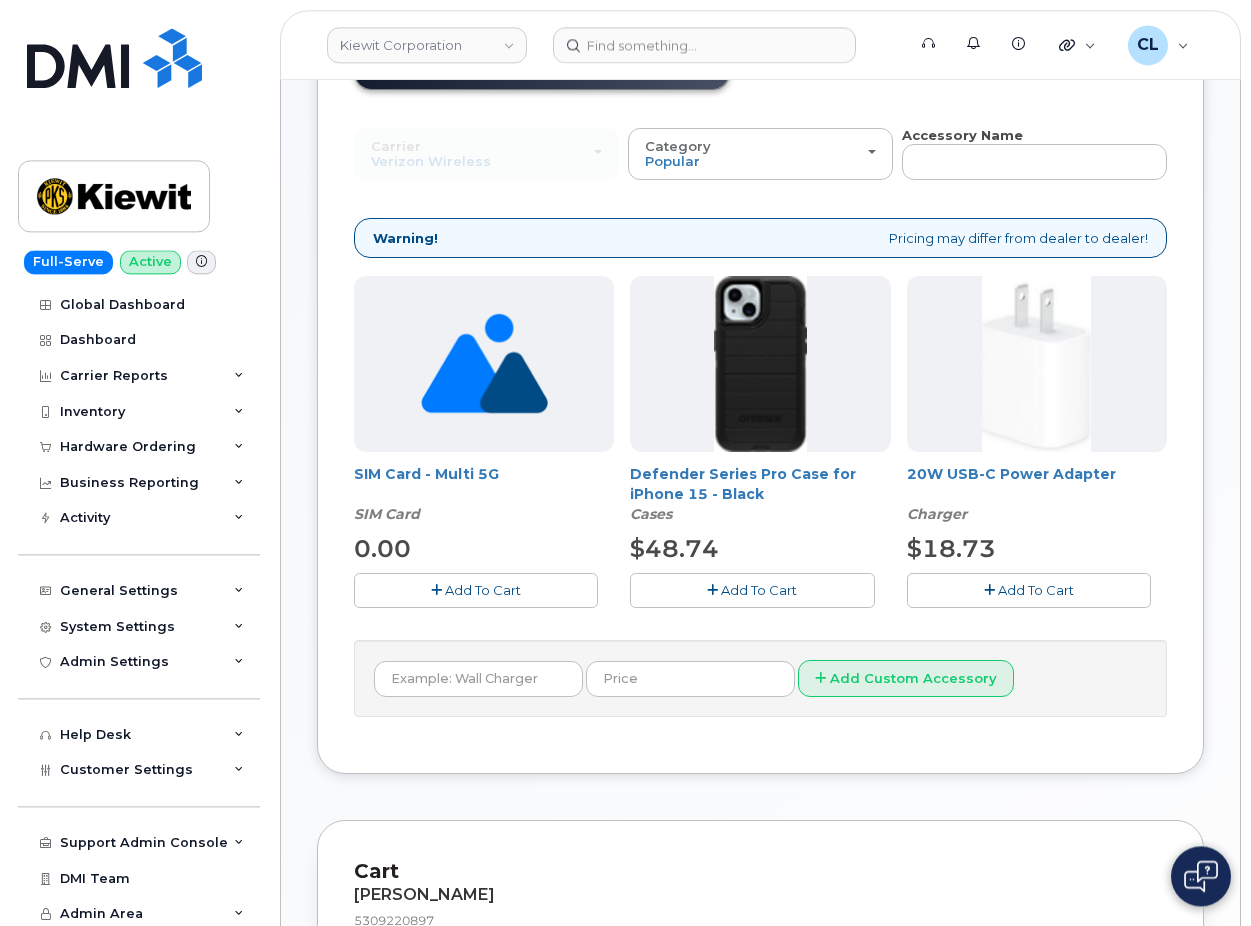 scroll, scrollTop: 612, scrollLeft: 0, axis: vertical 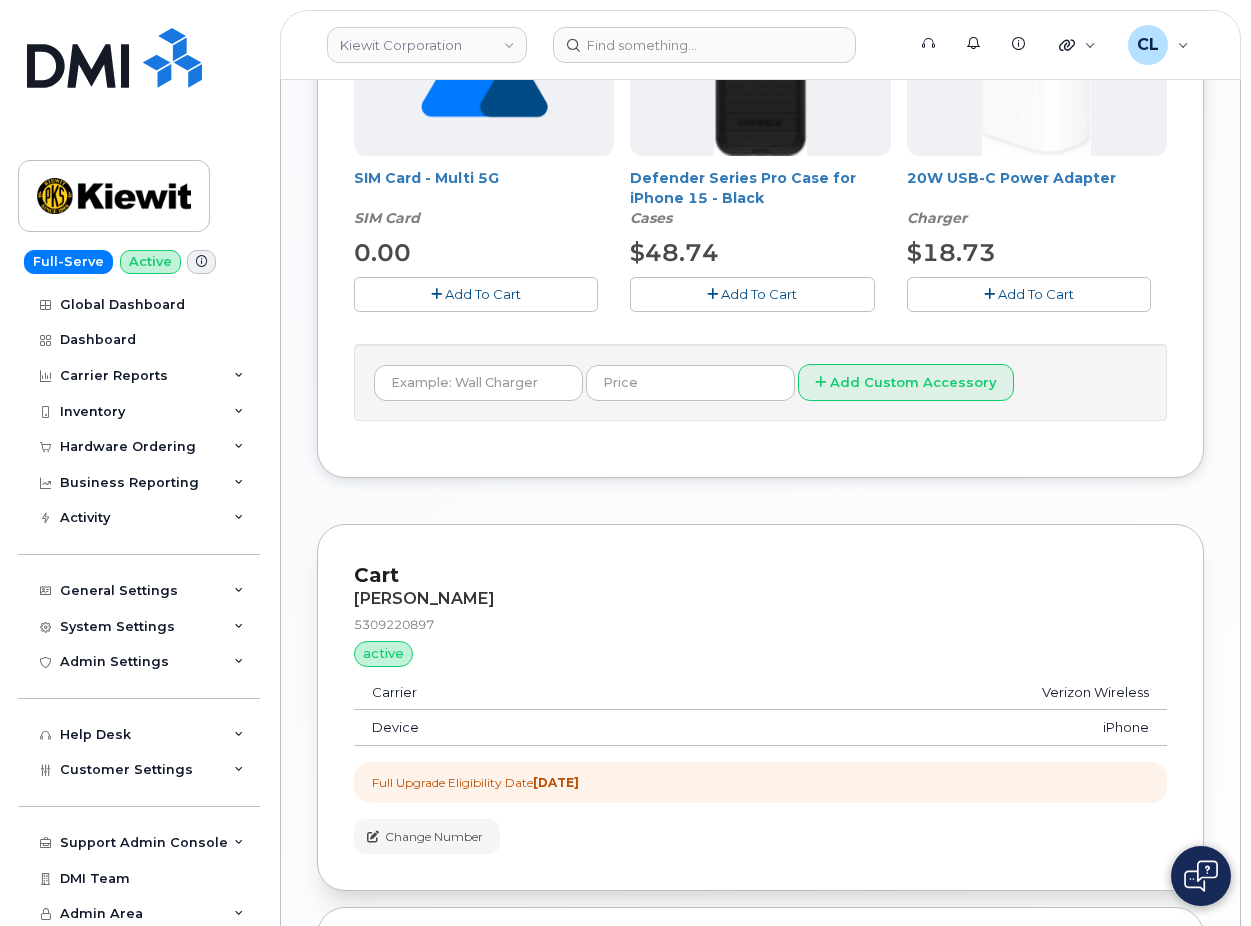click on "Add To Cart" at bounding box center (752, 294) 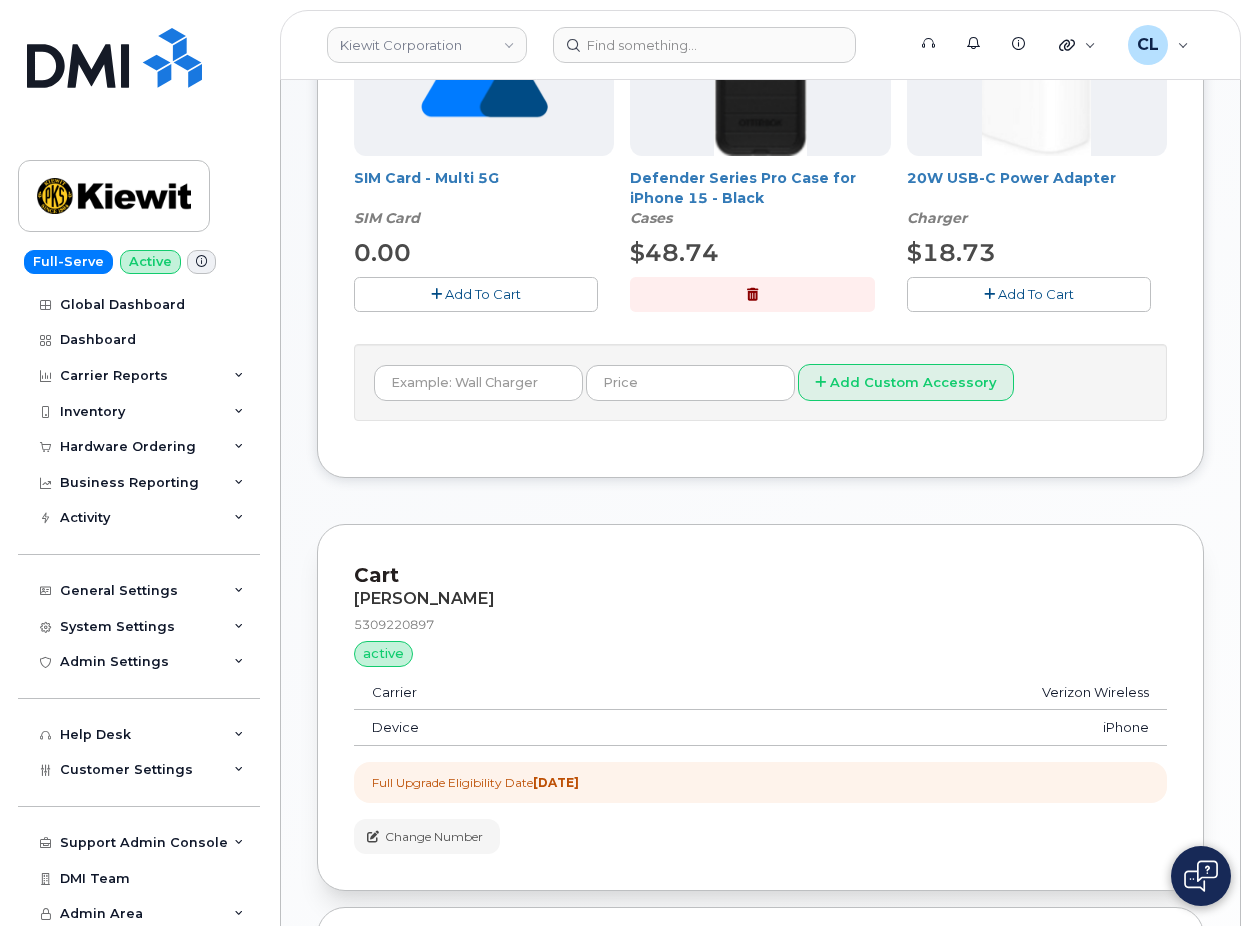 click on "Add To Cart" at bounding box center (1036, 294) 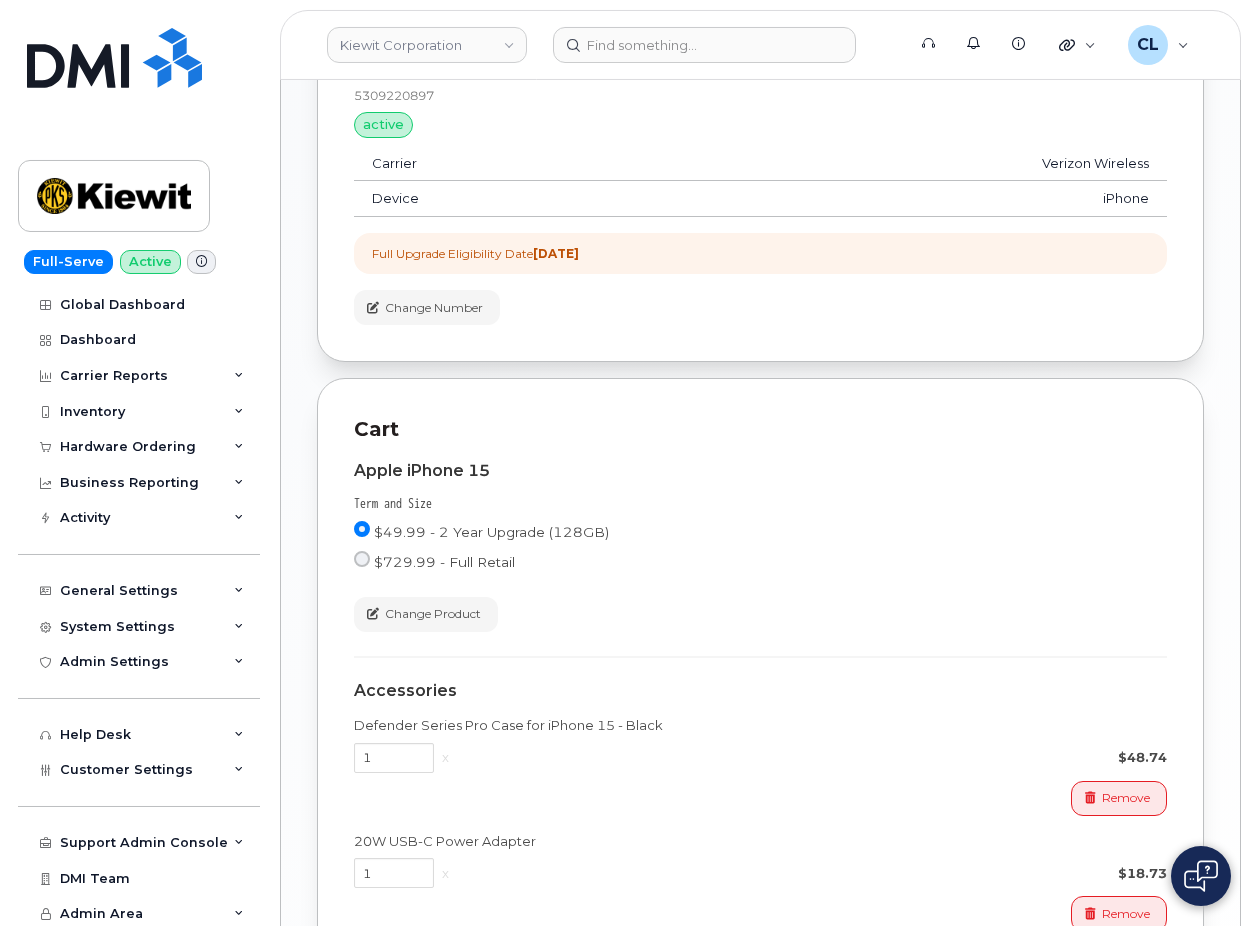 scroll, scrollTop: 1393, scrollLeft: 0, axis: vertical 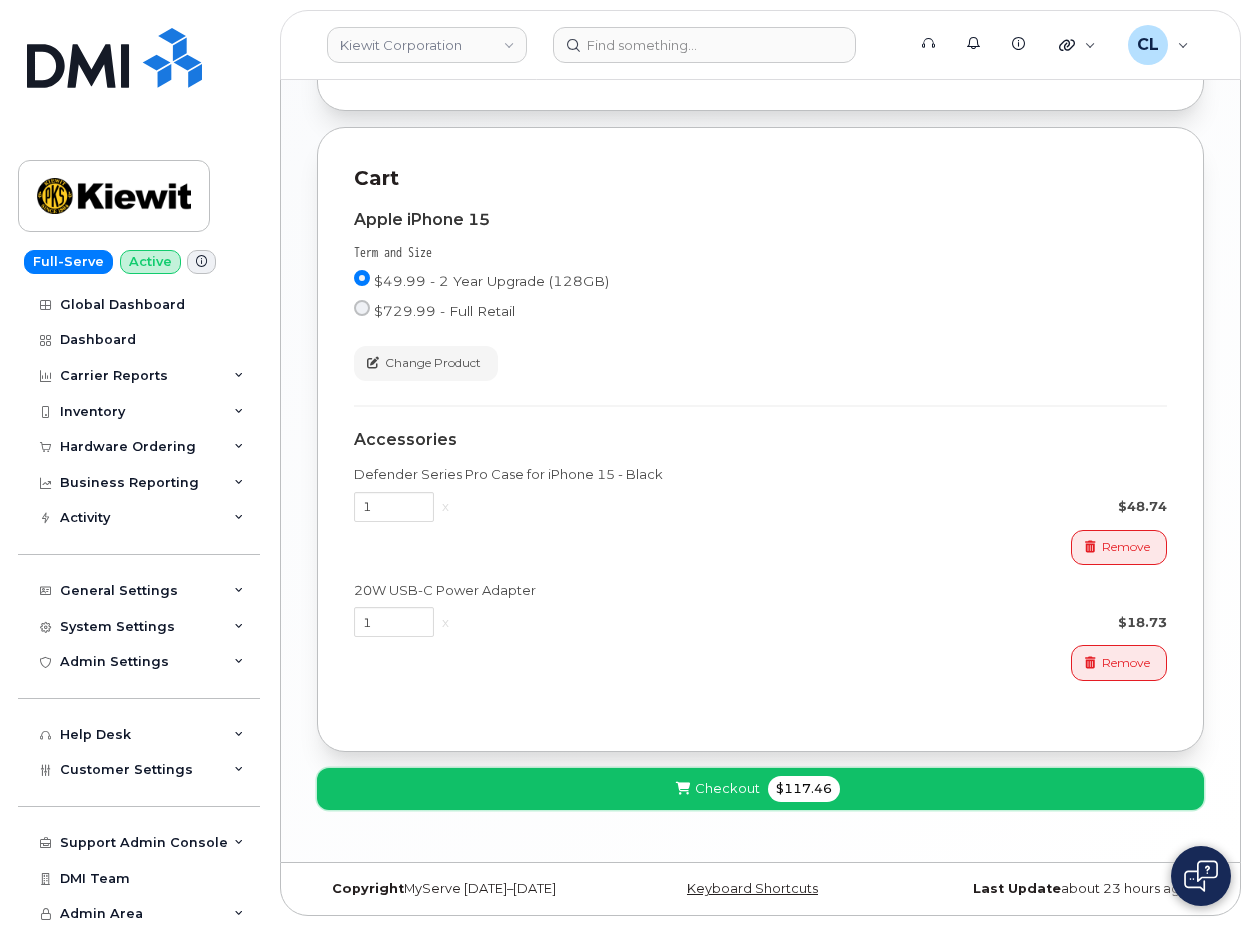 click on "Checkout
$117.46" at bounding box center (760, 789) 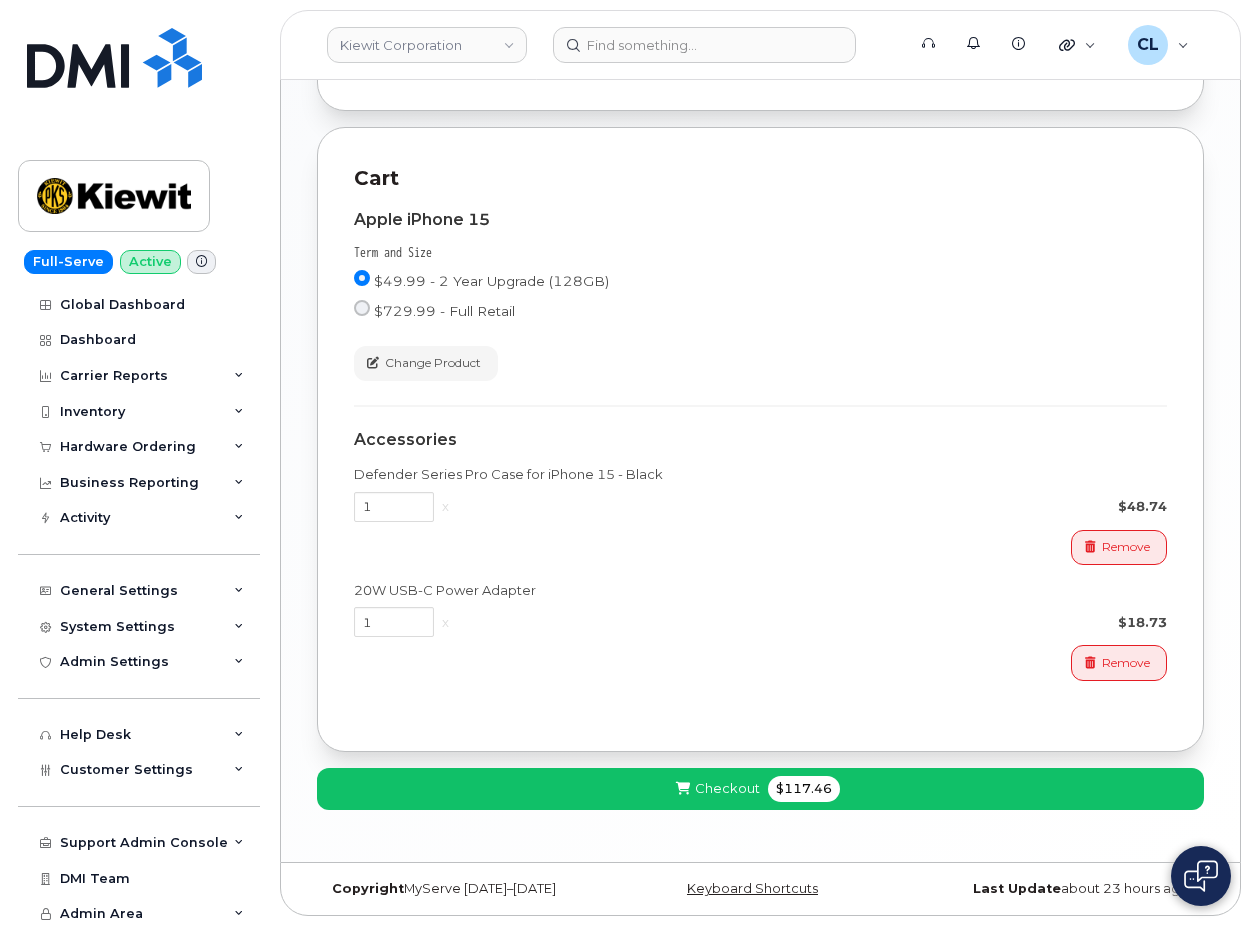 scroll, scrollTop: 150, scrollLeft: 0, axis: vertical 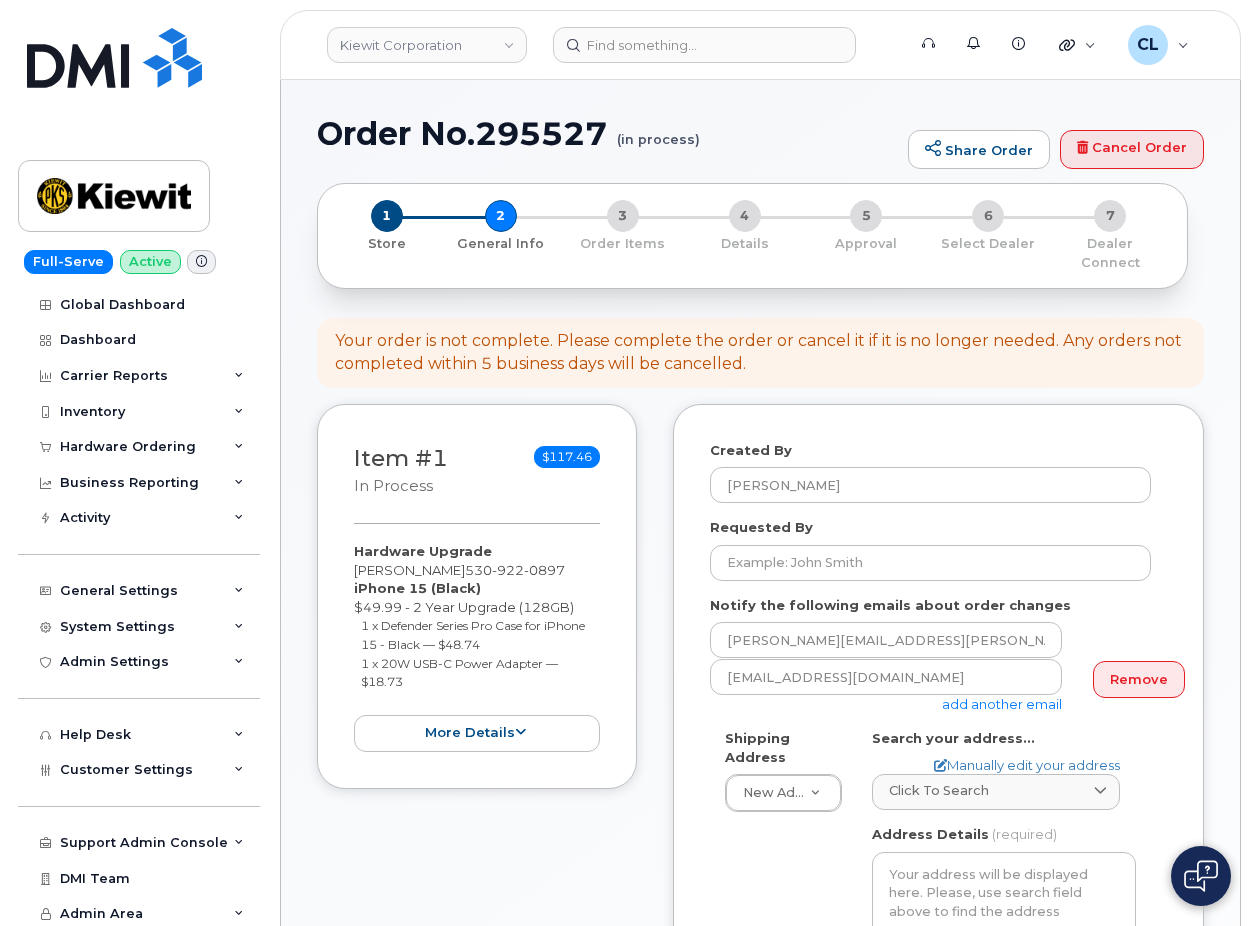 select 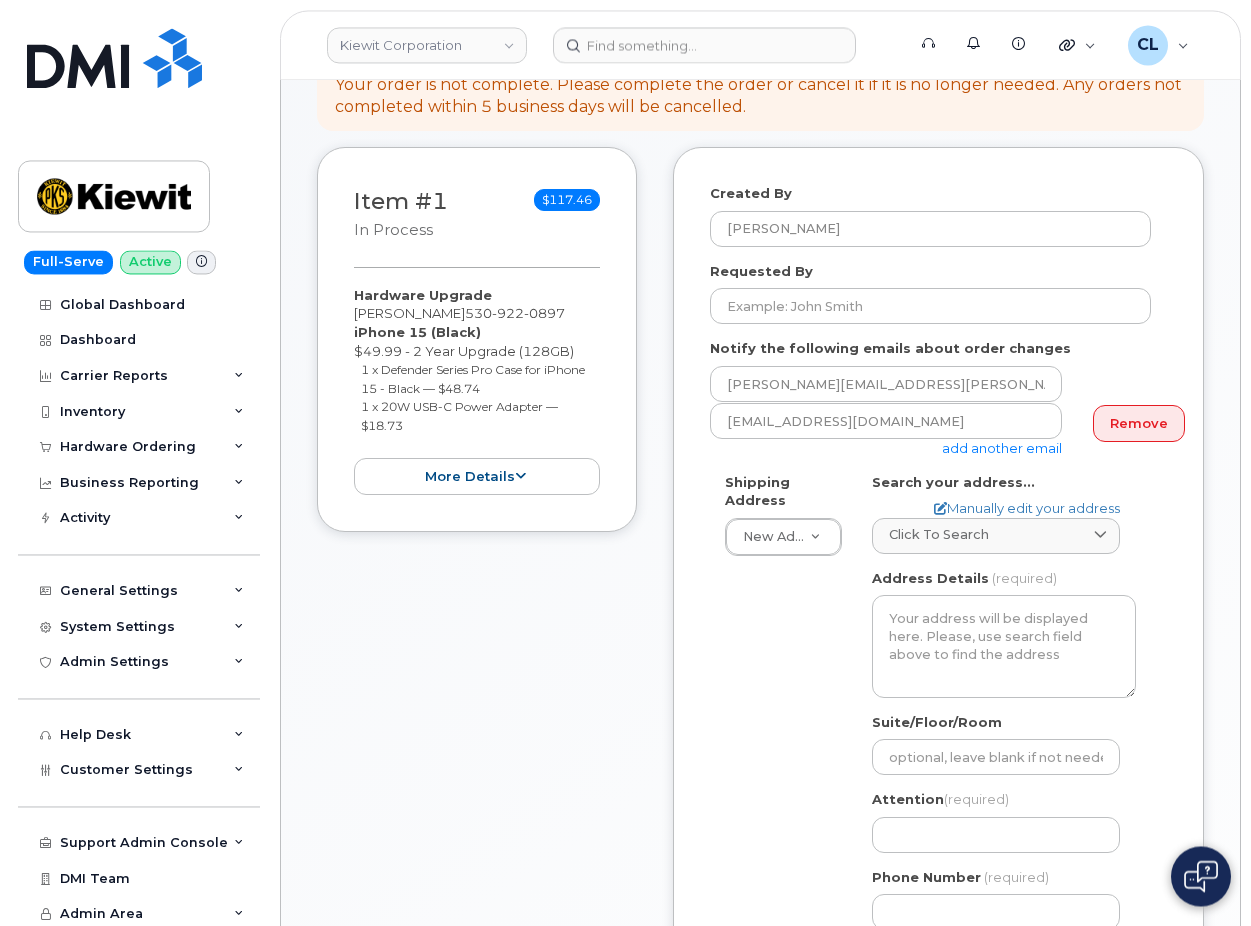 scroll, scrollTop: 408, scrollLeft: 0, axis: vertical 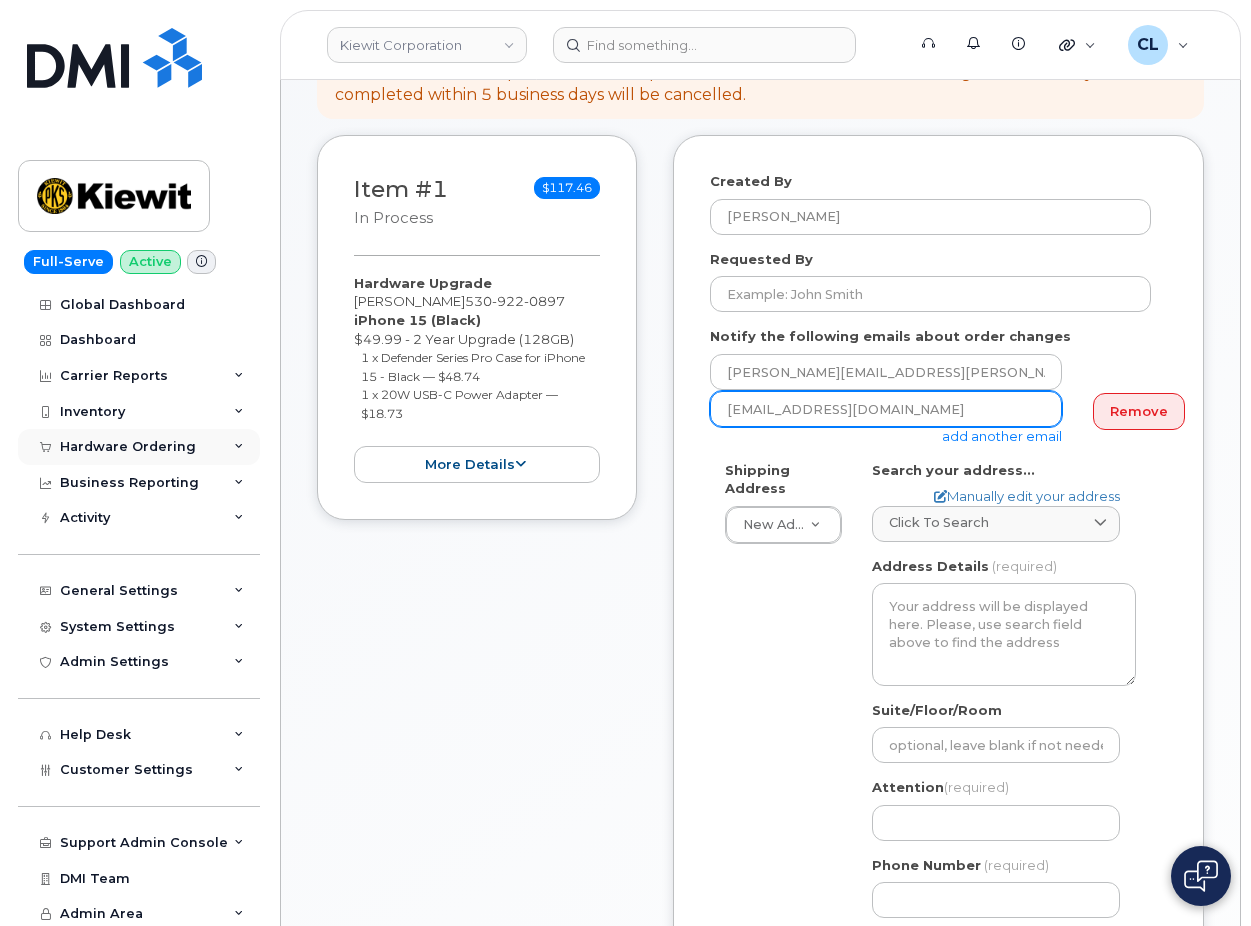 drag, startPoint x: 918, startPoint y: 382, endPoint x: 250, endPoint y: 437, distance: 670.2604 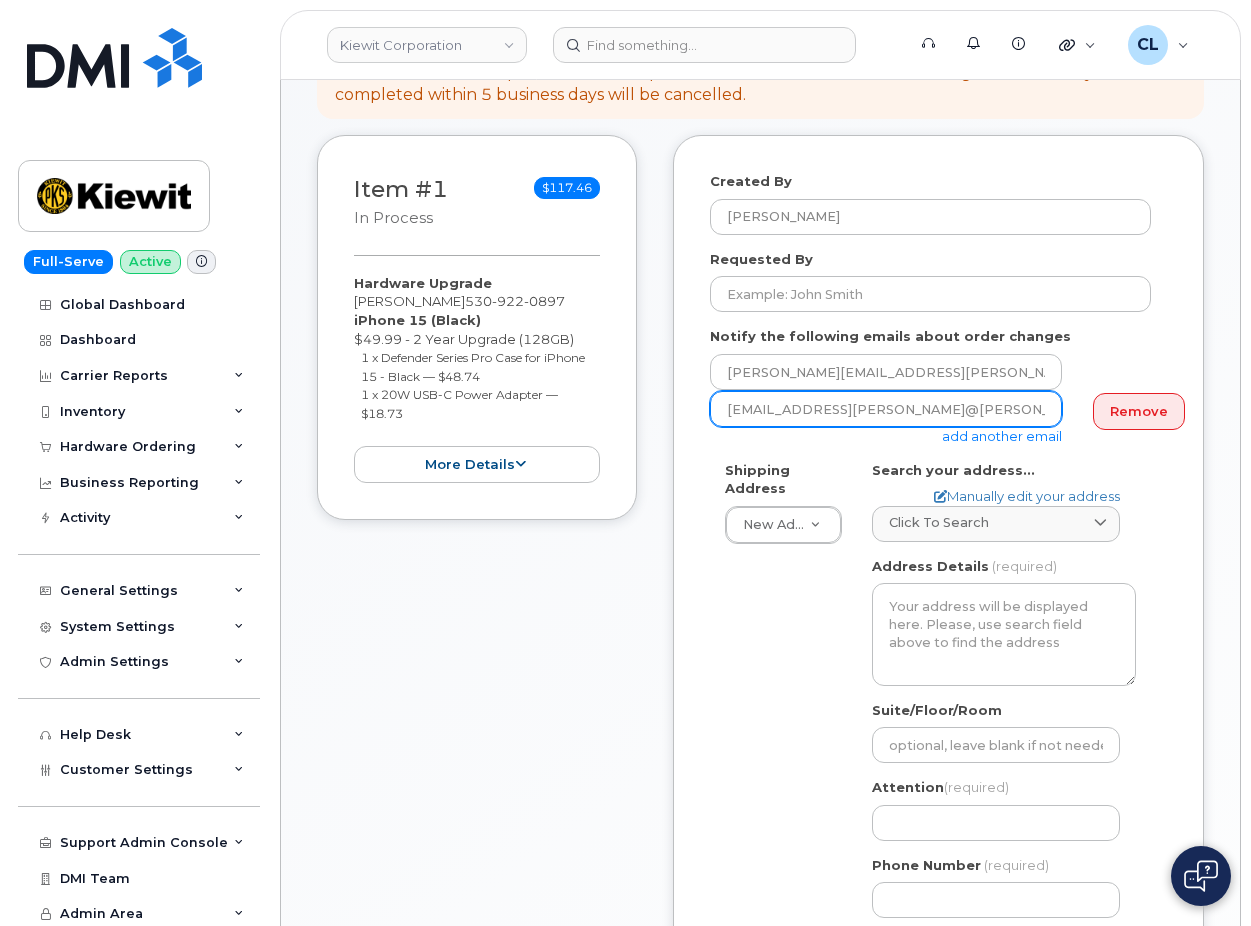 scroll, scrollTop: 0, scrollLeft: 30, axis: horizontal 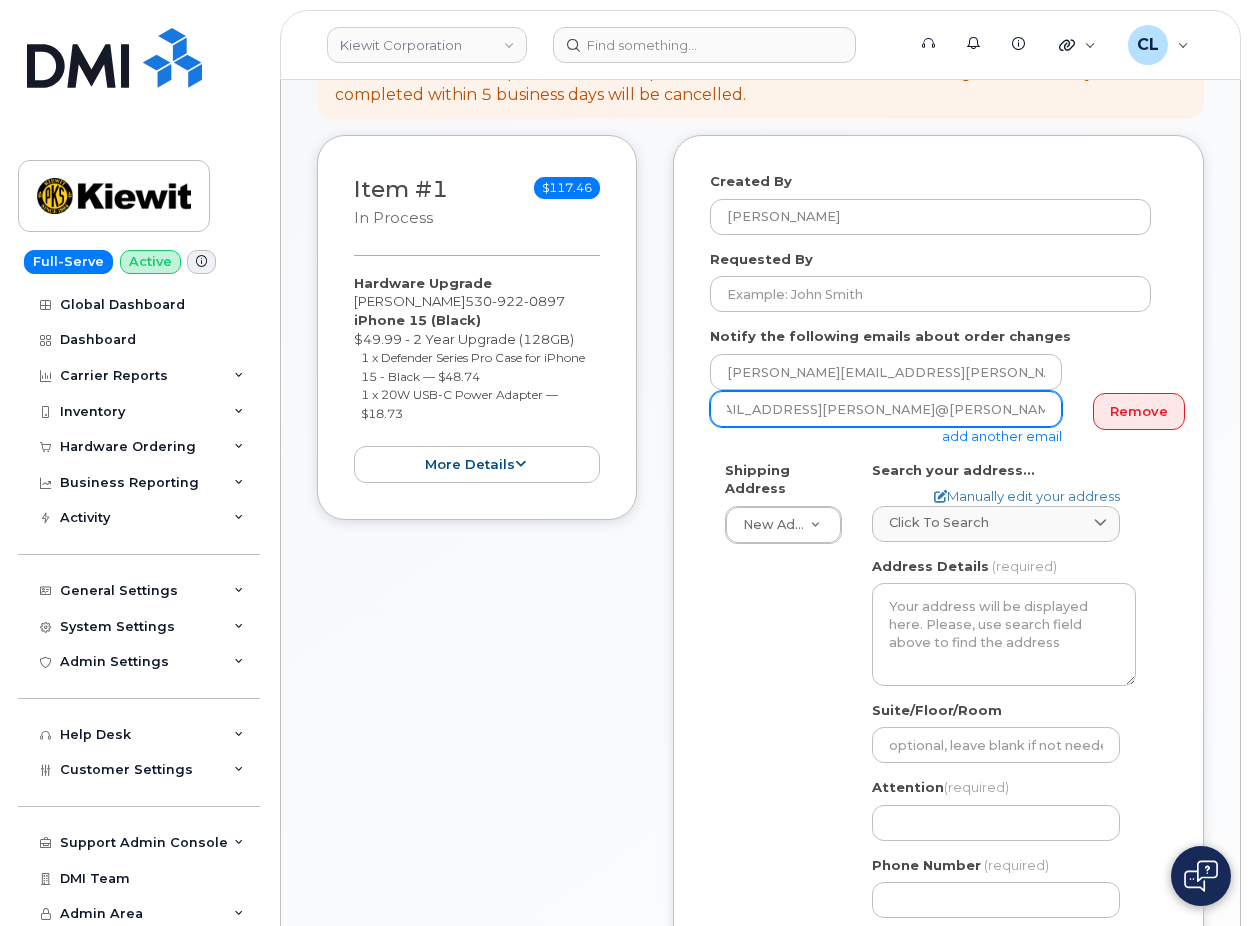 click on "clarrison@dminc.comVICKI.PETERSON@KIEWIT.COM" at bounding box center (886, 409) 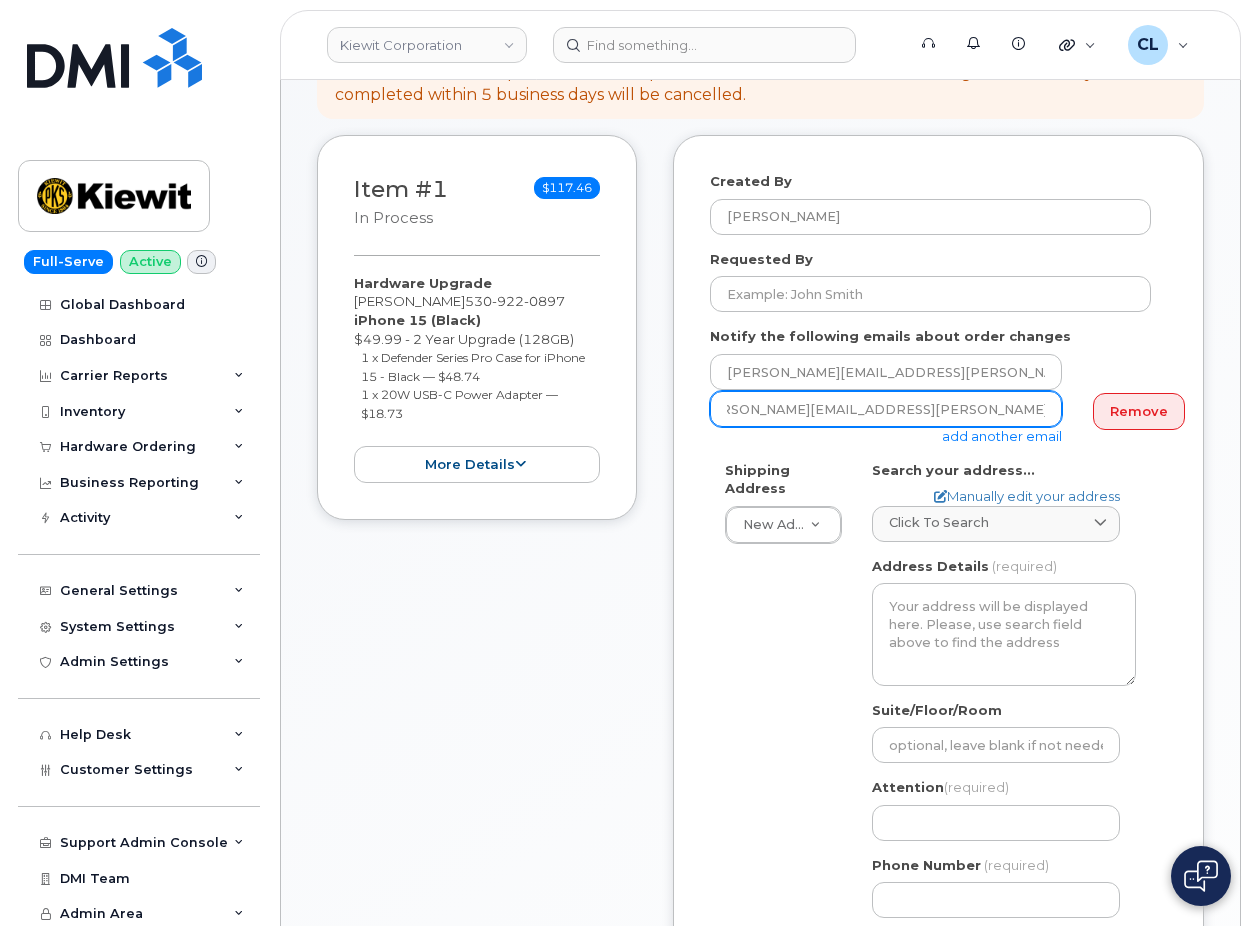 scroll, scrollTop: 0, scrollLeft: 0, axis: both 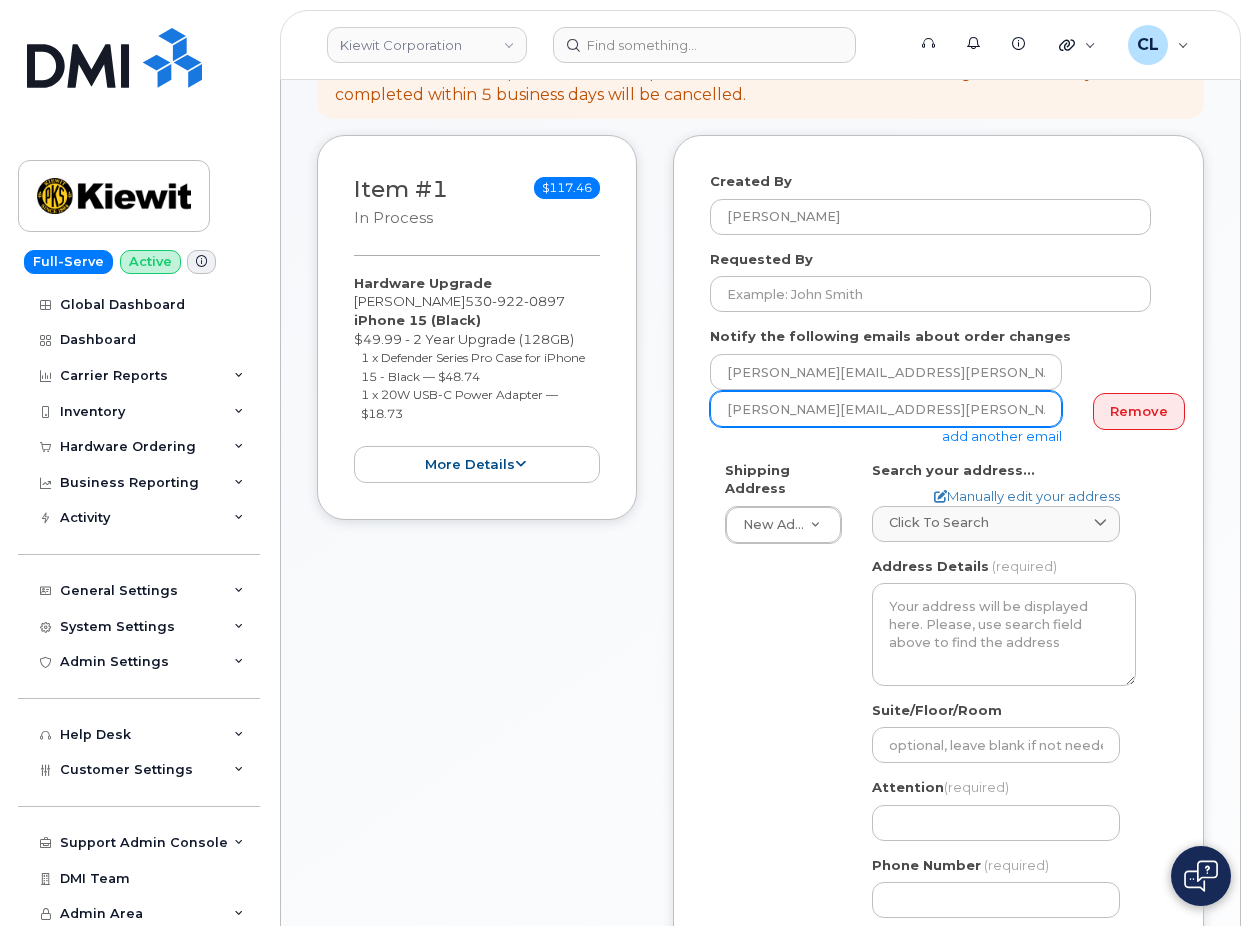 type on "VICKI.PETERSON@KIEWIT.COM" 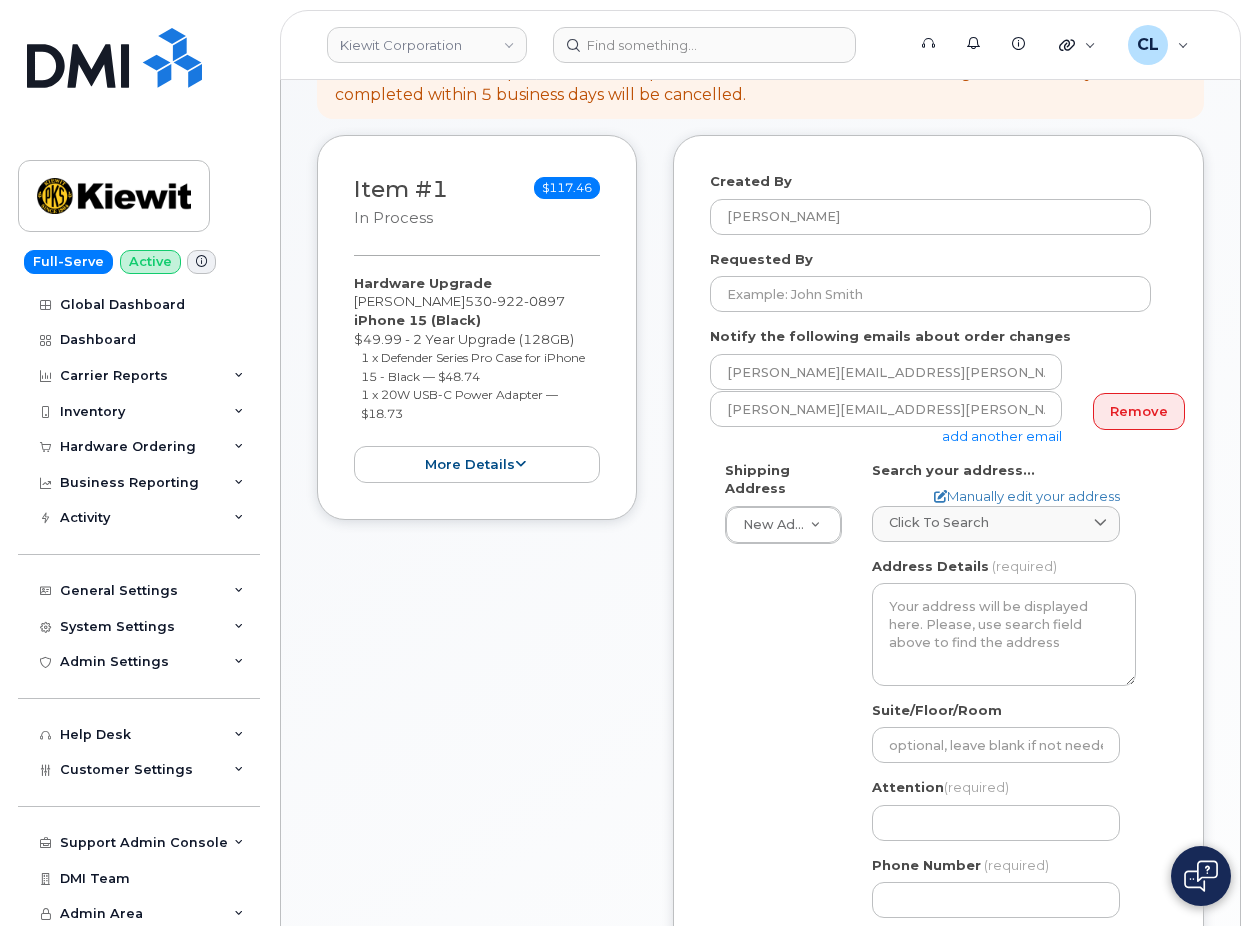 click on "Shipping Address
New Address                                     New Address 4518 S 133rd St 3145 Fines Creek Rd 1811 Juneman St 1401 Markum Ranch Rd 7400 W Campus Rd Ste 120
AB
Search your address...
Manually edit your address
Click to search No available options
Address Line
(required)
Lookup your address
State
(required)
Alabama
Alaska
American Samoa
Arizona
Arkansas
California
Colorado
Connecticut
Delaware
District of Columbia
Florida
Georgia
Guam
Hawaii
Idaho
Illinois
Indiana
Iowa
Kansas
Kentucky
Louisiana
Maine
Maryland
Massachusetts
Michigan
Minnesota
Mississippi
Missouri
Montana
Nebraska
Nevada
New Hampshire
New Jersey
New Mexico
New York
North Carolina
North Dakota
Ohio
Oklahoma
Oregon
Pennsylvania
Puerto Rico
Rhode Island
South Carolina
South Dakota
Tennessee
Texas
Utah
Vermont
Virginia
Virgin Islands
Washington" at bounding box center [930, 697] 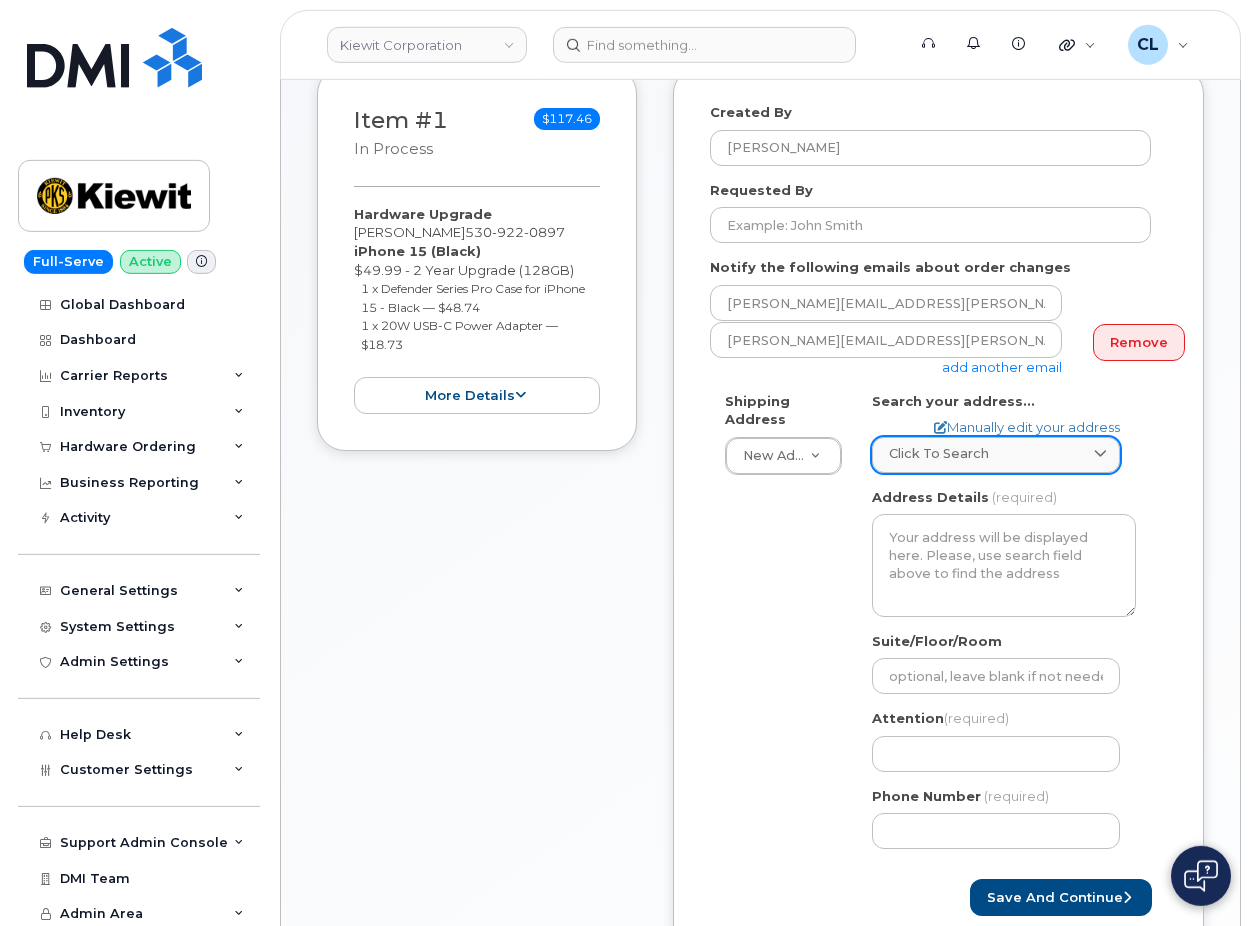 scroll, scrollTop: 510, scrollLeft: 0, axis: vertical 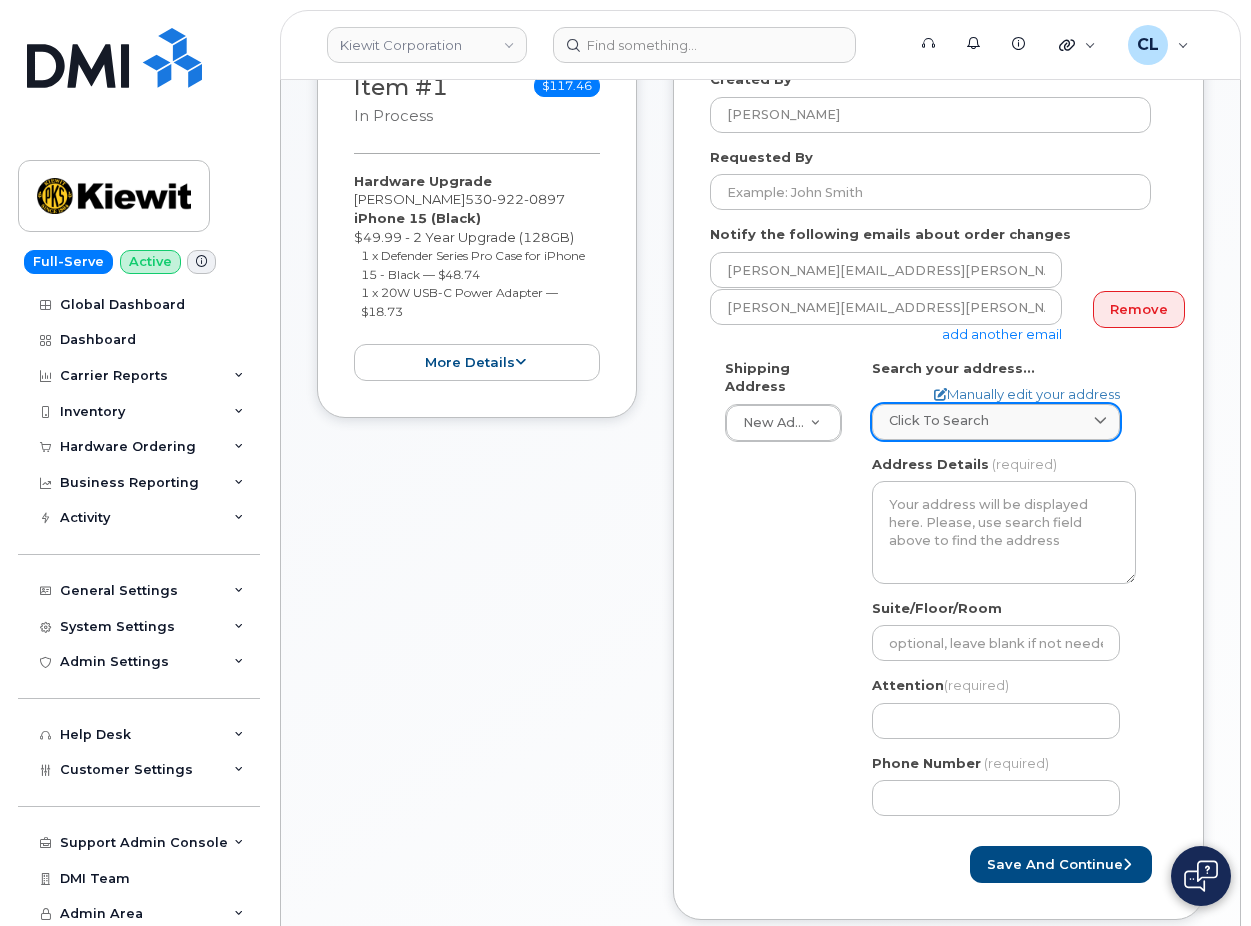 click on "Click to search" at bounding box center (996, 420) 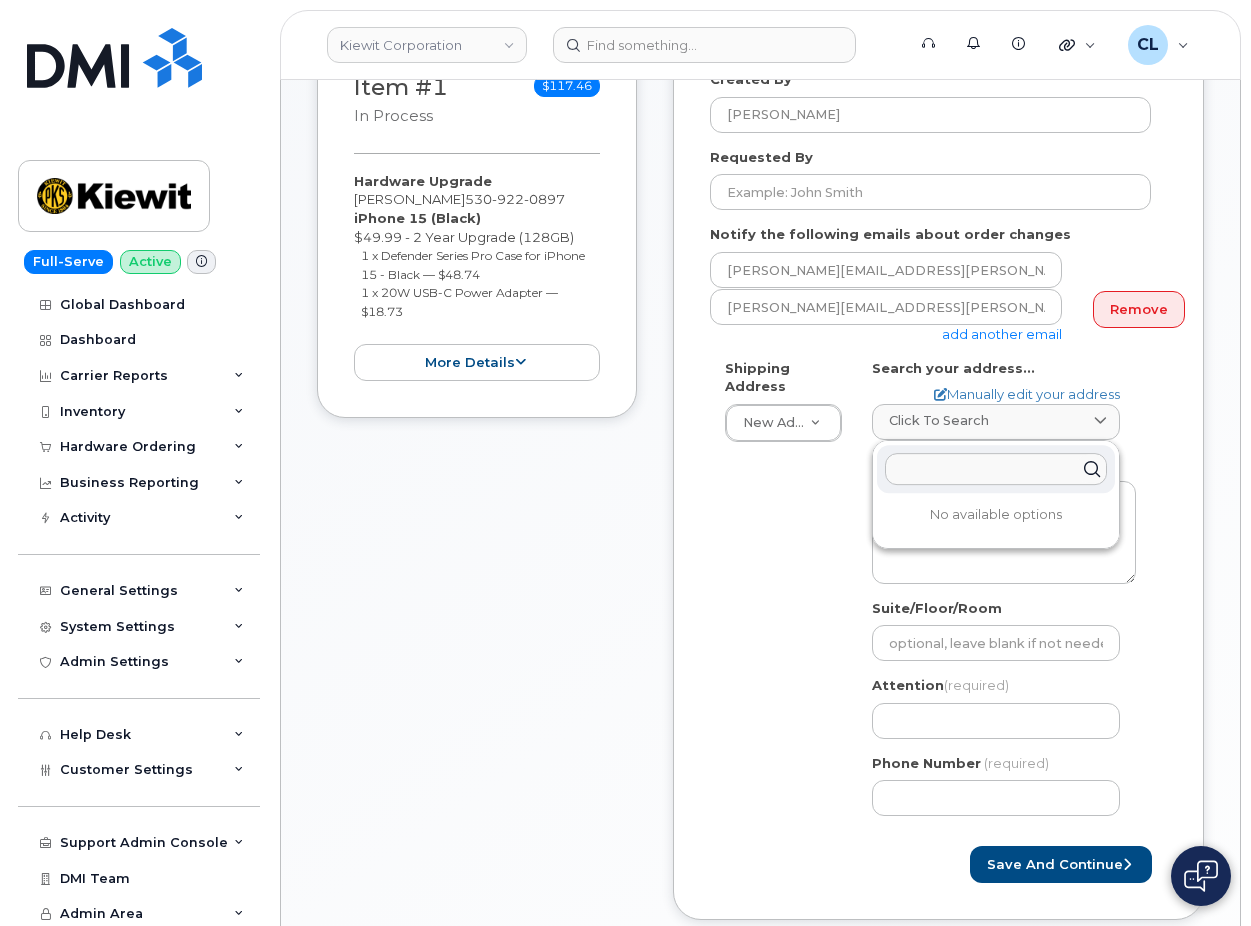 paste on "400 More Ave Los Gatos, CA 95032" 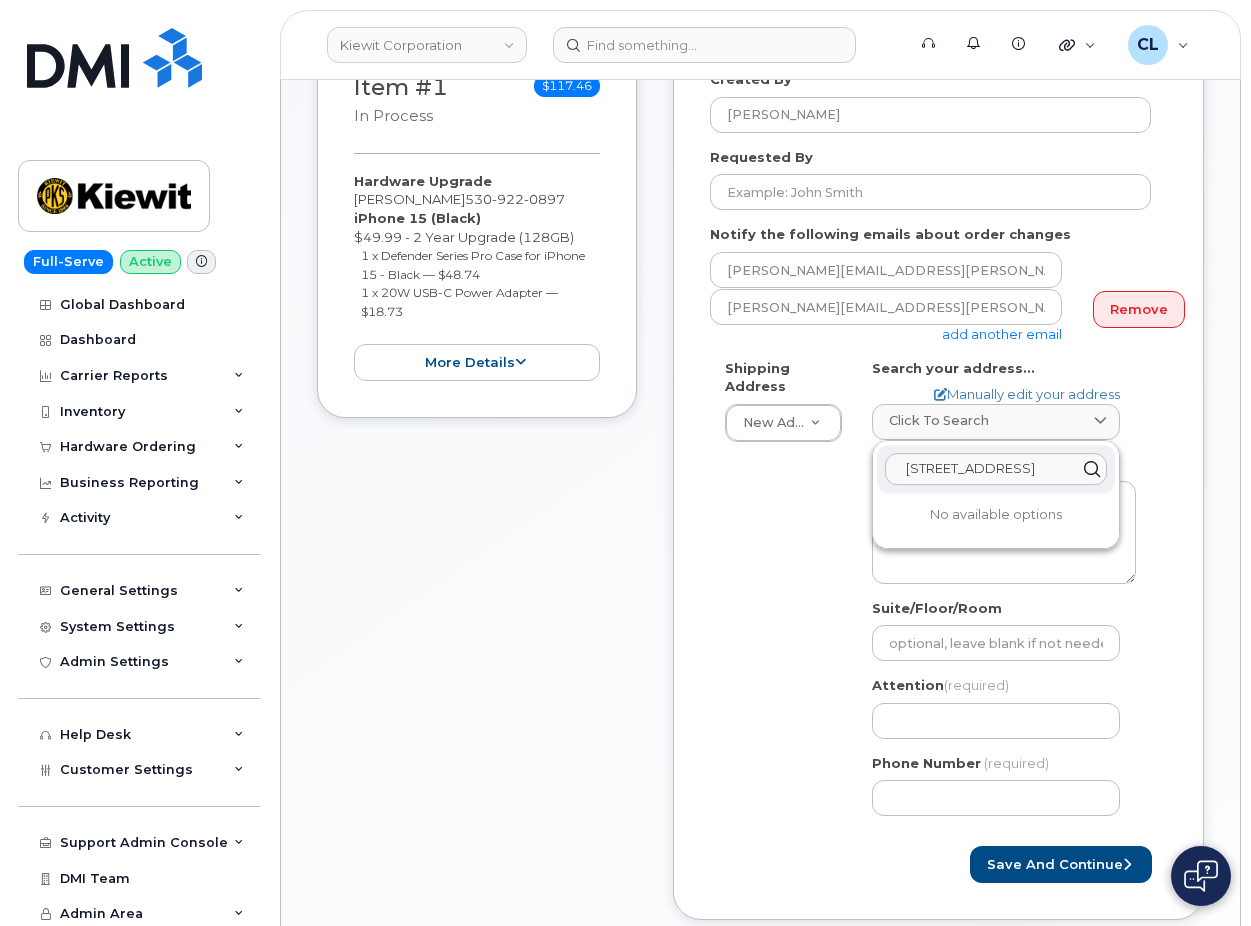 scroll, scrollTop: 0, scrollLeft: 47, axis: horizontal 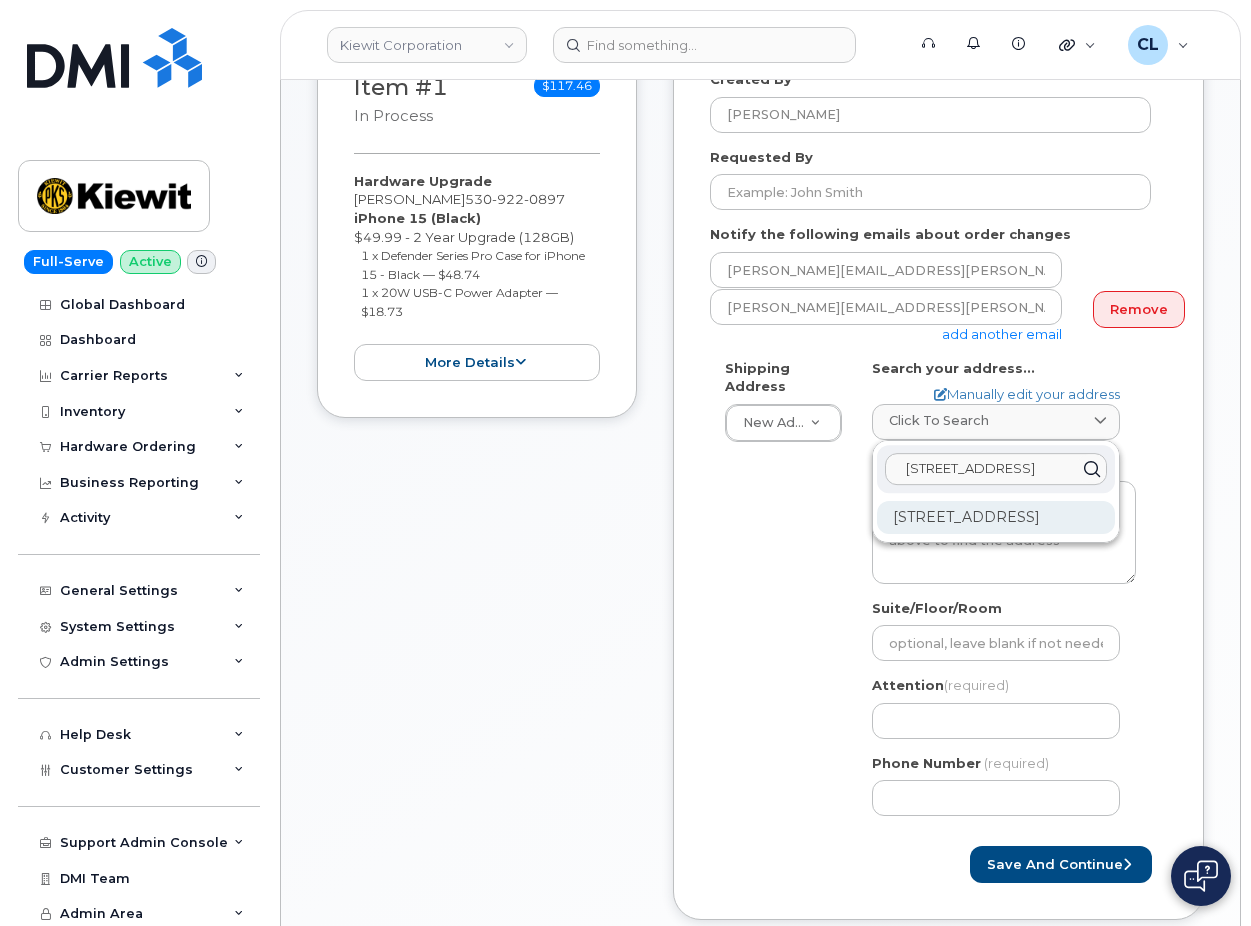 type on "400 More Ave Los Gatos, CA 95032" 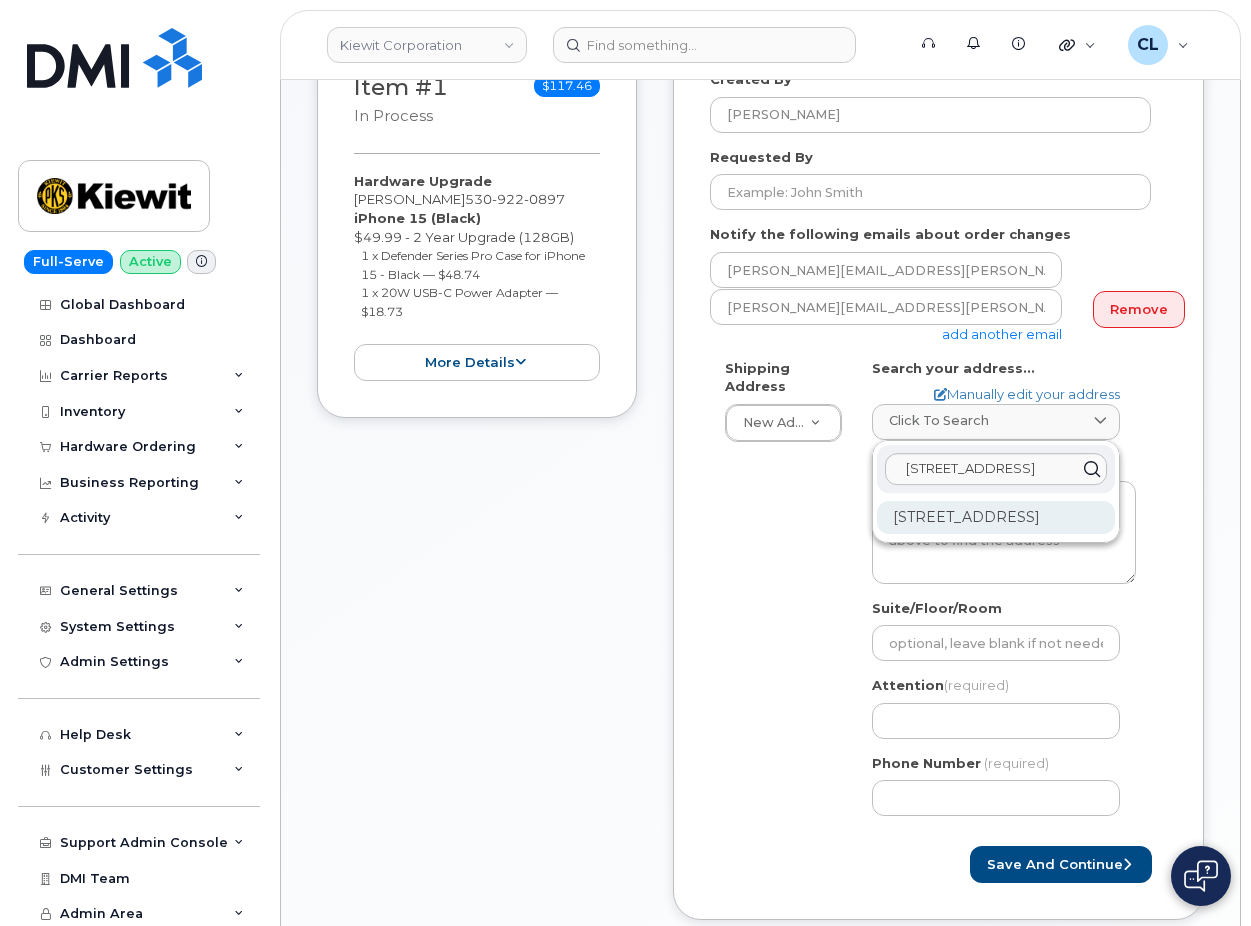 click on "400 More Ave Los Gatos CA 95032-1111" 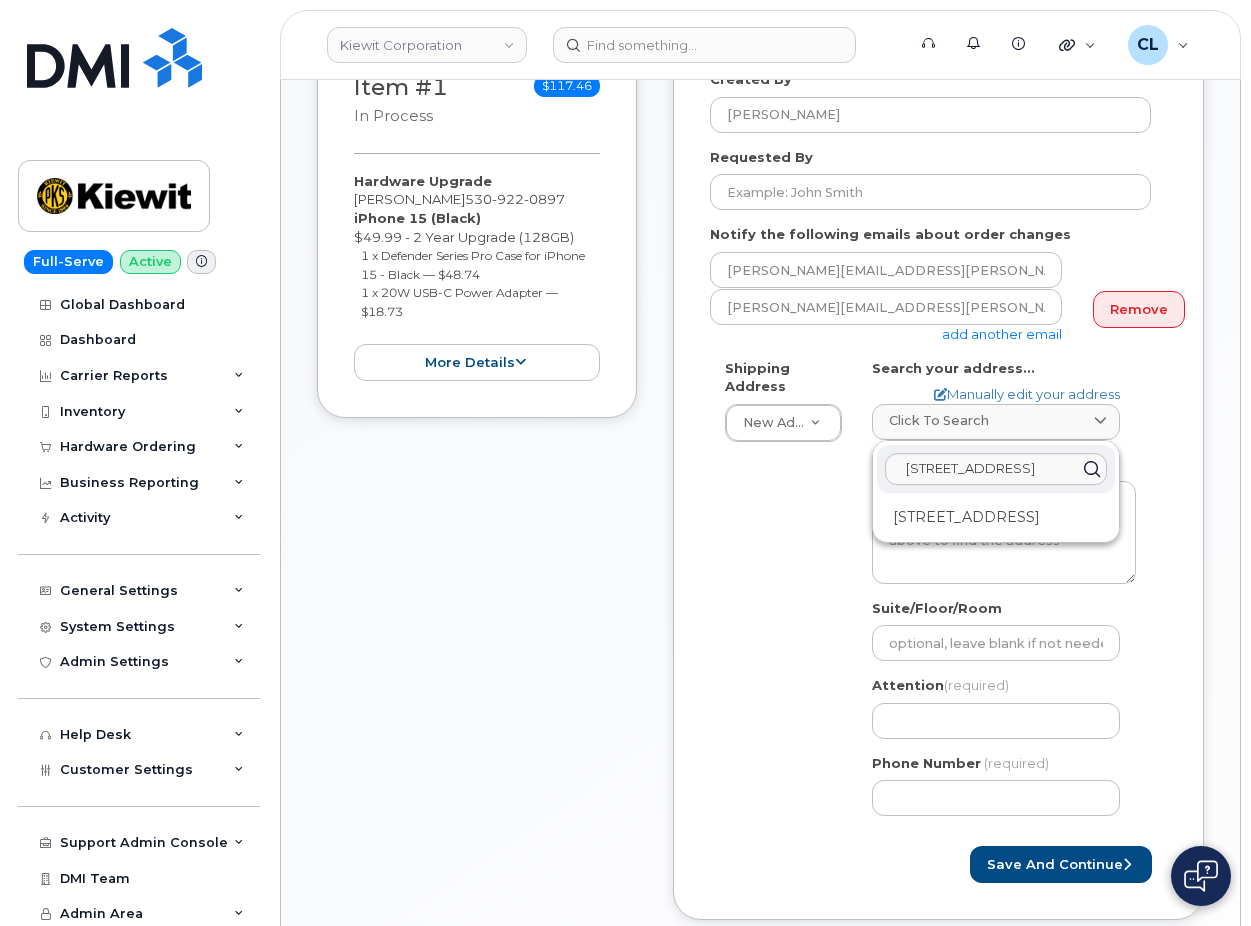 select 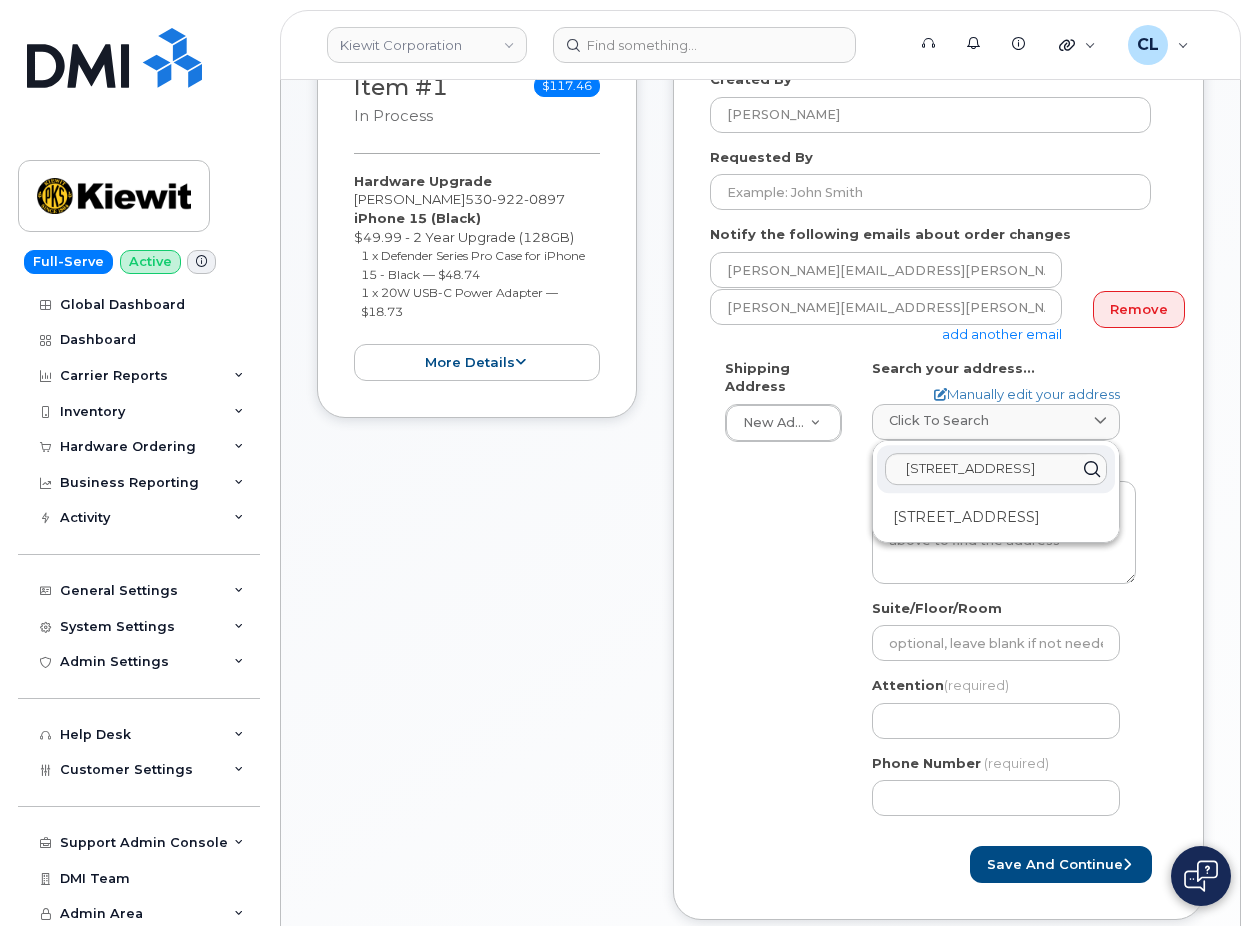 type on "400 More Ave
LOS GATOS CA 95032-1111
UNITED STATES" 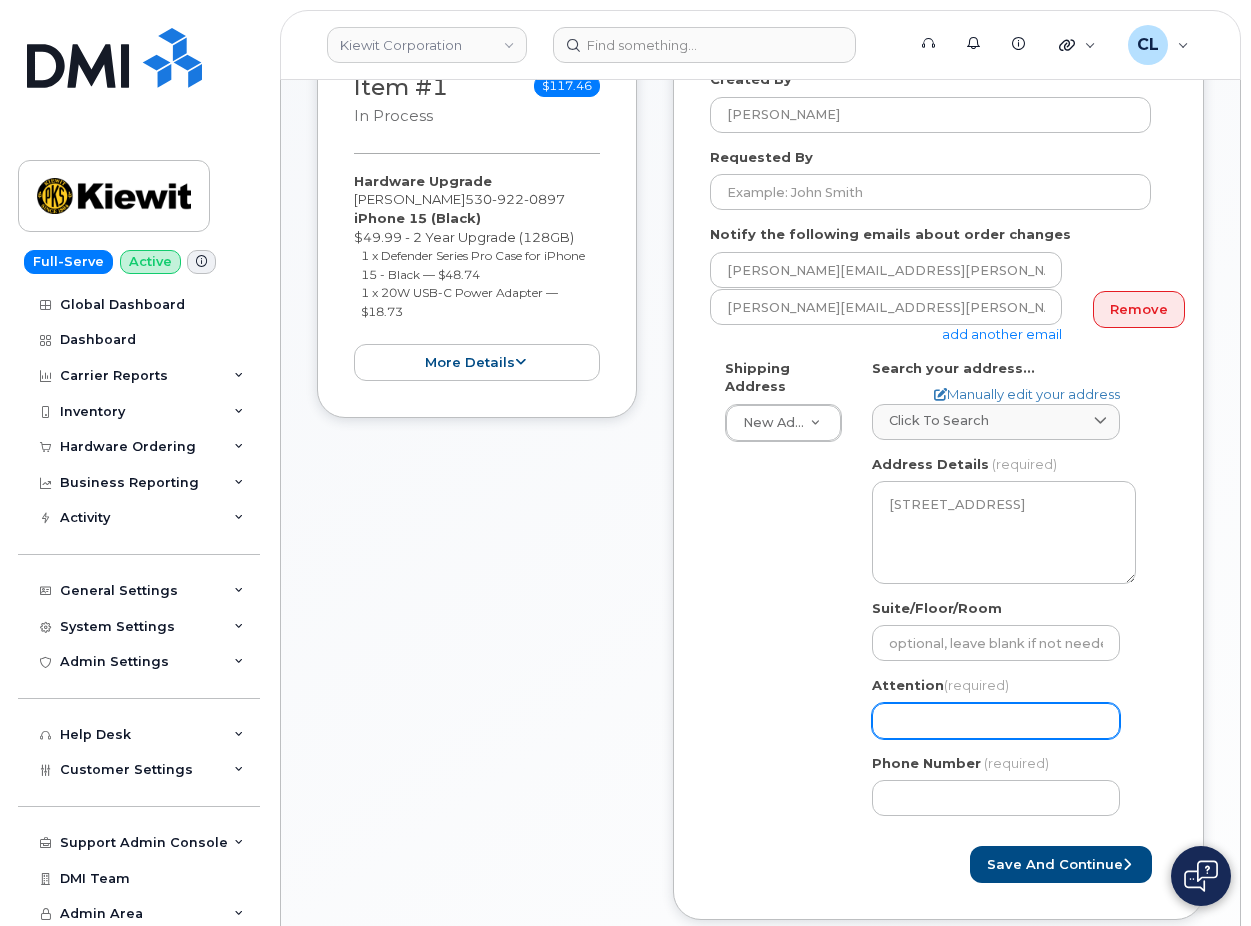 click on "Attention
(required)" at bounding box center (996, 721) 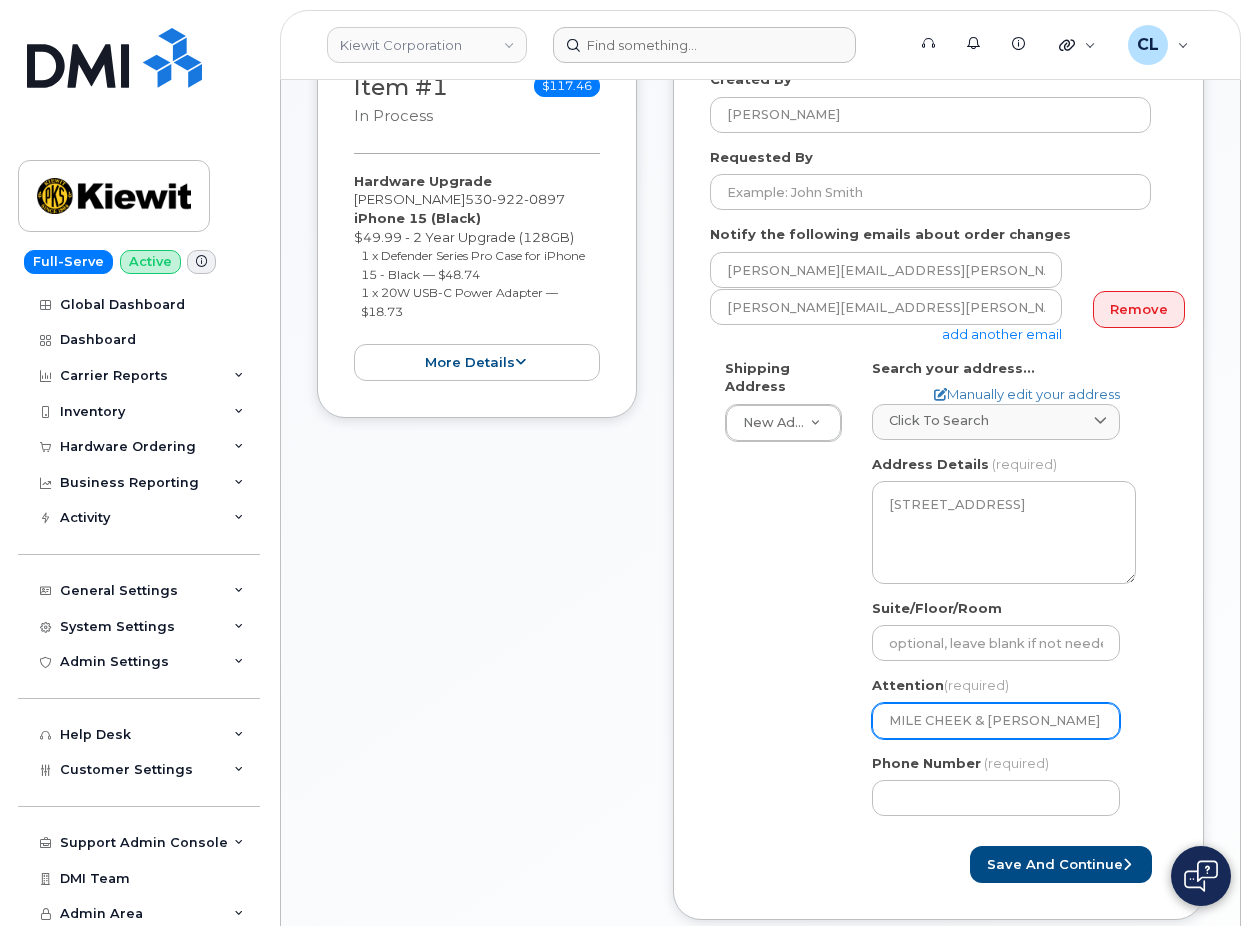type on "MILE CHEEK & [PERSON_NAME]" 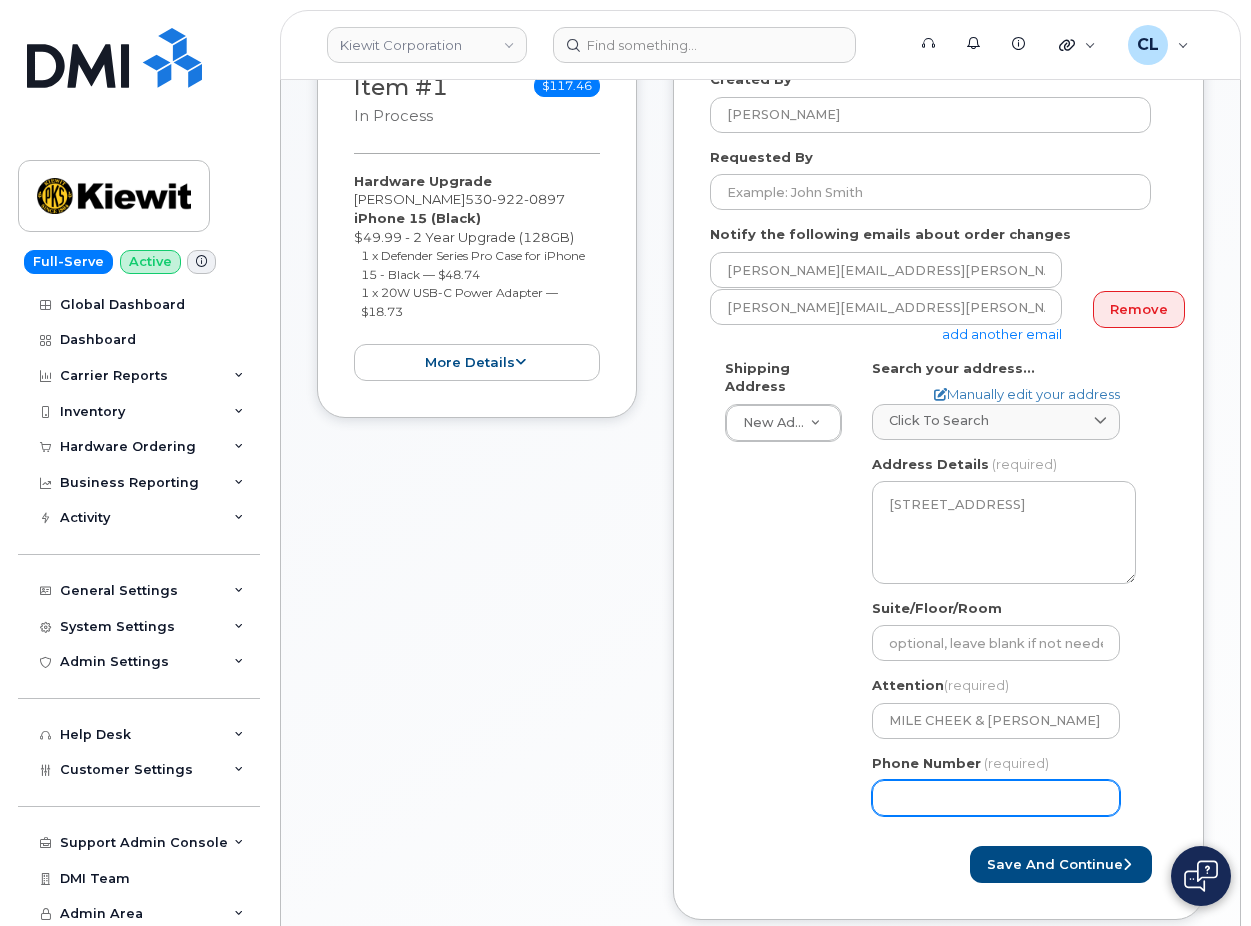 click on "Phone Number" at bounding box center [996, 798] 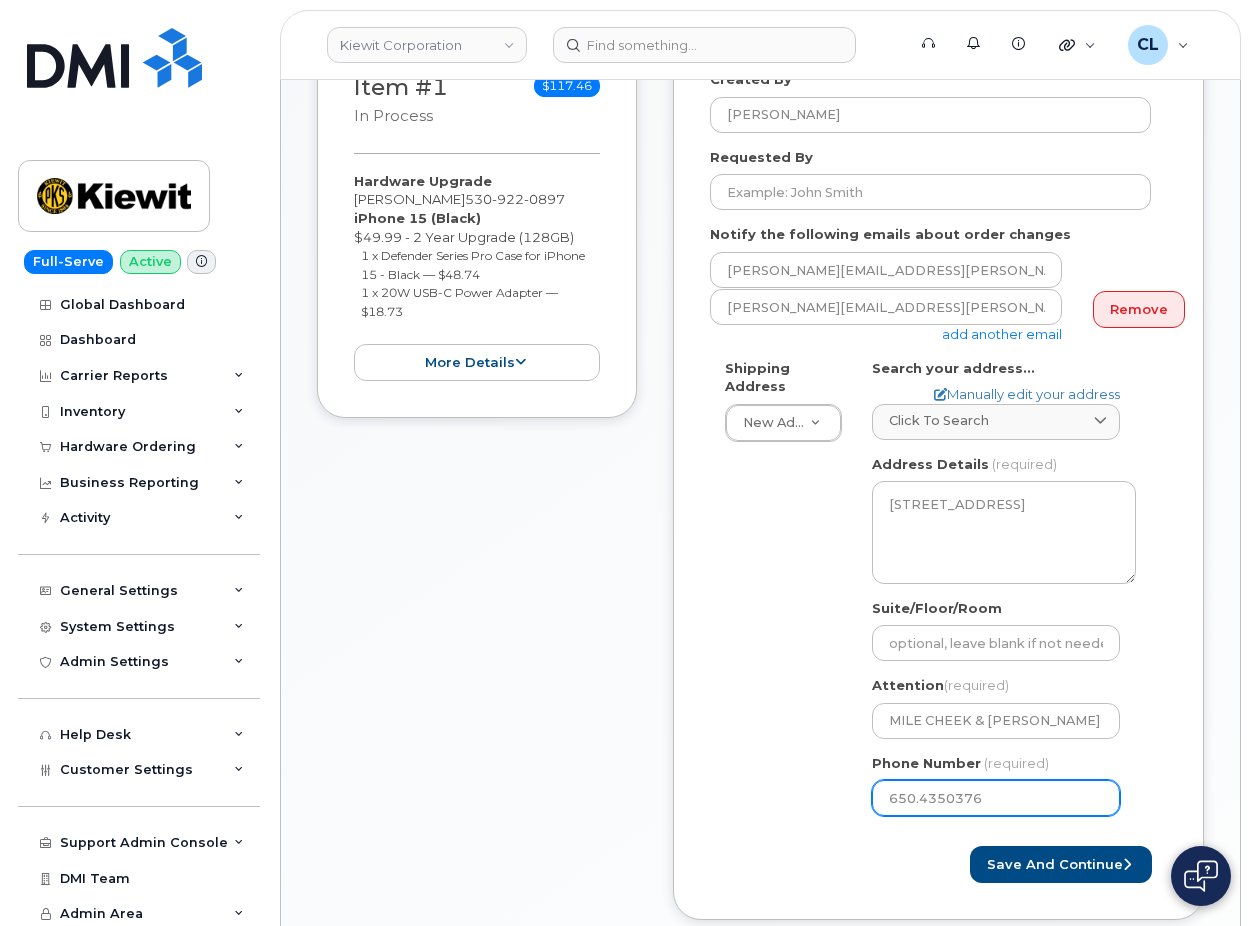 click on "650.4350376" at bounding box center [996, 798] 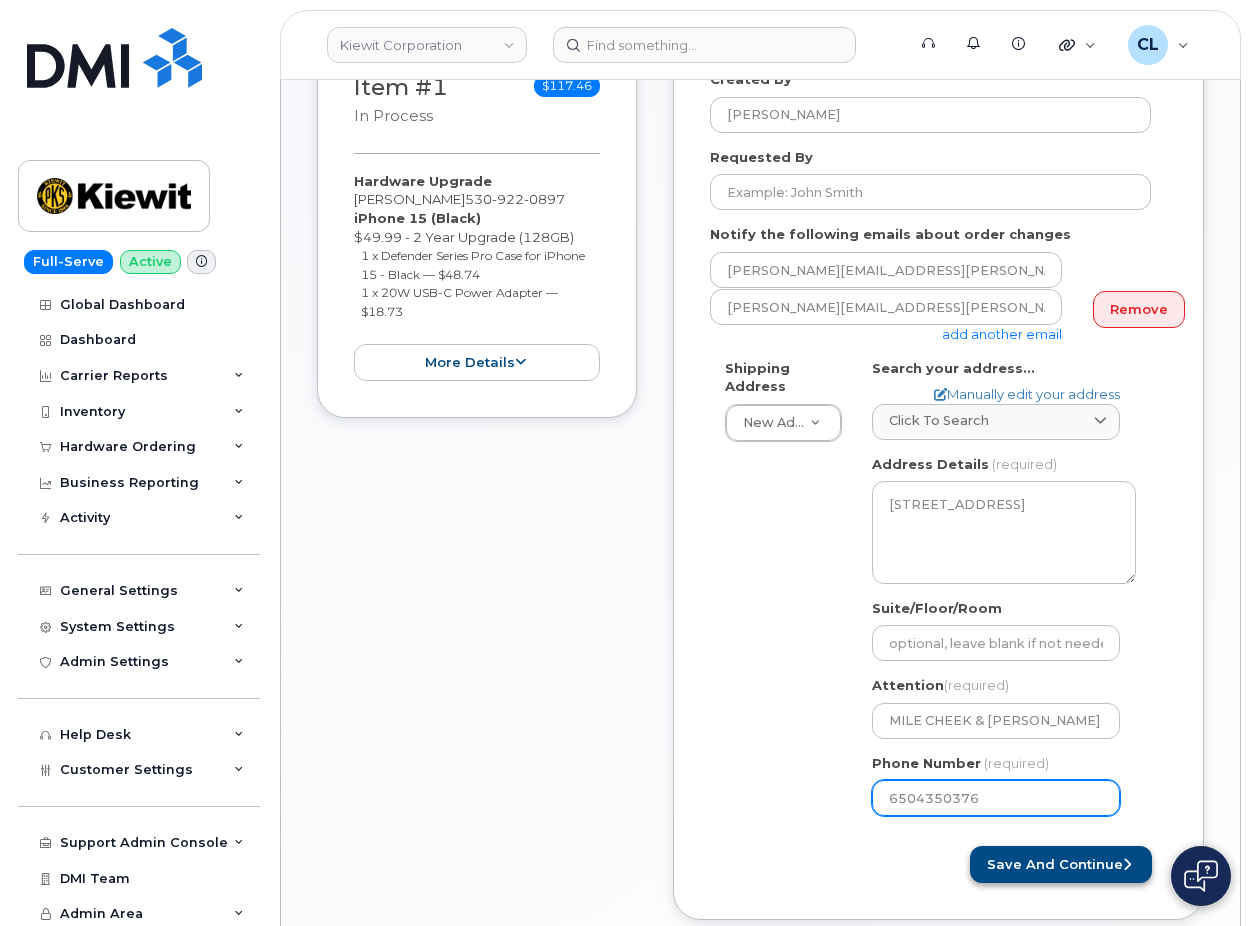 type on "6504350376" 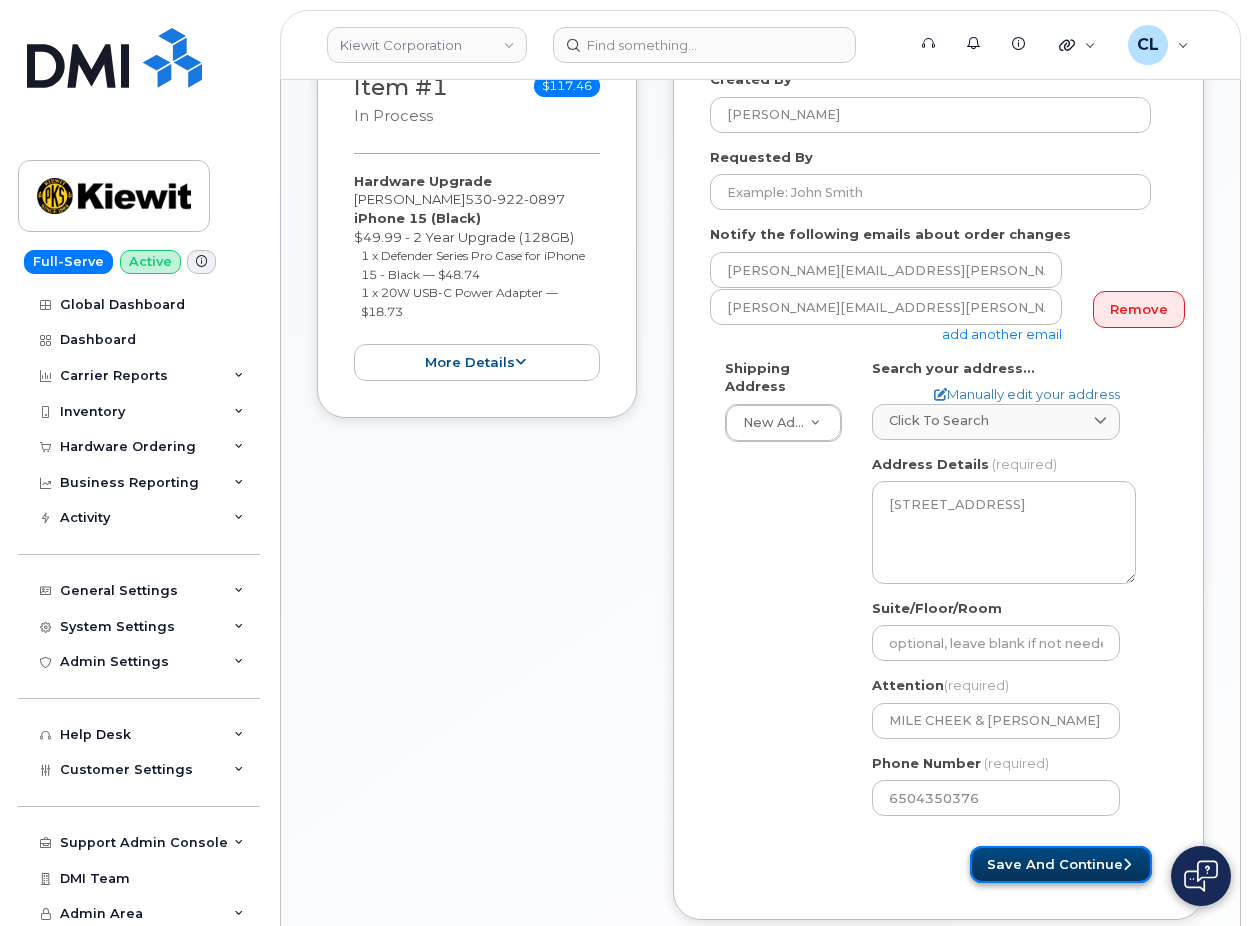 click on "Save and Continue" at bounding box center [1061, 864] 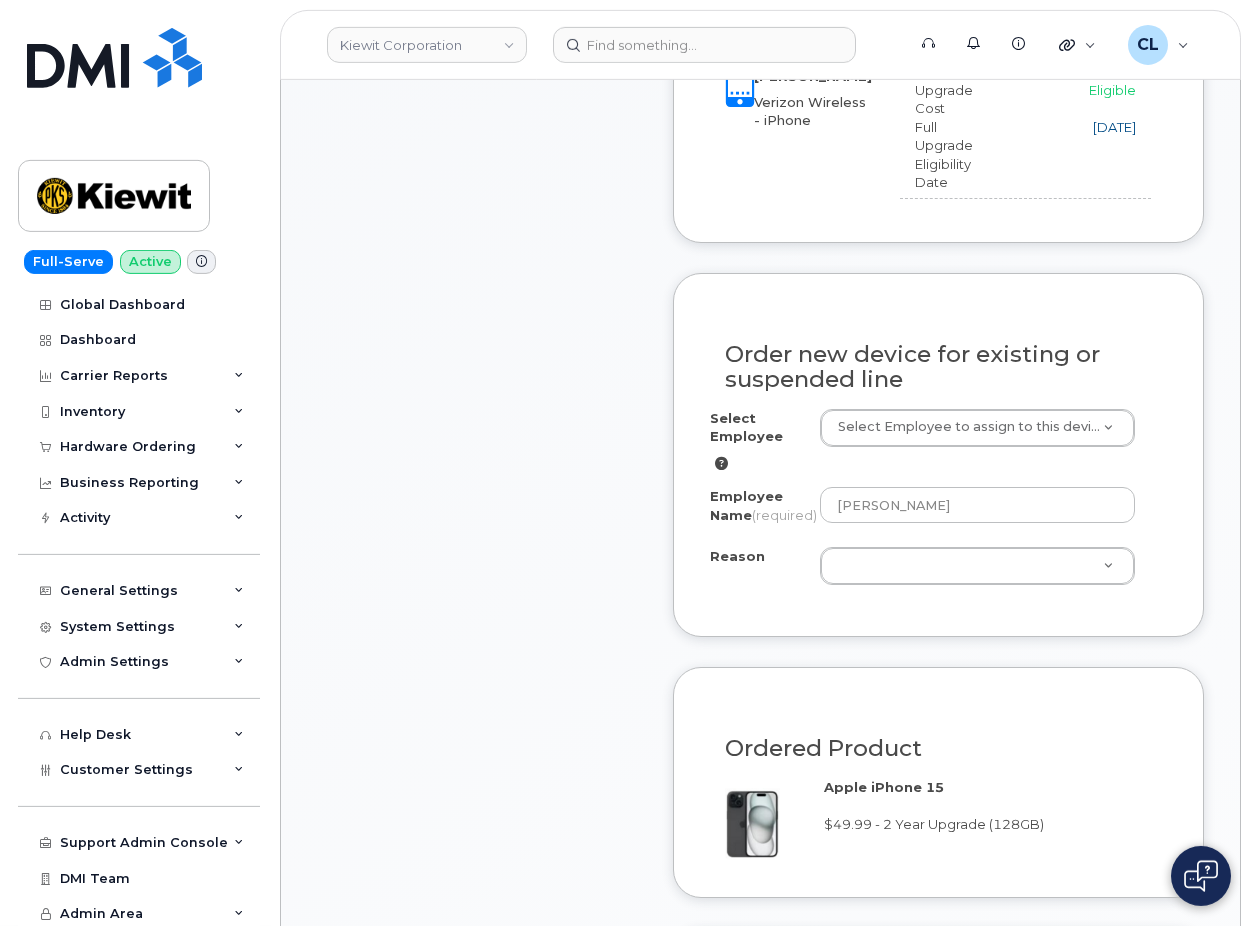 scroll, scrollTop: 1224, scrollLeft: 0, axis: vertical 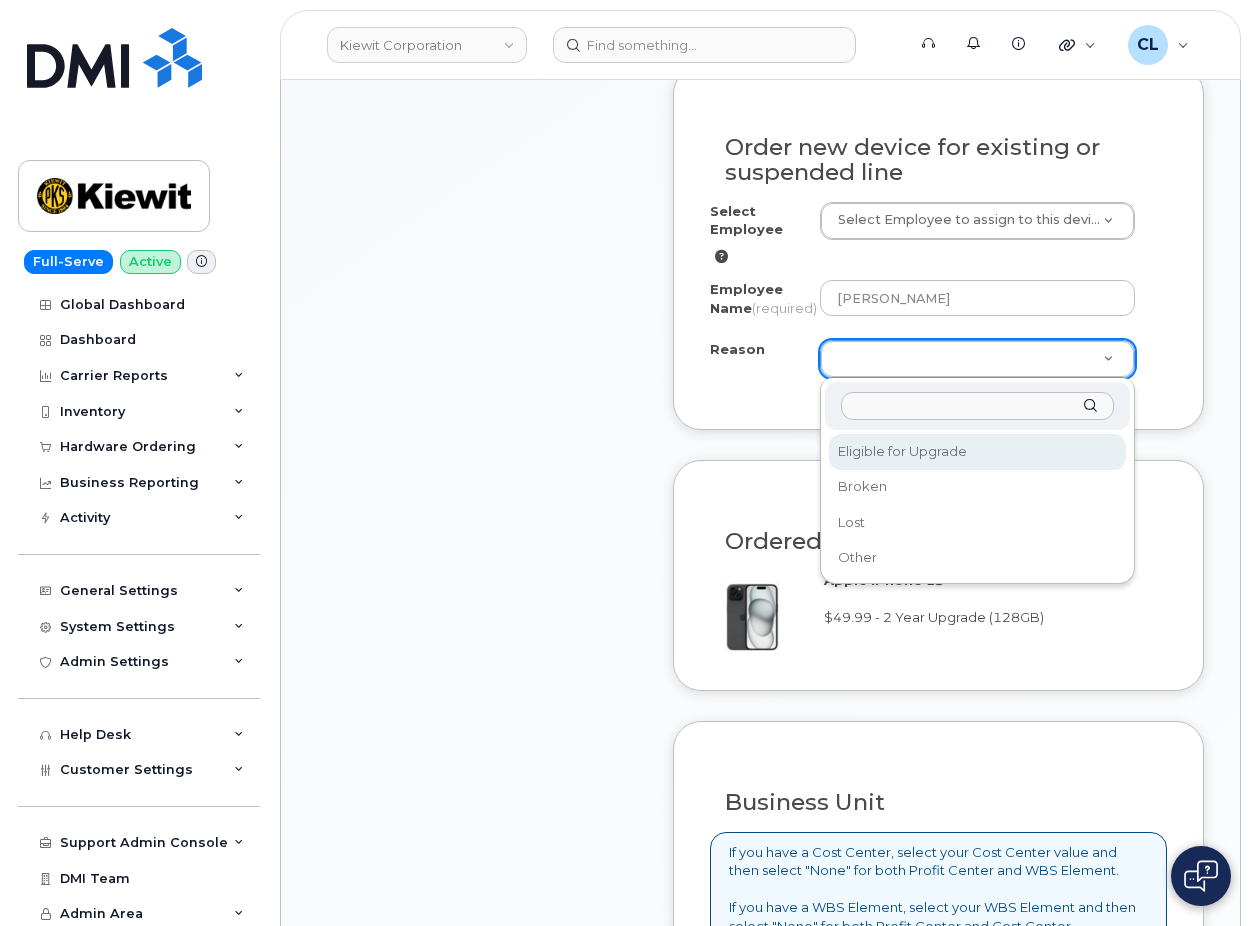 click on "[PERSON_NAME] Corporation   Support   Alerts   Knowledge Base Quicklinks Suspend / Cancel Device Change SIM Card Enable Call Forwarding Reset VM Password Add Roaming Package Request Repair Order New Device Add Device Transfer Line In Move Device to Another Company [PERSON_NAME] Super Admin English Français Adjust Account View AT&T Wireless 998975023 Weeks Marine Inc 829556767 Weeks Marine, Inc GSM-R 287237071101 Weeks Marine, Inc GSM-R 287259046887 Weeks Marine, Inc GSM-R 990540011 Verizon Wireless 442044104-00001 [PERSON_NAME] Tunneling Corp 442044104-00002 [PERSON_NAME] TunnelingCorp 786080835-00001 [PERSON_NAME] Phase 2 922932454-00009 Weeks Marine Inc T-Mobile [PHONE_NUMBER] Load more My Account Wireless Admin Wireless Admin (Restricted) Wireless Admin (Read only) Employee Demo  Enter Email  Sign out Full-Serve Active Global Dashboard Dashboard Carrier Reports Monthly Billing Data Daily Data Pooling Average Costing Executive Summary Accounting Roaming Reports Suspended Devices Suspension Candidates Custom Report Import" at bounding box center (625, 704) 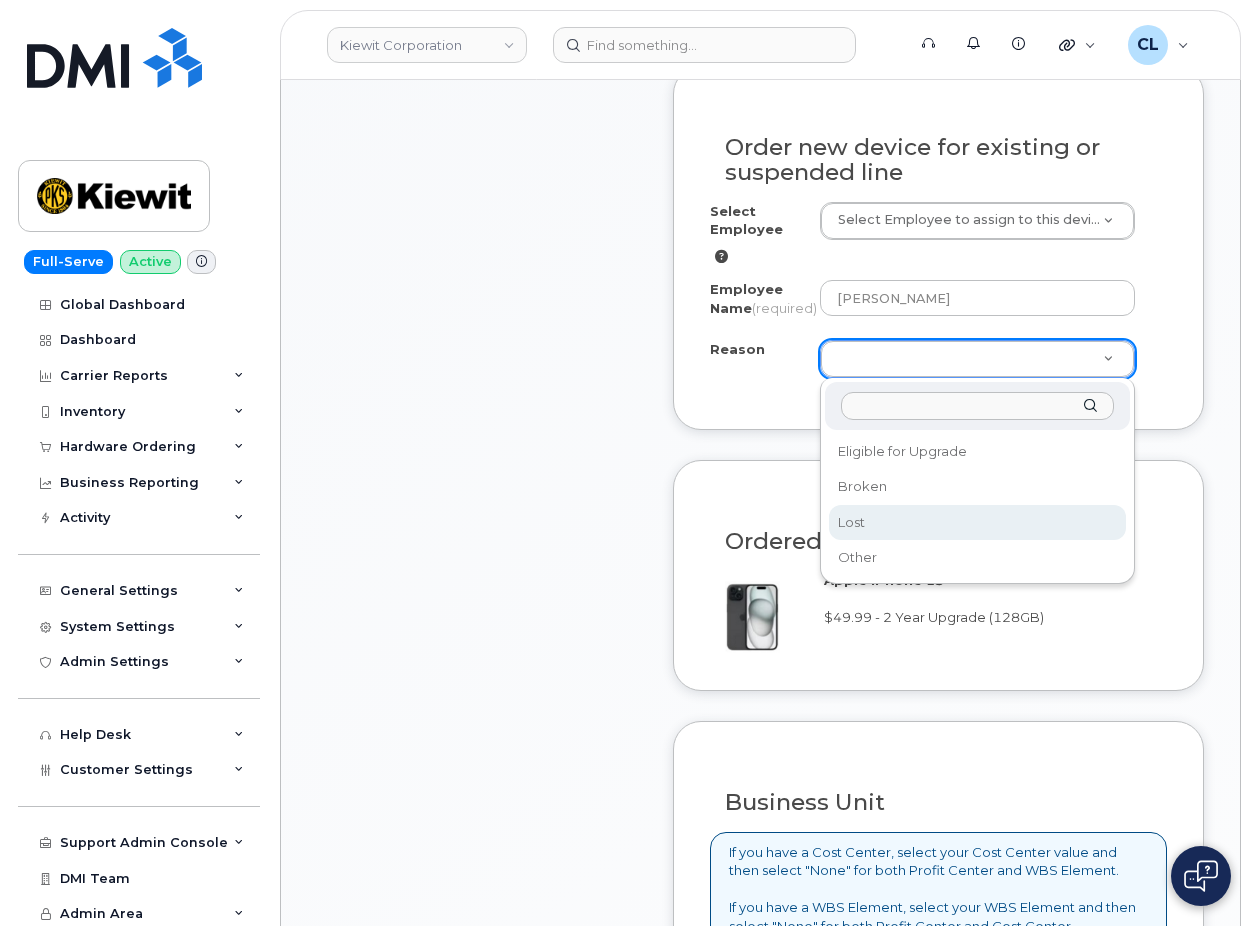 select on "lost" 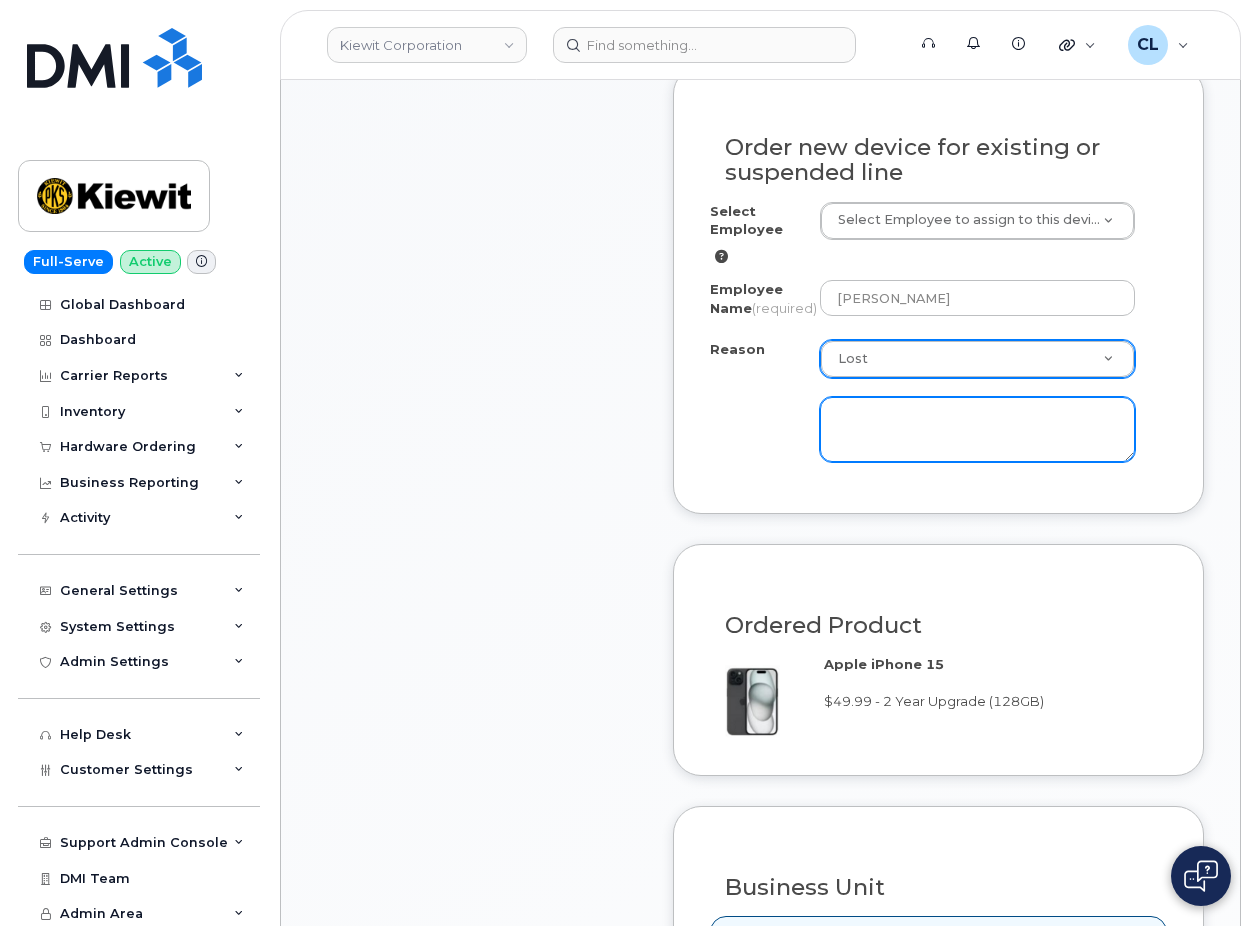 click at bounding box center [977, 430] 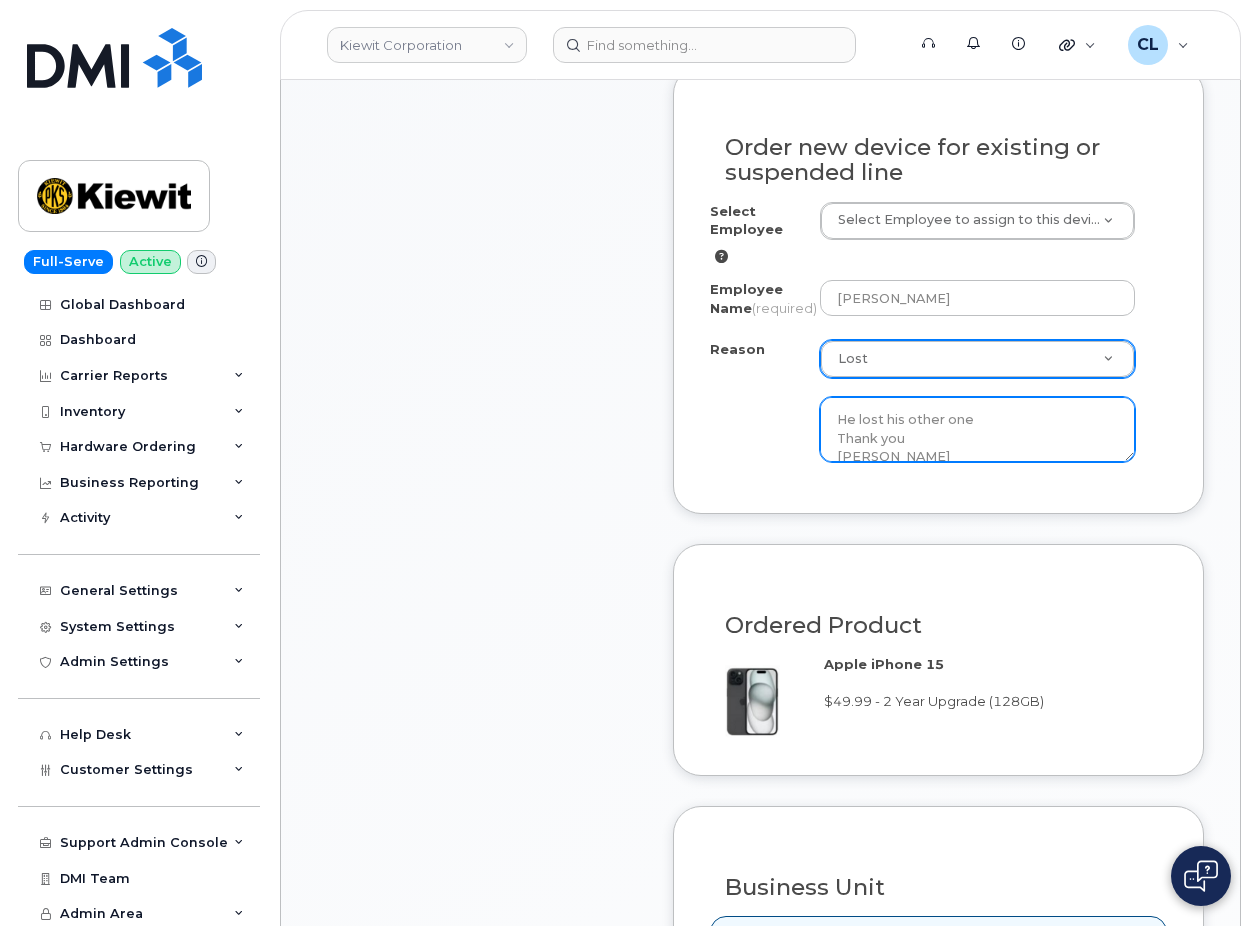 scroll, scrollTop: 22, scrollLeft: 0, axis: vertical 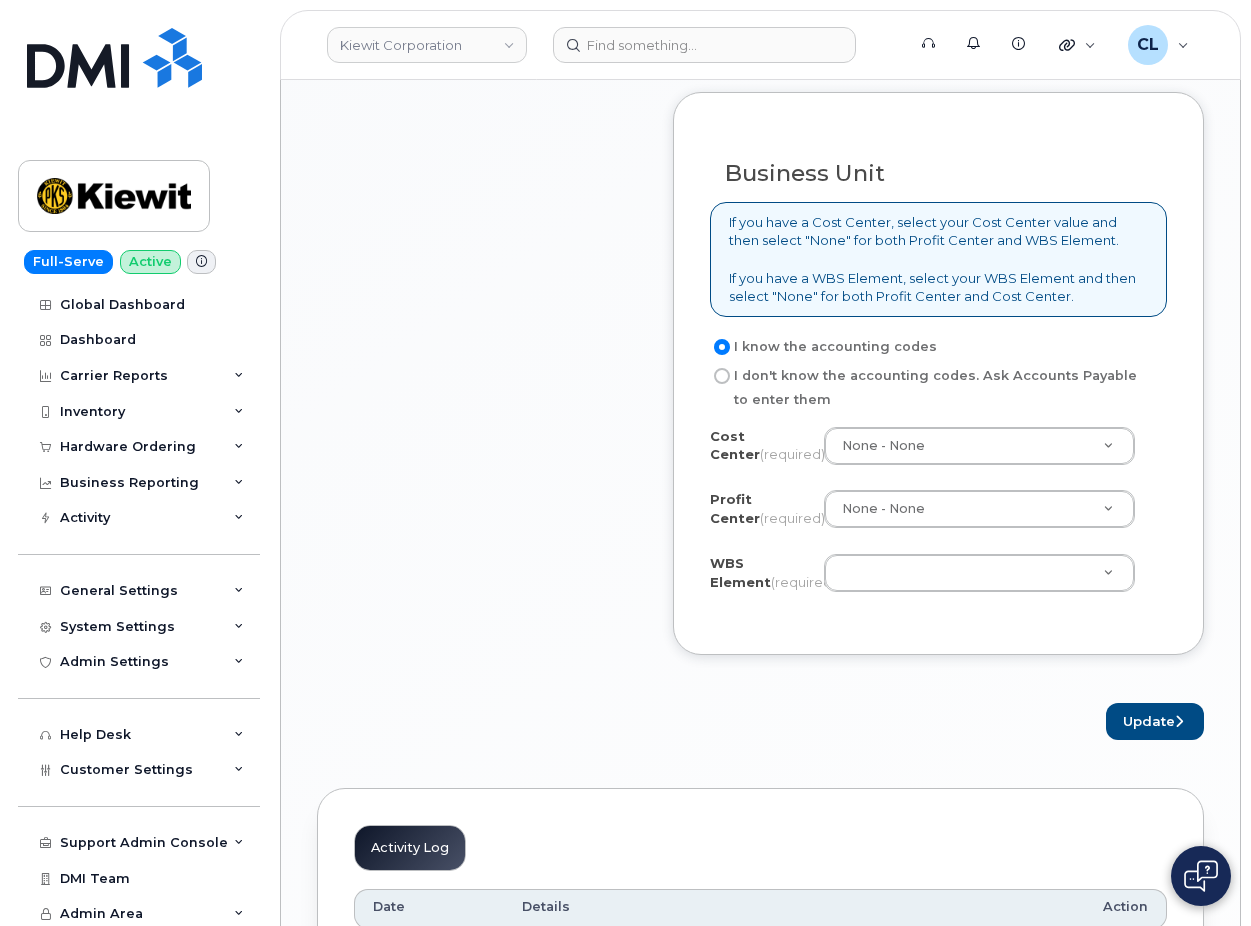 type on "He lost his other one
Thank you
[PERSON_NAME]" 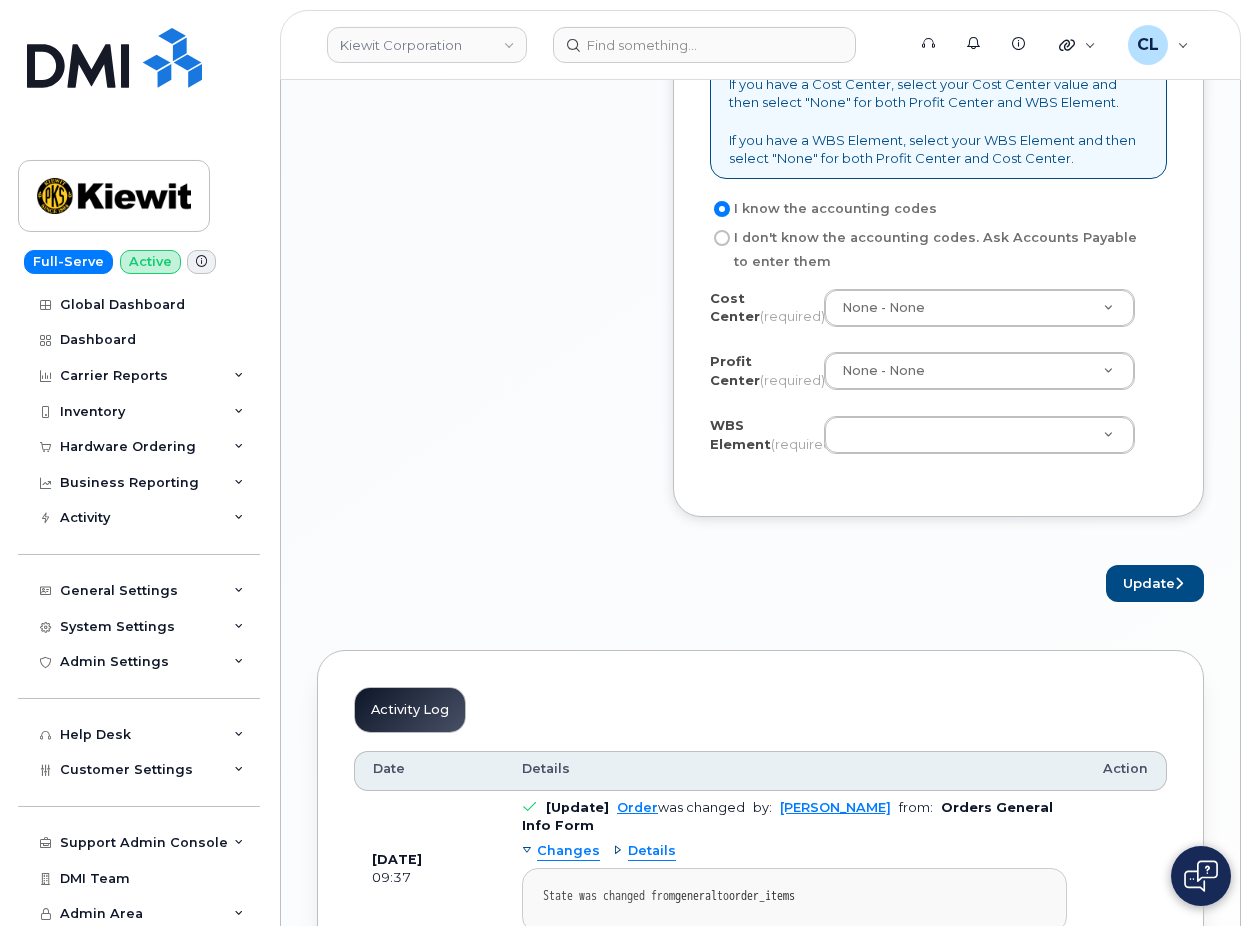 scroll, scrollTop: 2142, scrollLeft: 0, axis: vertical 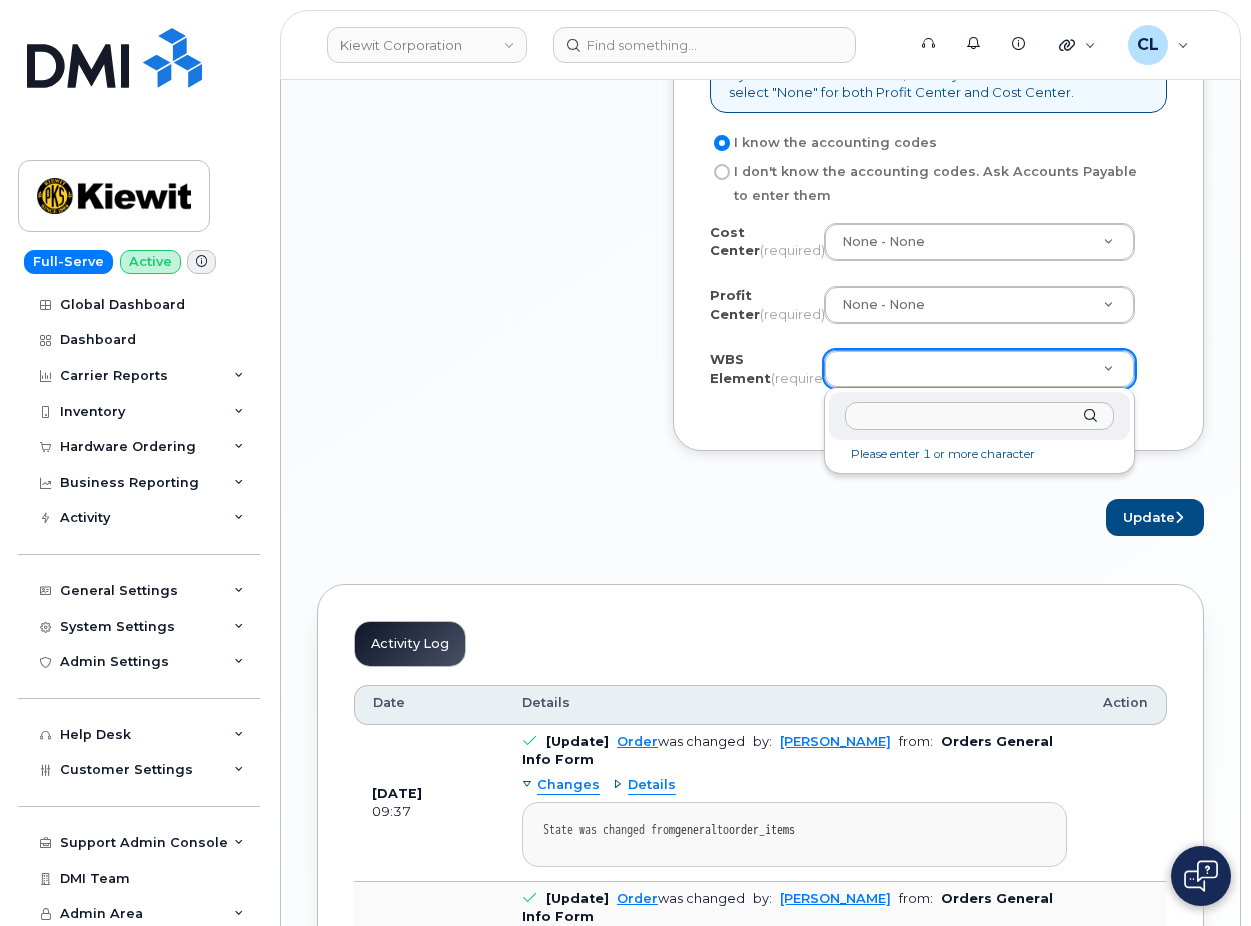 click on "Kiewit Corporation   Support   Alerts   Knowledge Base Quicklinks Suspend / Cancel Device Change SIM Card Enable Call Forwarding Reset VM Password Add Roaming Package Request Repair Order New Device Add Device Transfer Line In Move Device to Another Company CL Casey Larrison Super Admin English Français Adjust Account View AT&T Wireless 998975023 Weeks Marine Inc 829556767 Weeks Marine, Inc GSM-R 287237071101 Weeks Marine, Inc GSM-R 287259046887 Weeks Marine, Inc GSM-R 990540011 Verizon Wireless 442044104-00001 McNally Tunneling Corp 442044104-00002 McNally TunnelingCorp 786080835-00001 Kiewit Phase 2 922932454-00009 Weeks Marine Inc T-Mobile 973402207 Load more My Account Wireless Admin Wireless Admin (Restricted) Wireless Admin (Read only) Employee Demo  Enter Email  Sign out Full-Serve Active Global Dashboard Dashboard Carrier Reports Monthly Billing Data Daily Data Pooling Average Costing Executive Summary Accounting Roaming Reports Suspended Devices Suspension Candidates Custom Report Import" at bounding box center (625, -171) 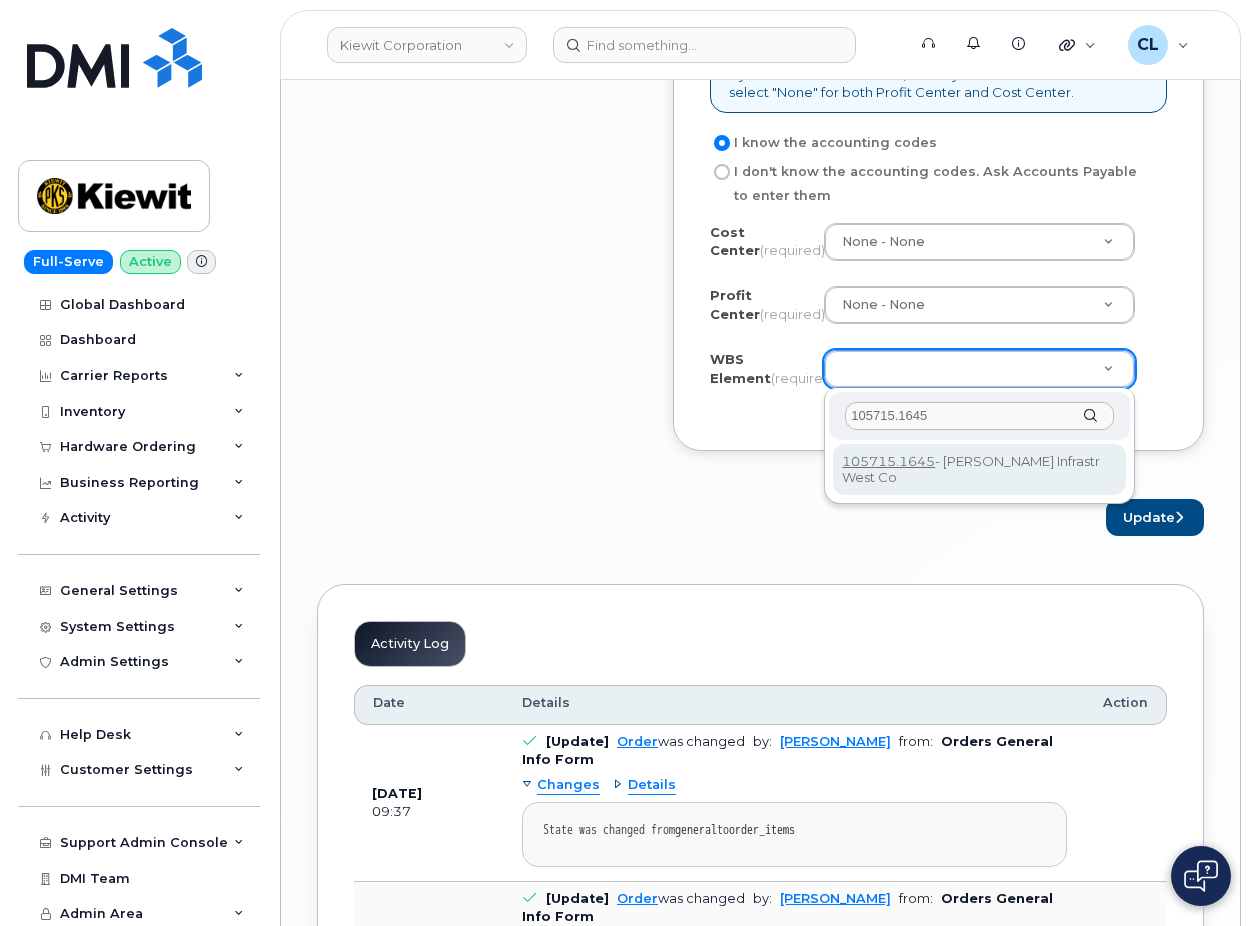 type on "105715.1645" 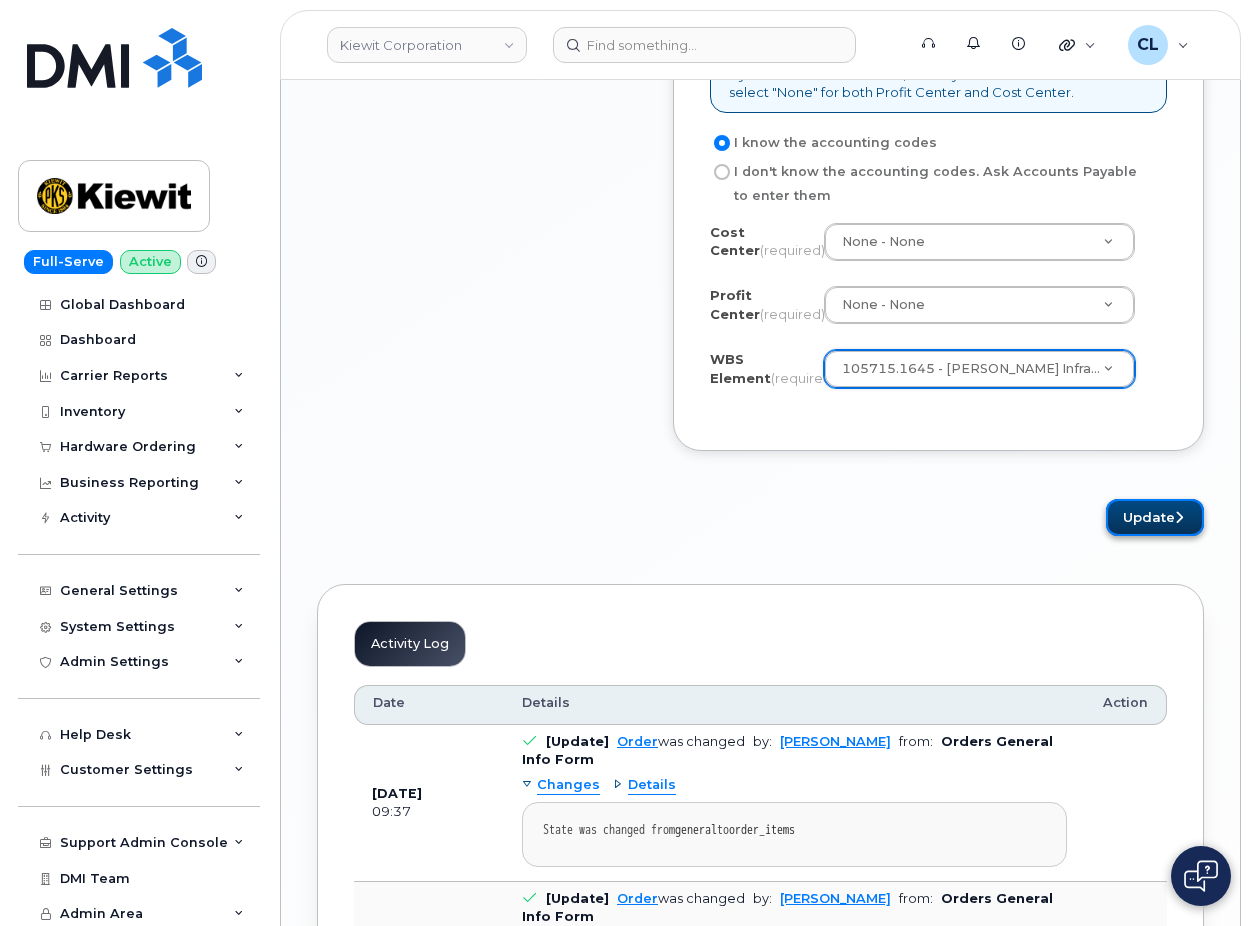 click on "Update" at bounding box center (1155, 517) 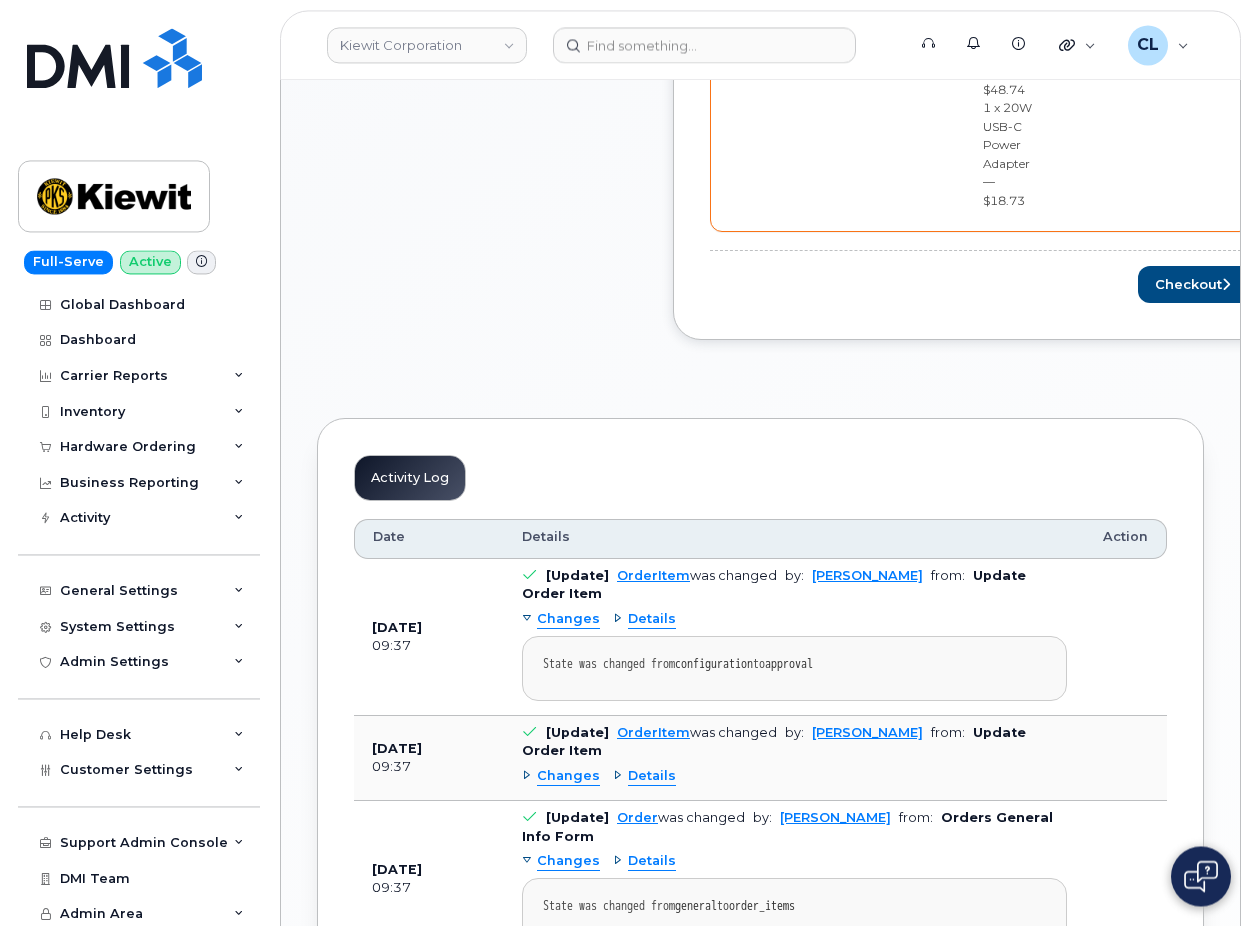 scroll, scrollTop: 1428, scrollLeft: 0, axis: vertical 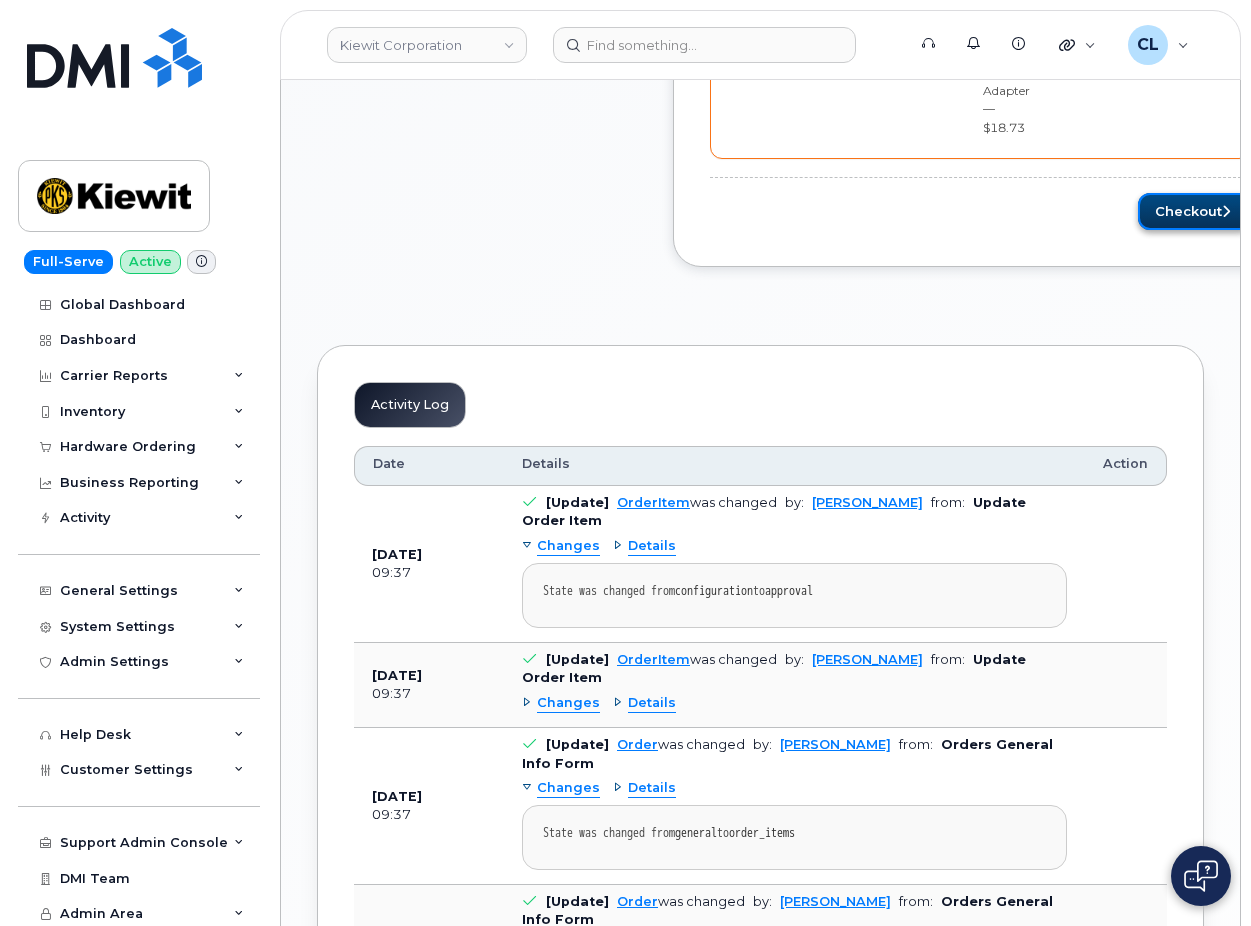 click on "Checkout" at bounding box center [1194, 211] 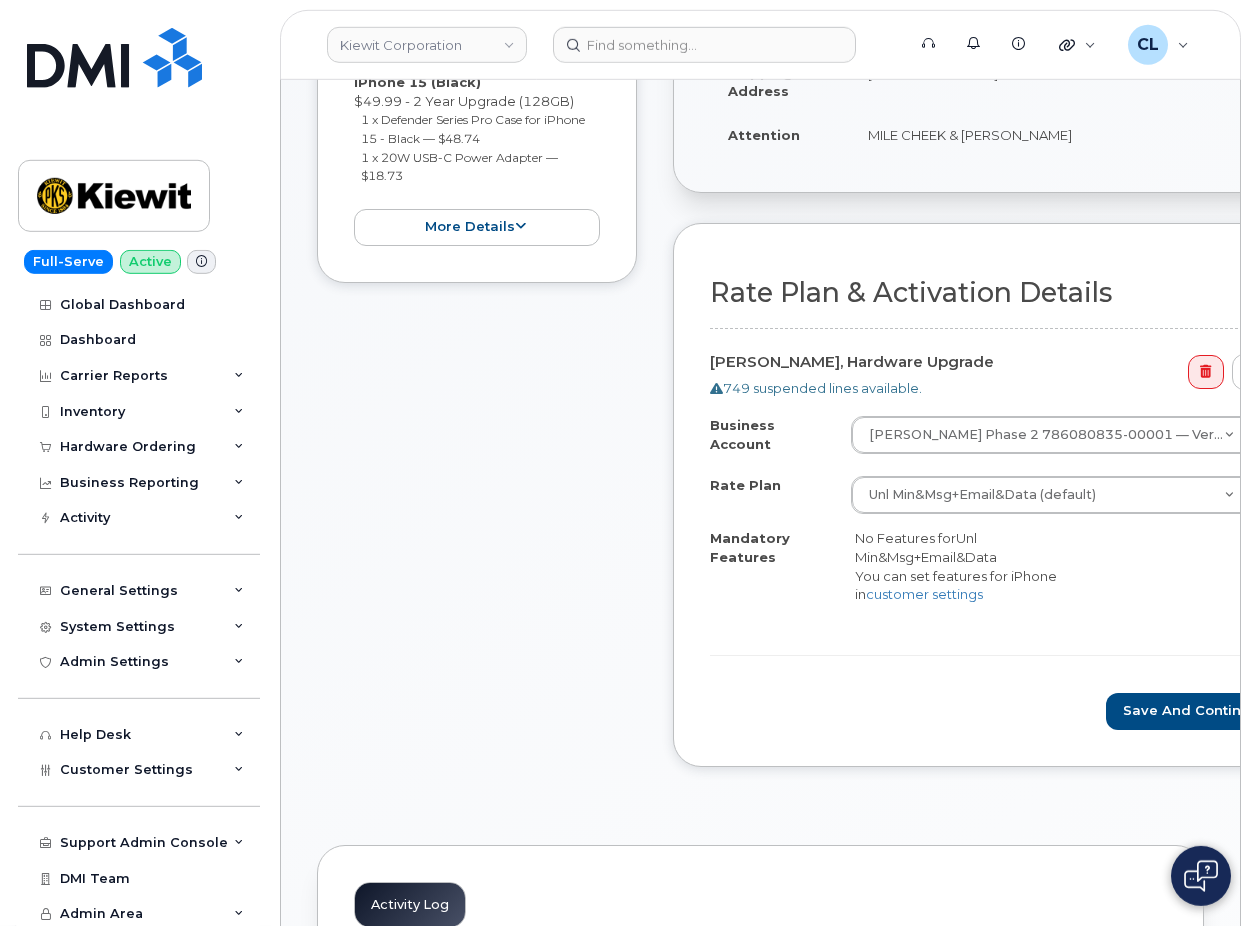 scroll, scrollTop: 816, scrollLeft: 0, axis: vertical 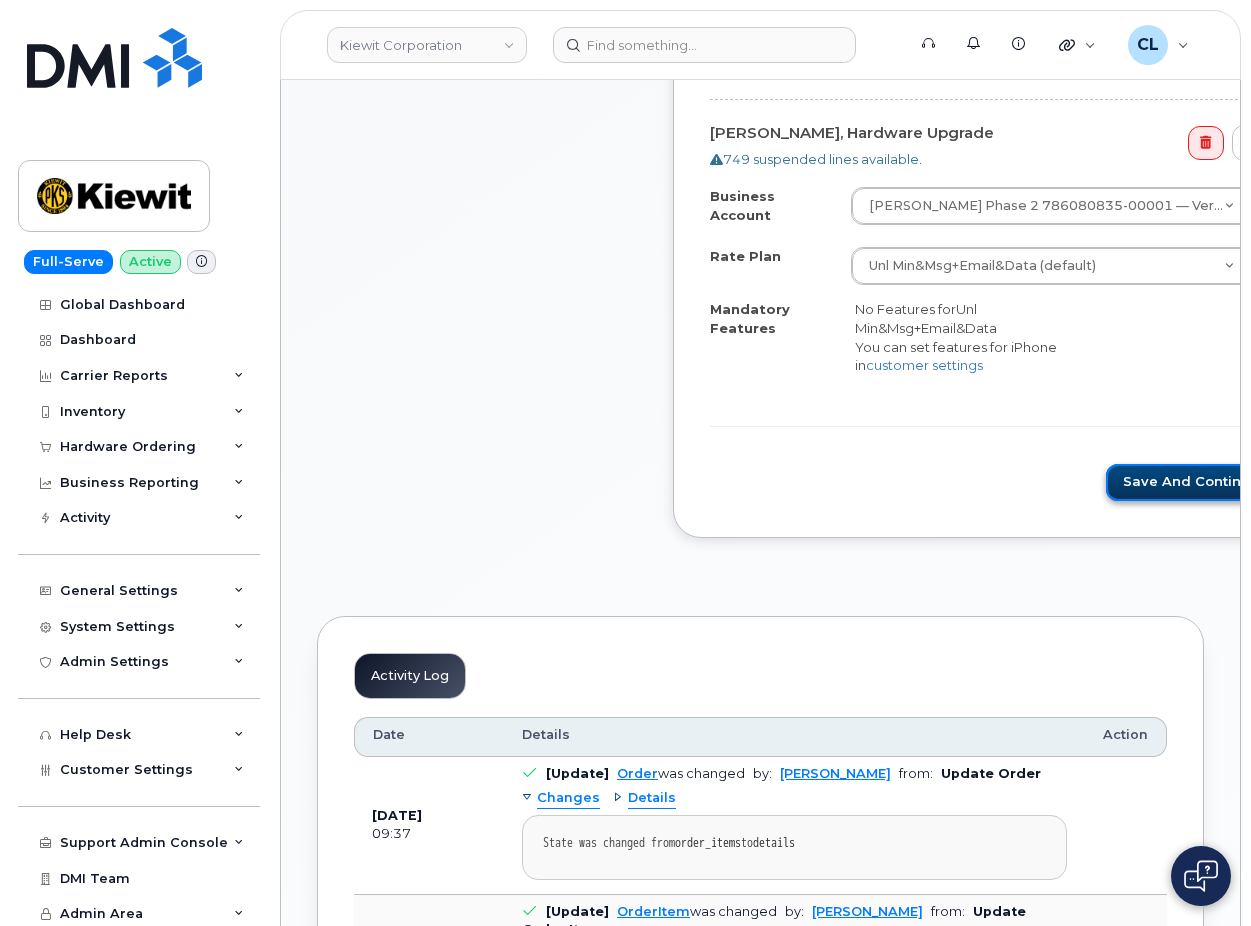 click on "Save and Continue" at bounding box center [1197, 482] 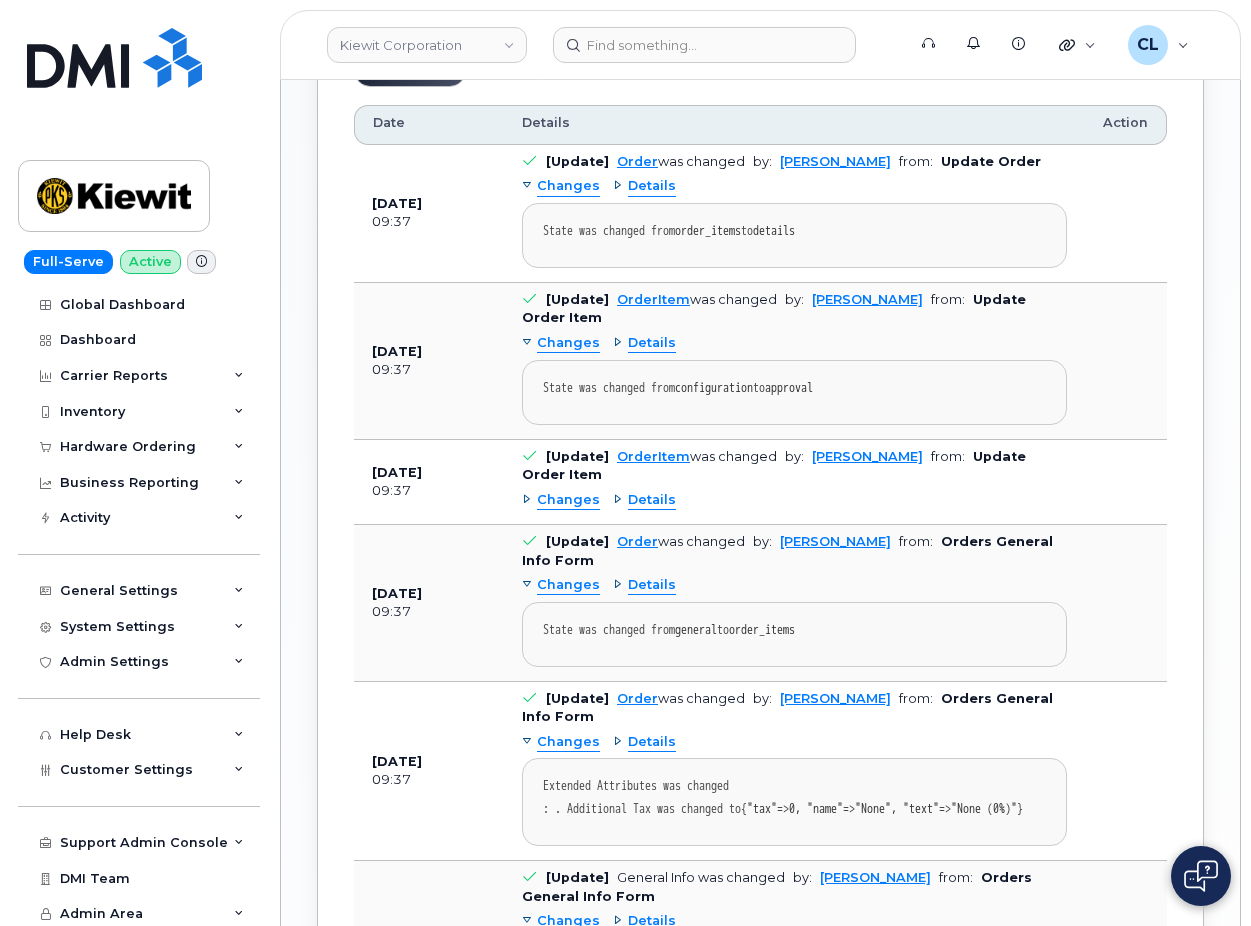 scroll, scrollTop: 816, scrollLeft: 0, axis: vertical 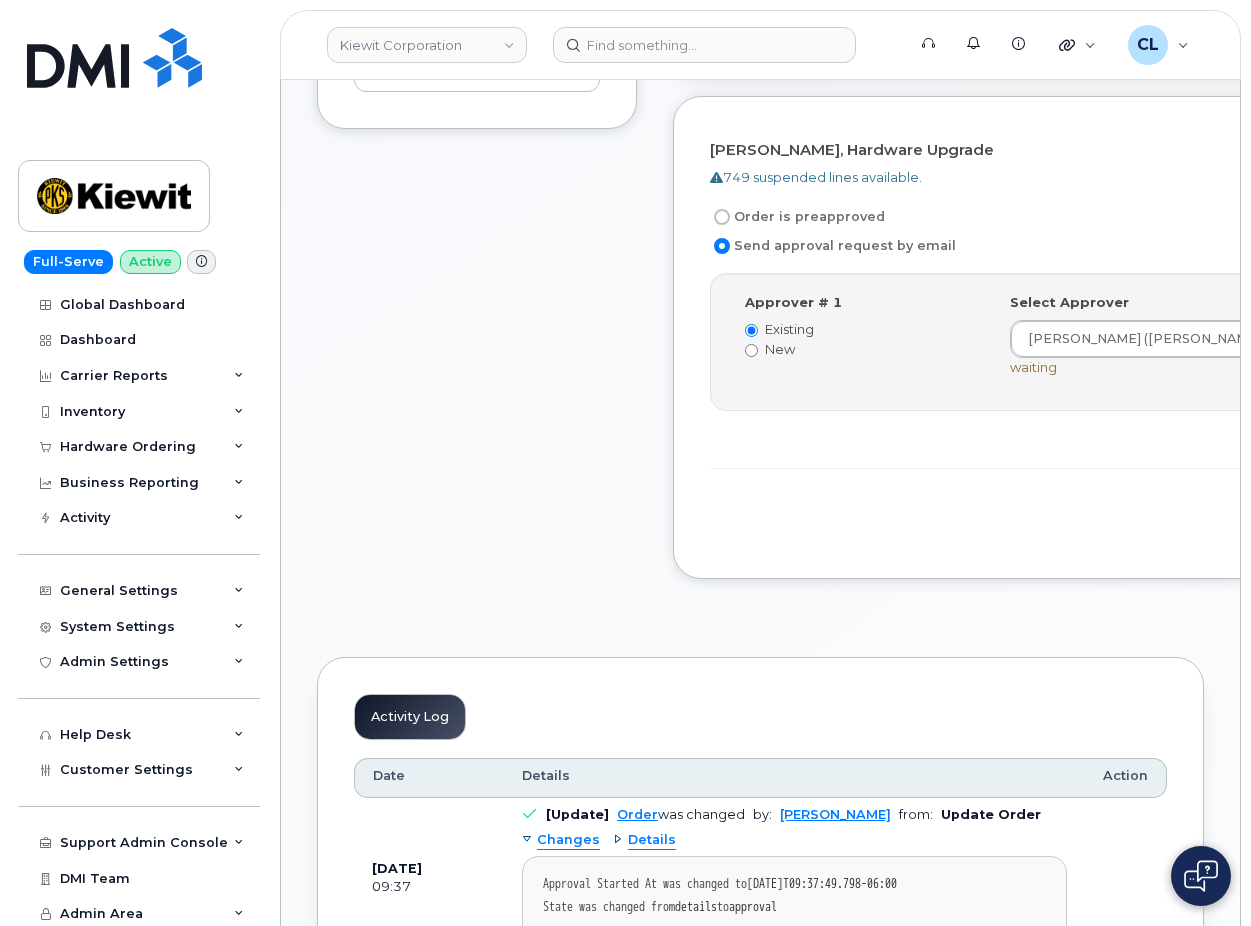 click on "Save and Continue" at bounding box center (1458, 523) 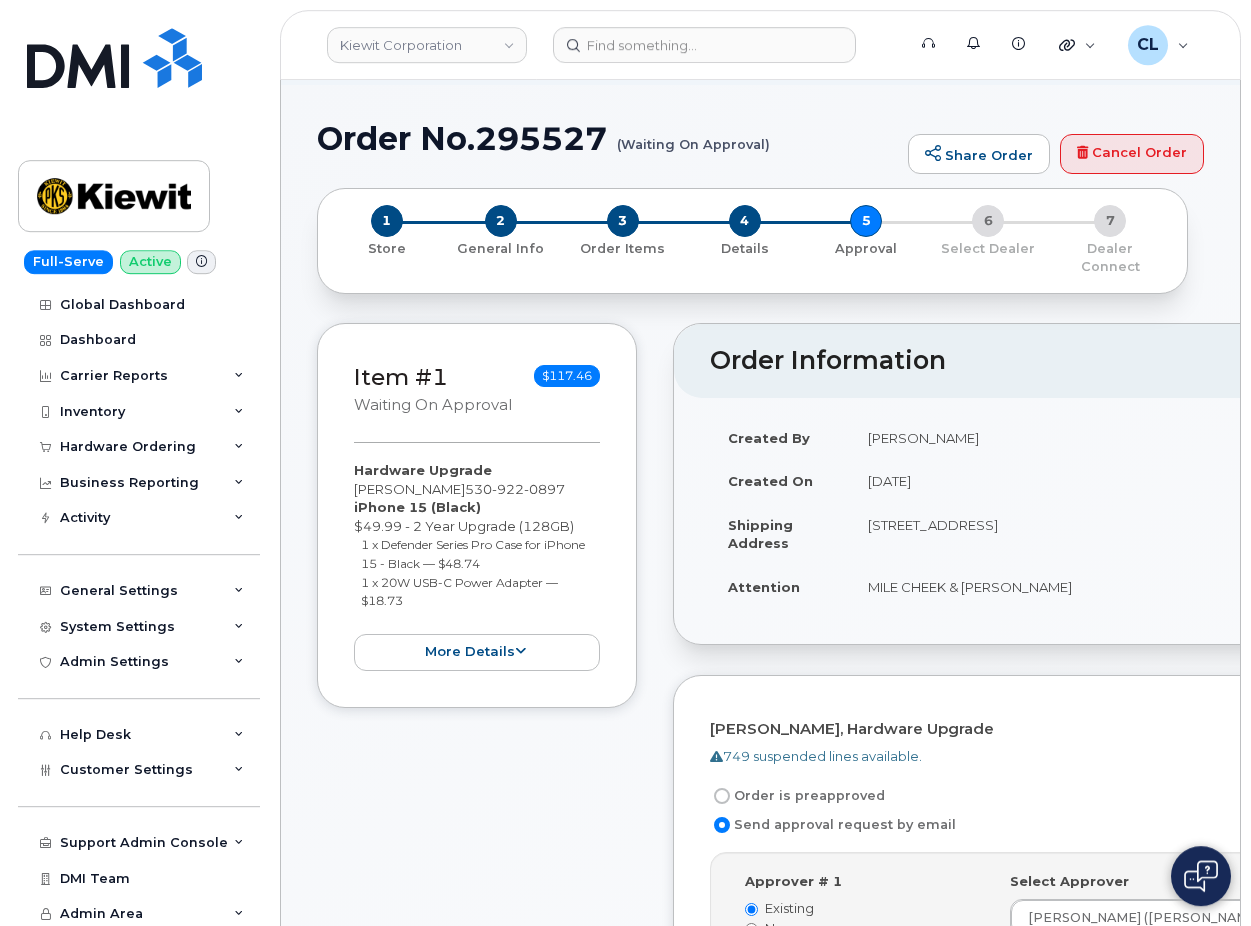 scroll, scrollTop: 102, scrollLeft: 0, axis: vertical 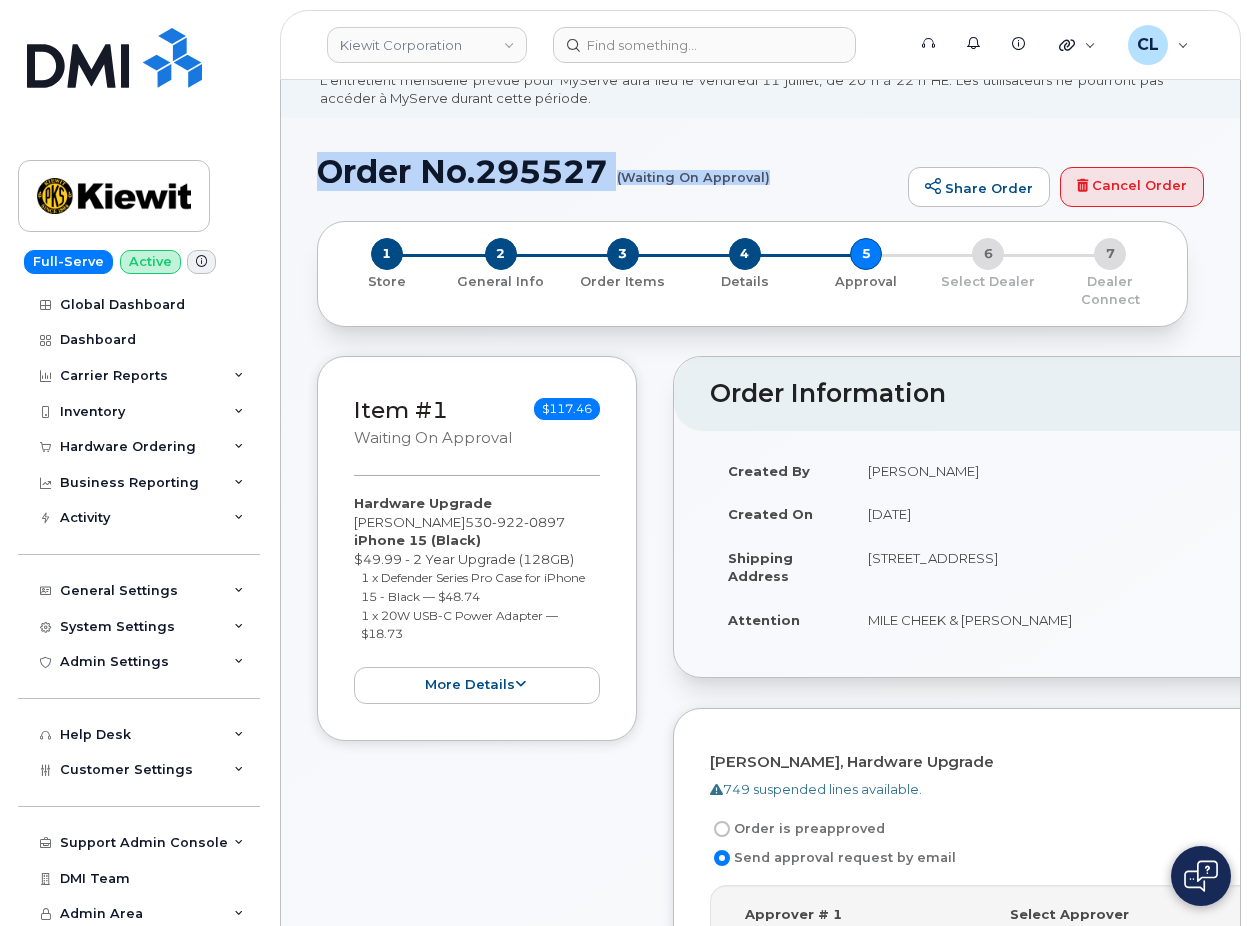 drag, startPoint x: 774, startPoint y: 182, endPoint x: 325, endPoint y: 183, distance: 449.0011 